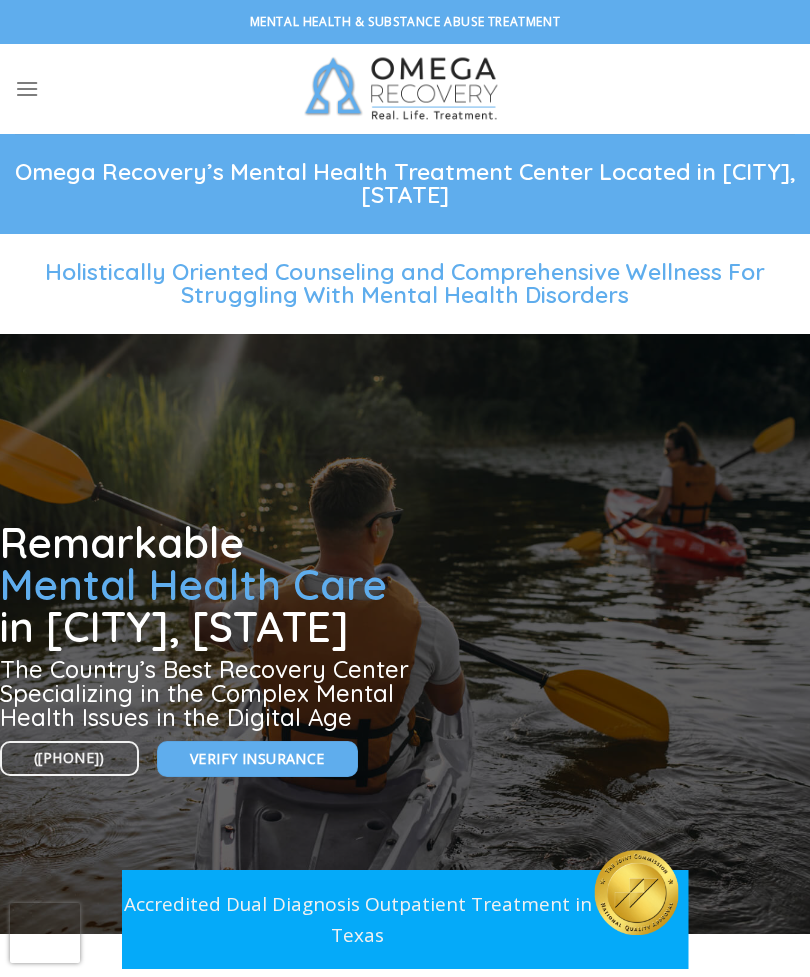 scroll, scrollTop: 0, scrollLeft: 0, axis: both 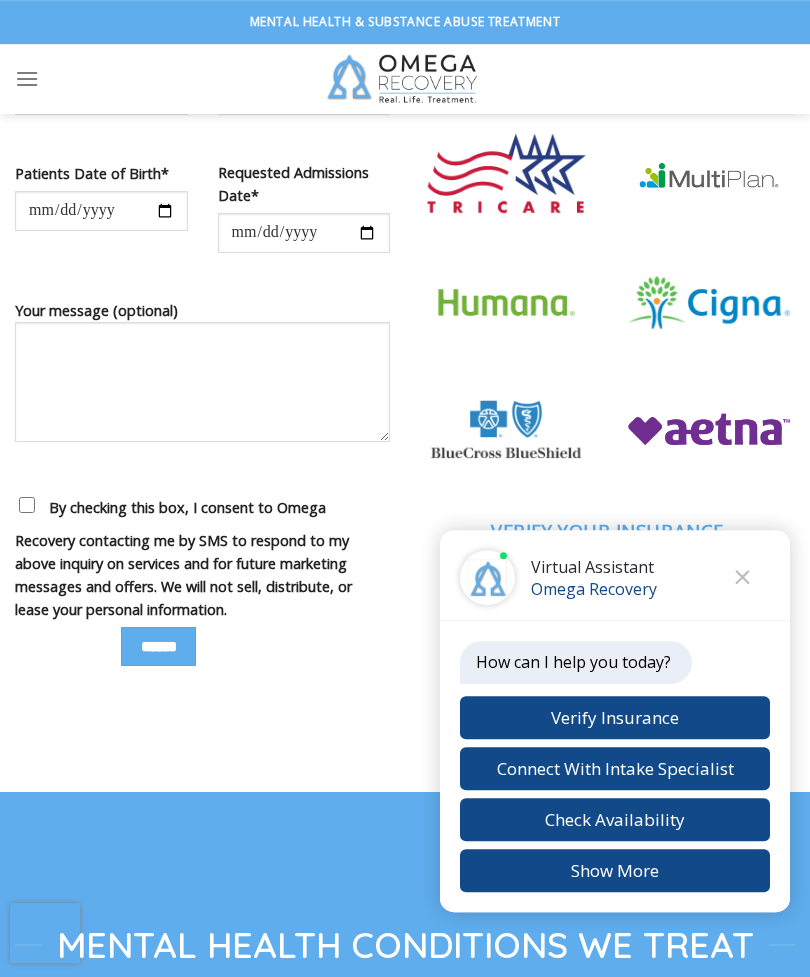 click at bounding box center (742, 577) 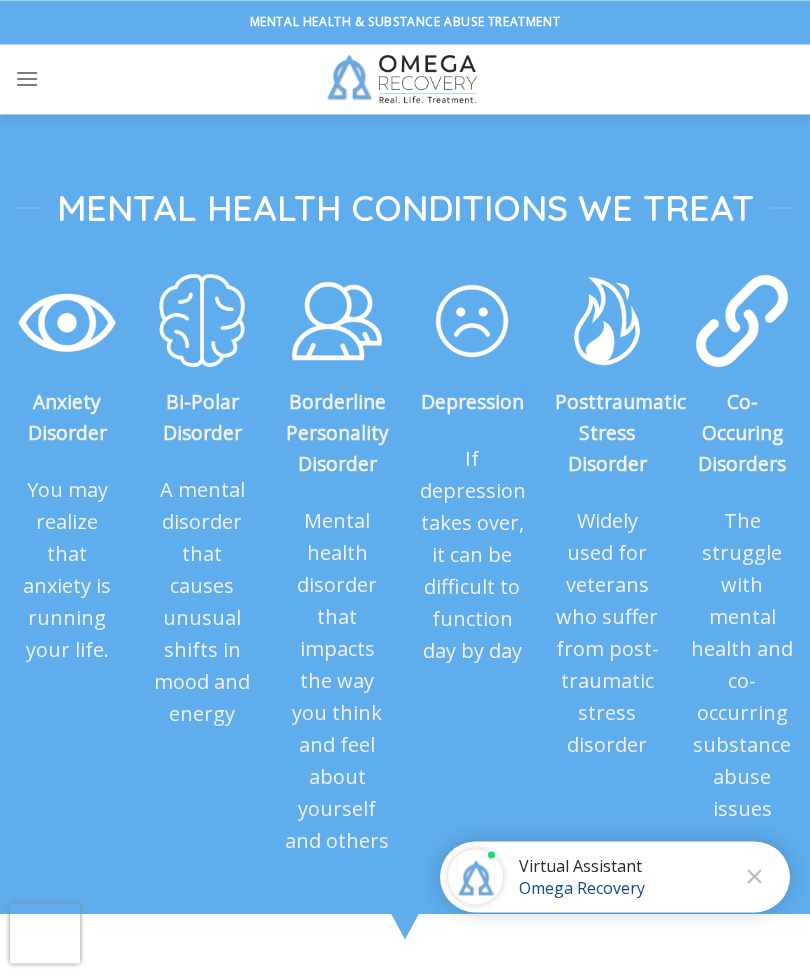 scroll, scrollTop: 2231, scrollLeft: 0, axis: vertical 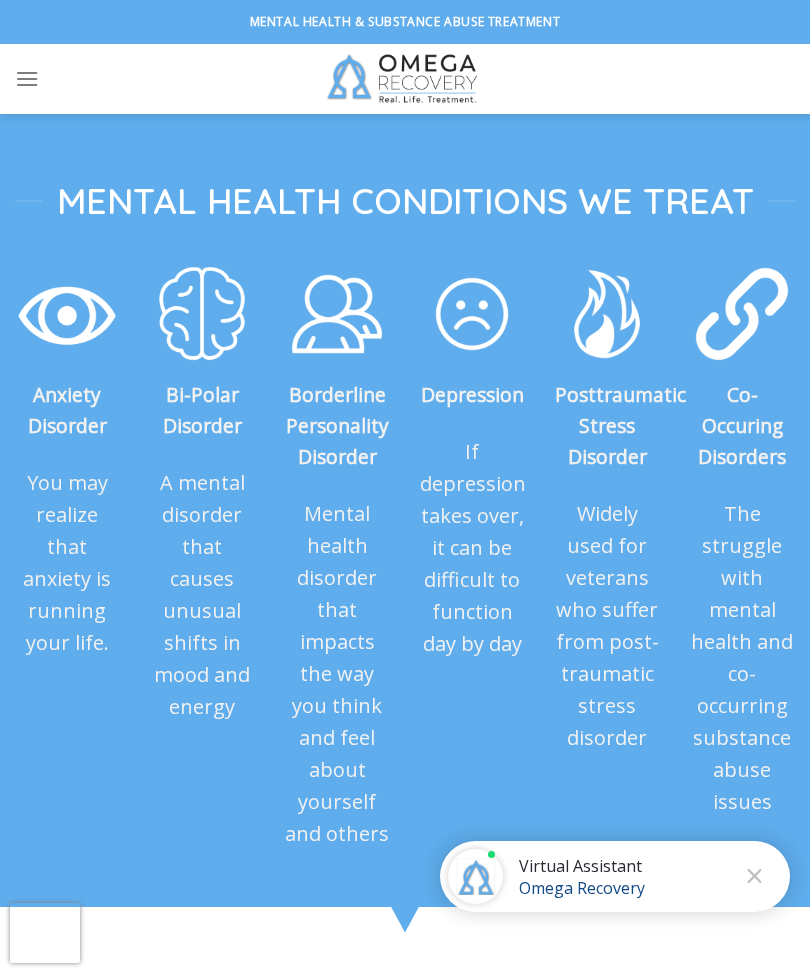 click on "The struggle with mental health and co-occurring substance abuse issues" at bounding box center [742, 658] 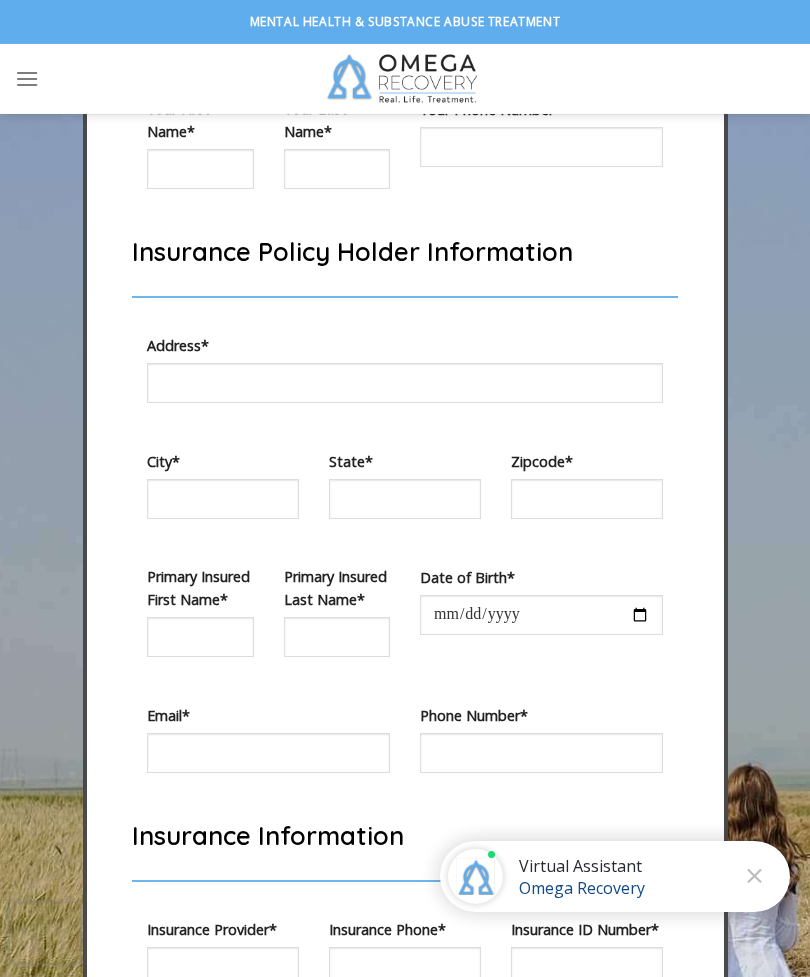 scroll, scrollTop: 6435, scrollLeft: 0, axis: vertical 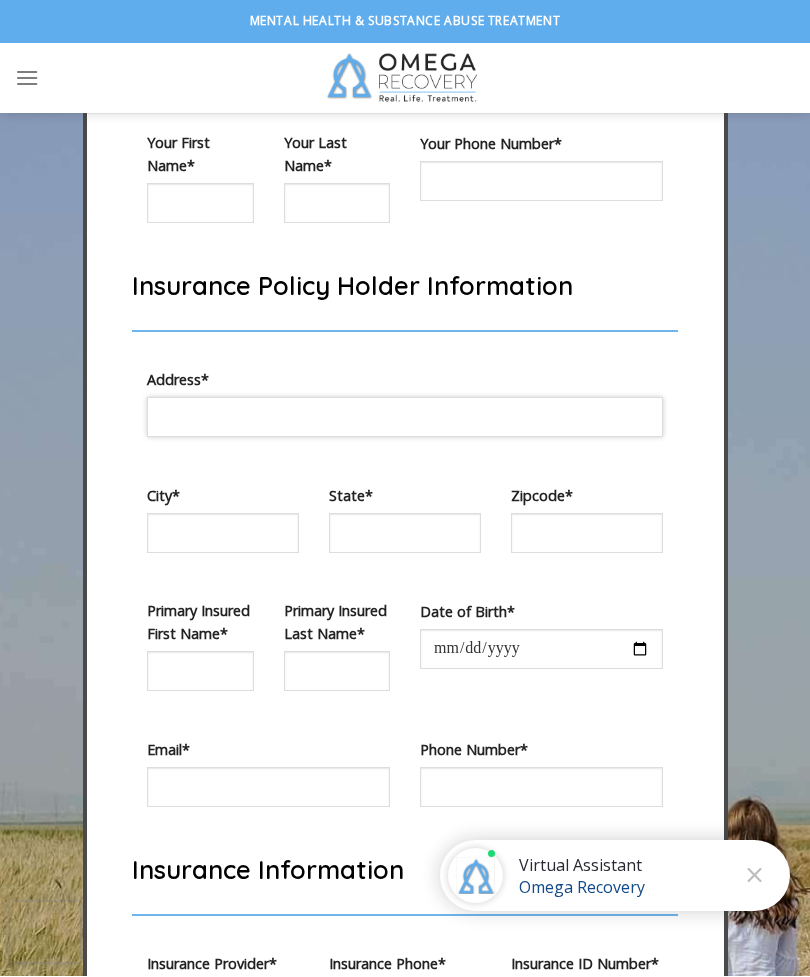 click at bounding box center (405, 418) 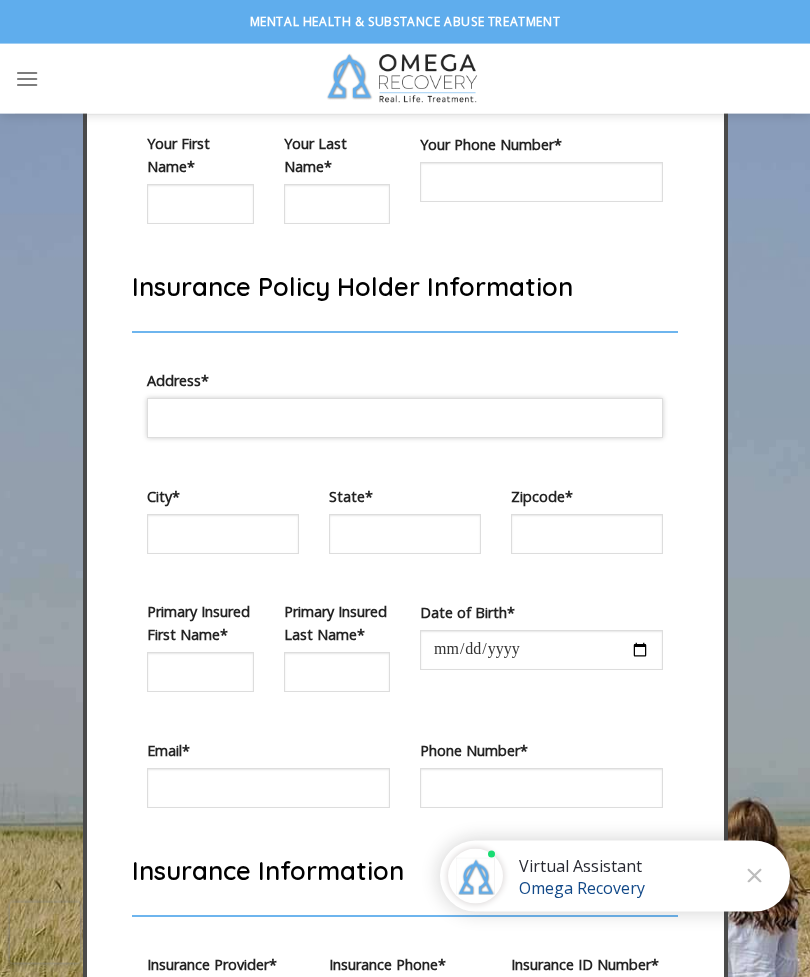 scroll, scrollTop: 6435, scrollLeft: 0, axis: vertical 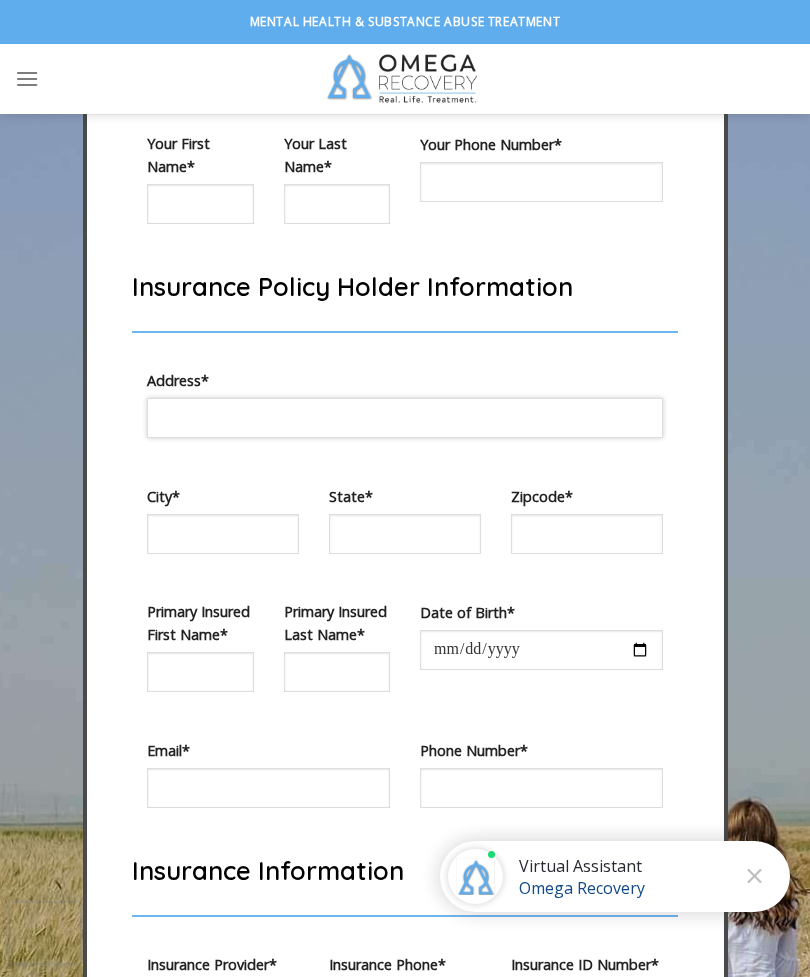 type on "**********" 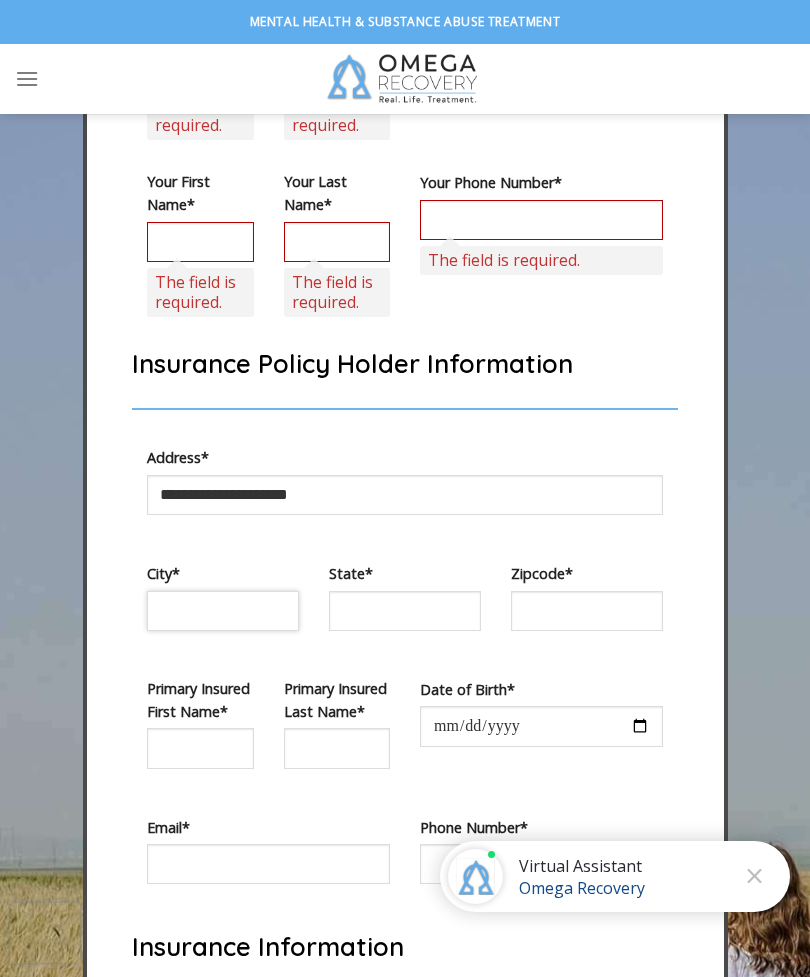 type on "**********" 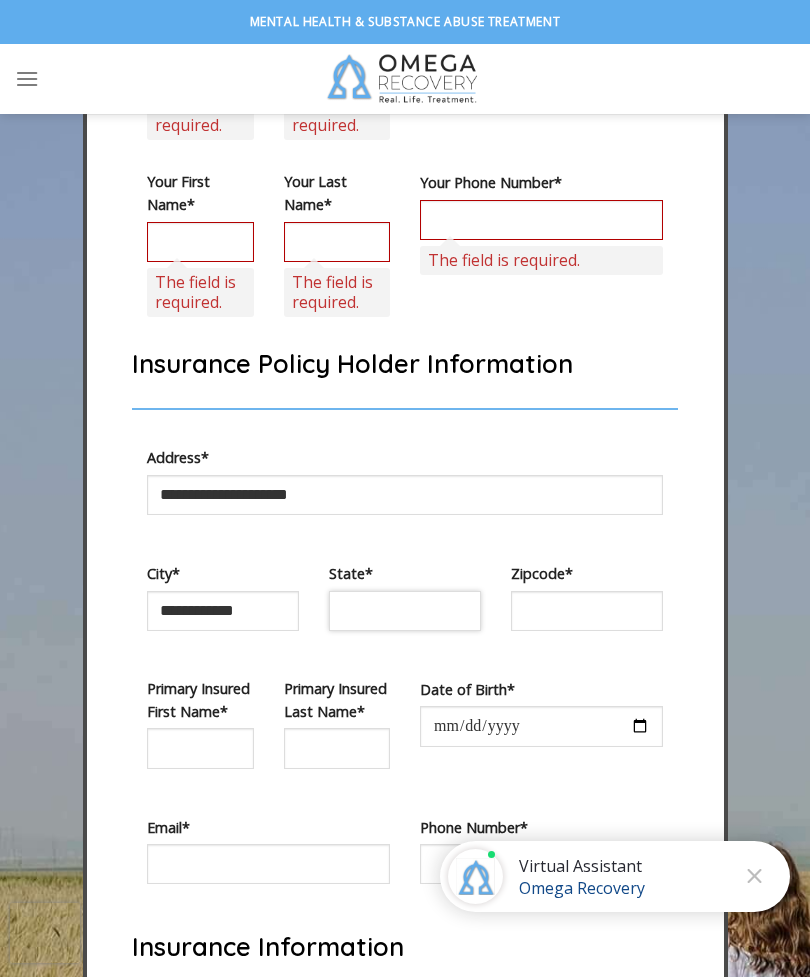 type on "*****" 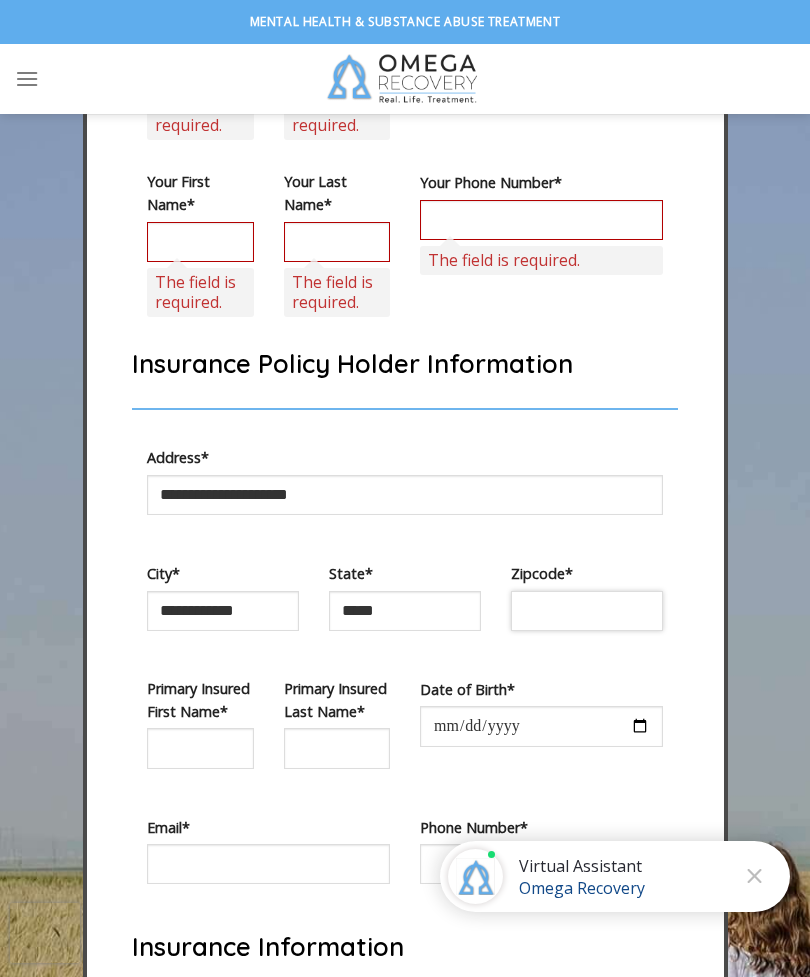 type on "*****" 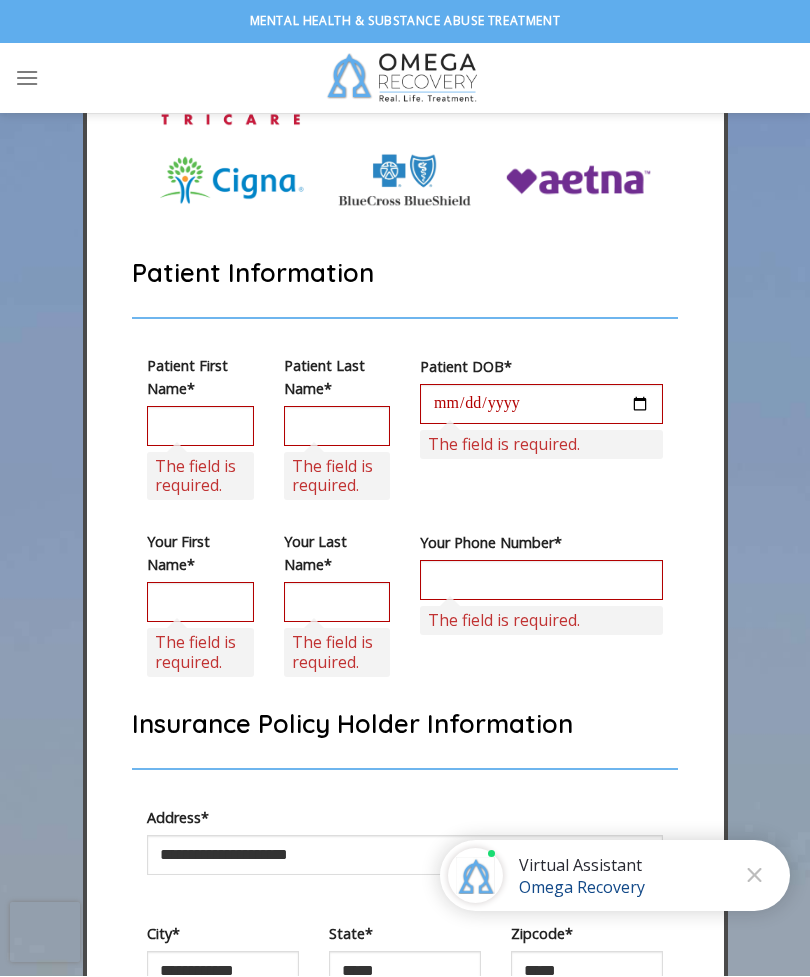 scroll, scrollTop: 6074, scrollLeft: 0, axis: vertical 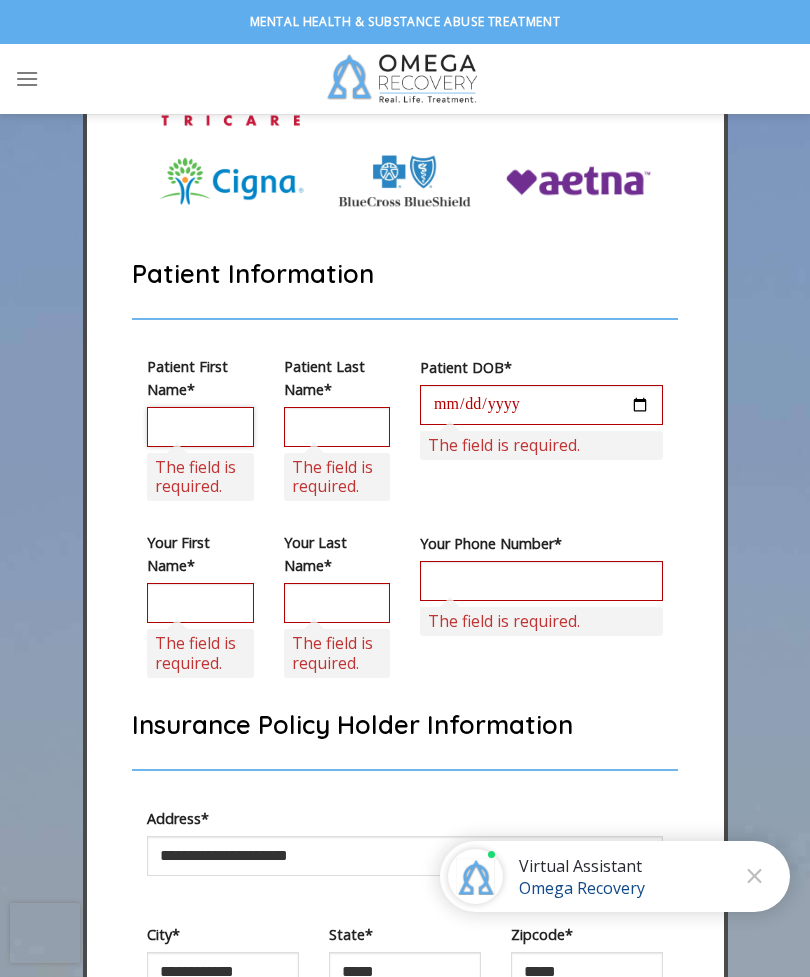 click at bounding box center (200, 427) 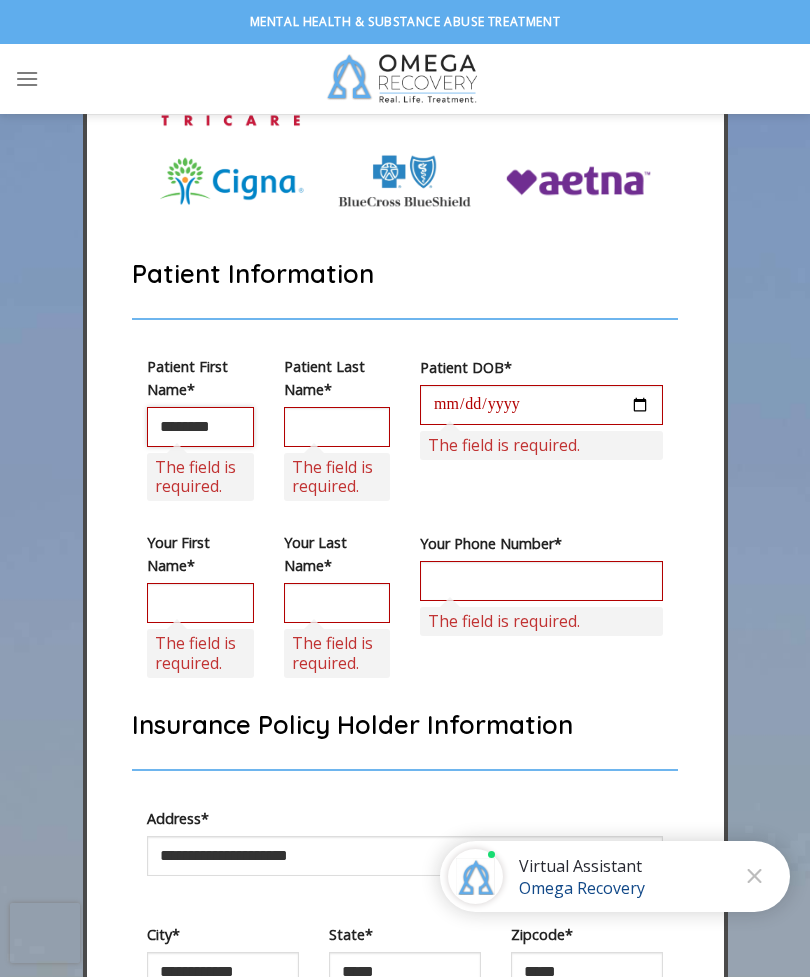 type on "********" 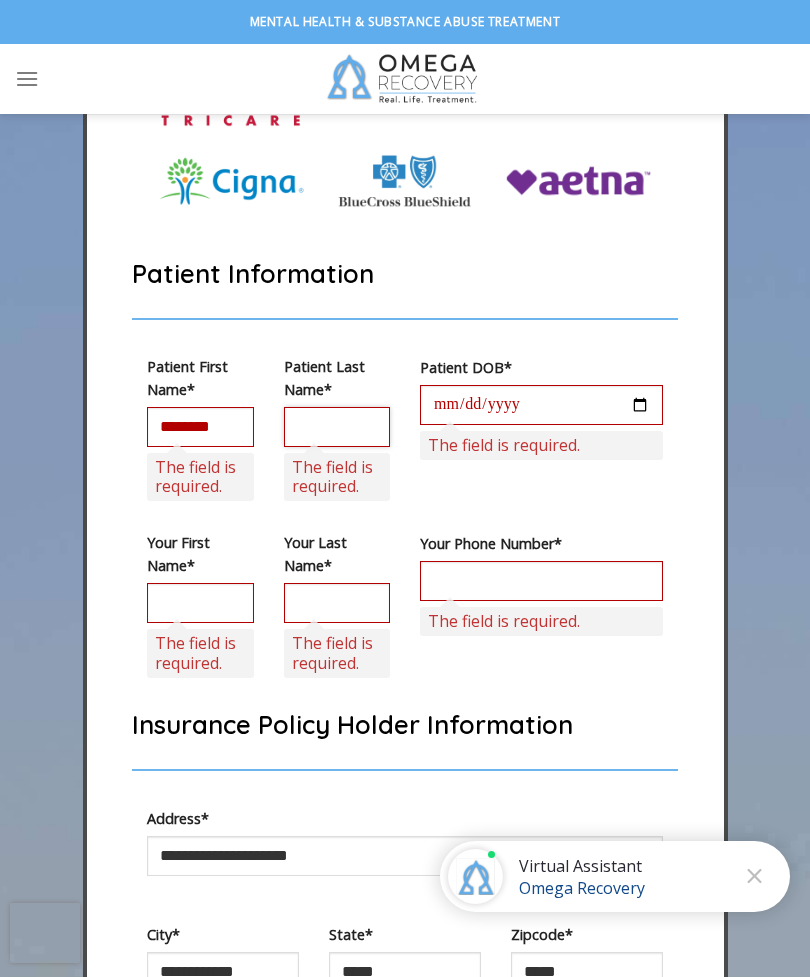 click at bounding box center [337, 427] 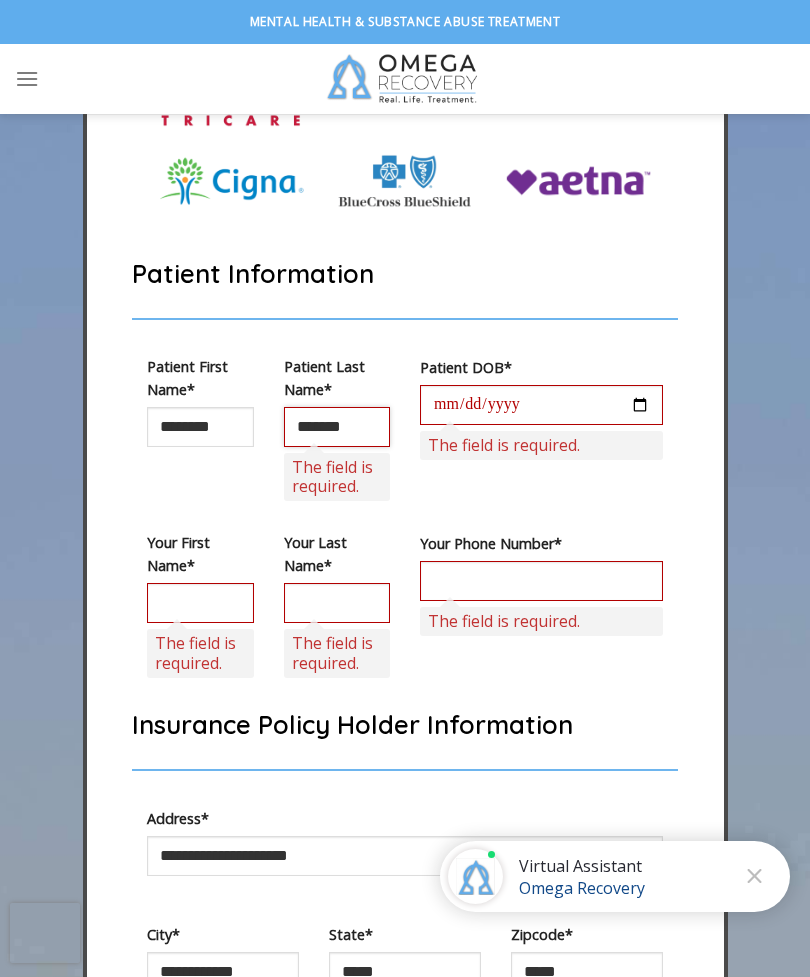 type on "*******" 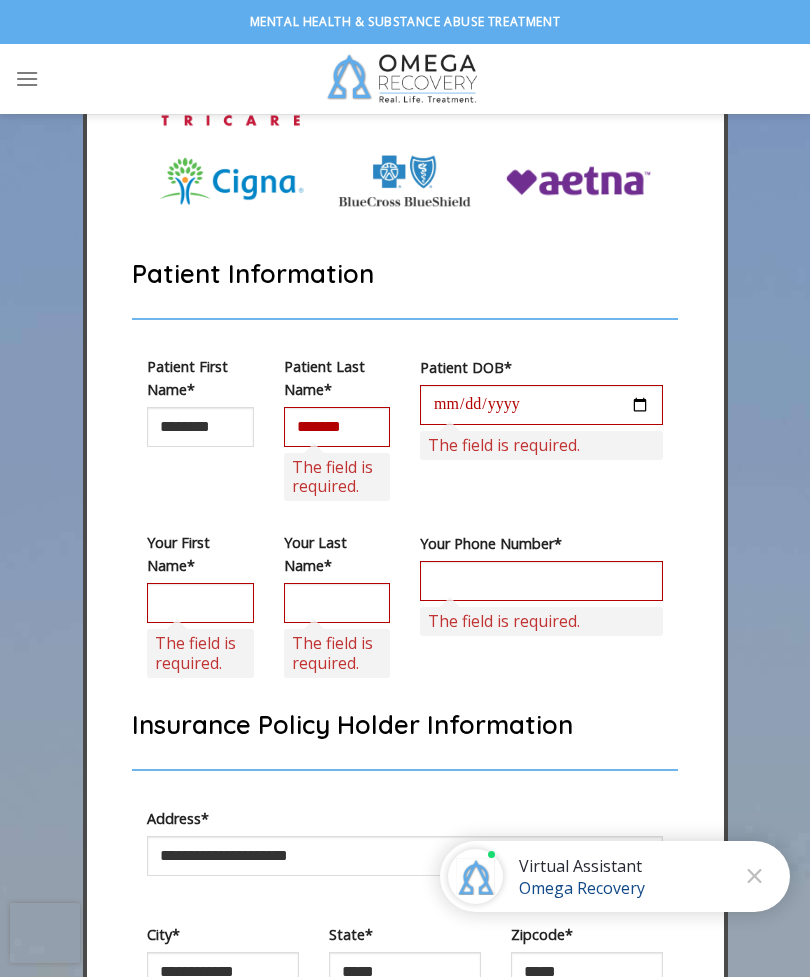 click at bounding box center [541, 405] 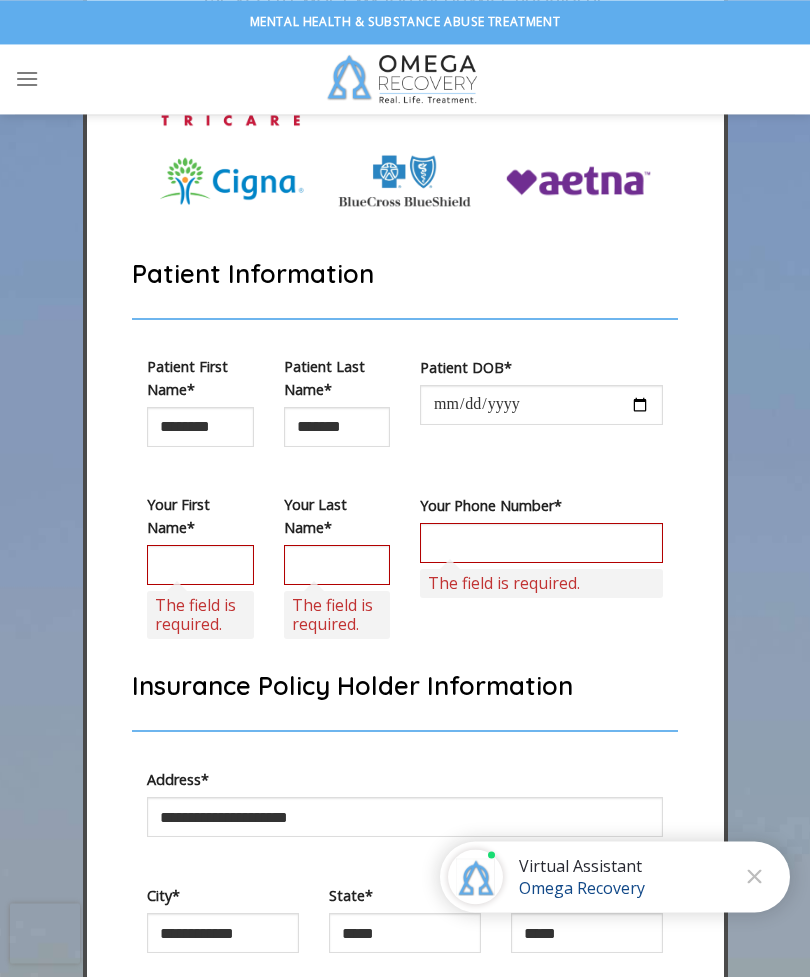 scroll, scrollTop: 6074, scrollLeft: 0, axis: vertical 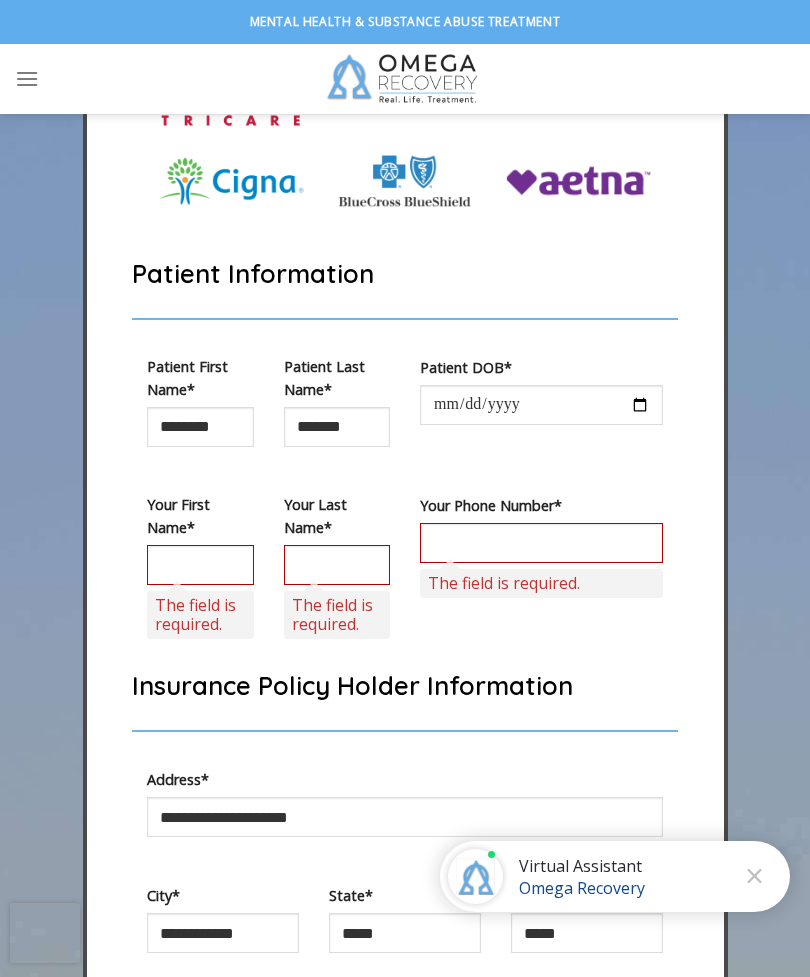 type on "**********" 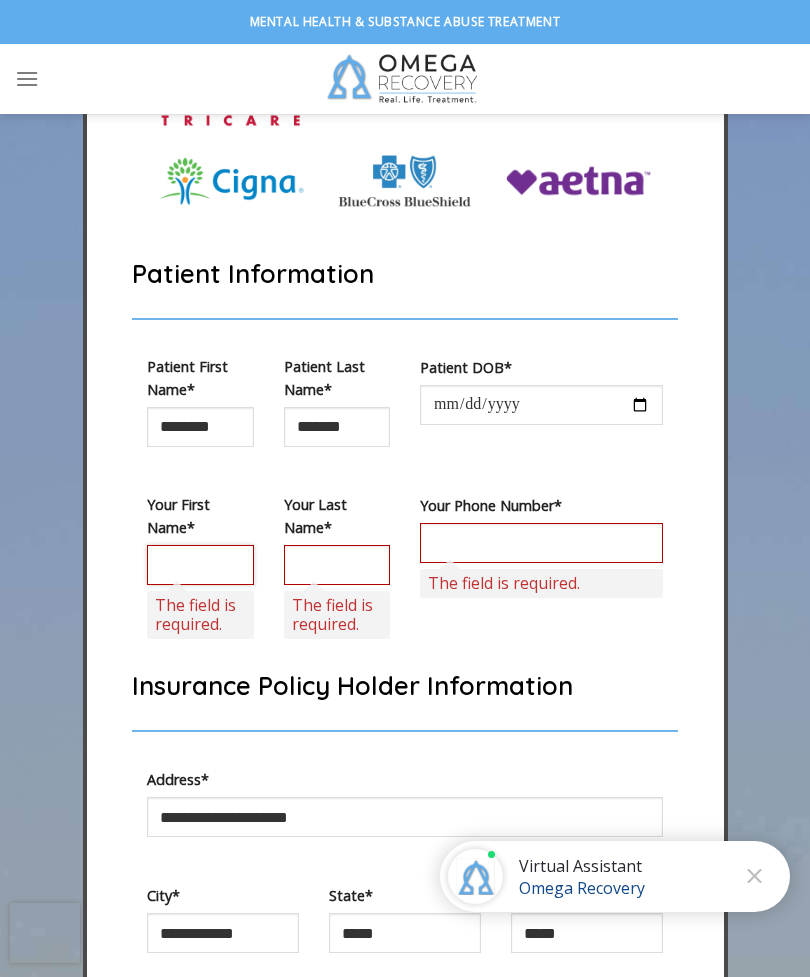 click at bounding box center [200, 565] 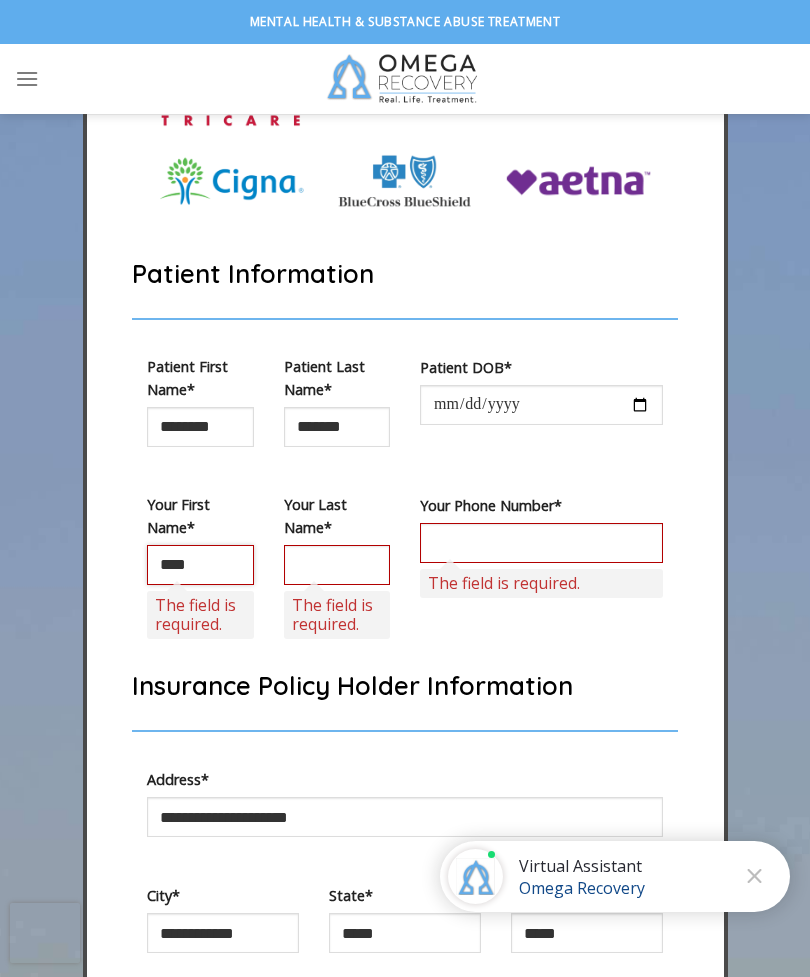type on "****" 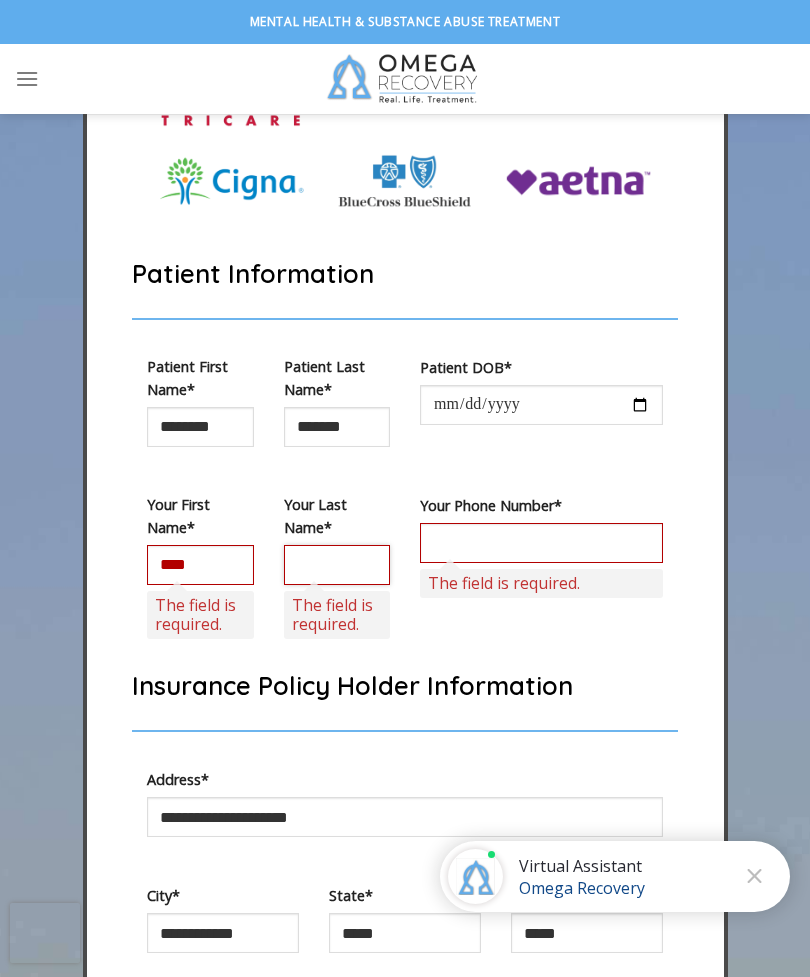 click at bounding box center [337, 565] 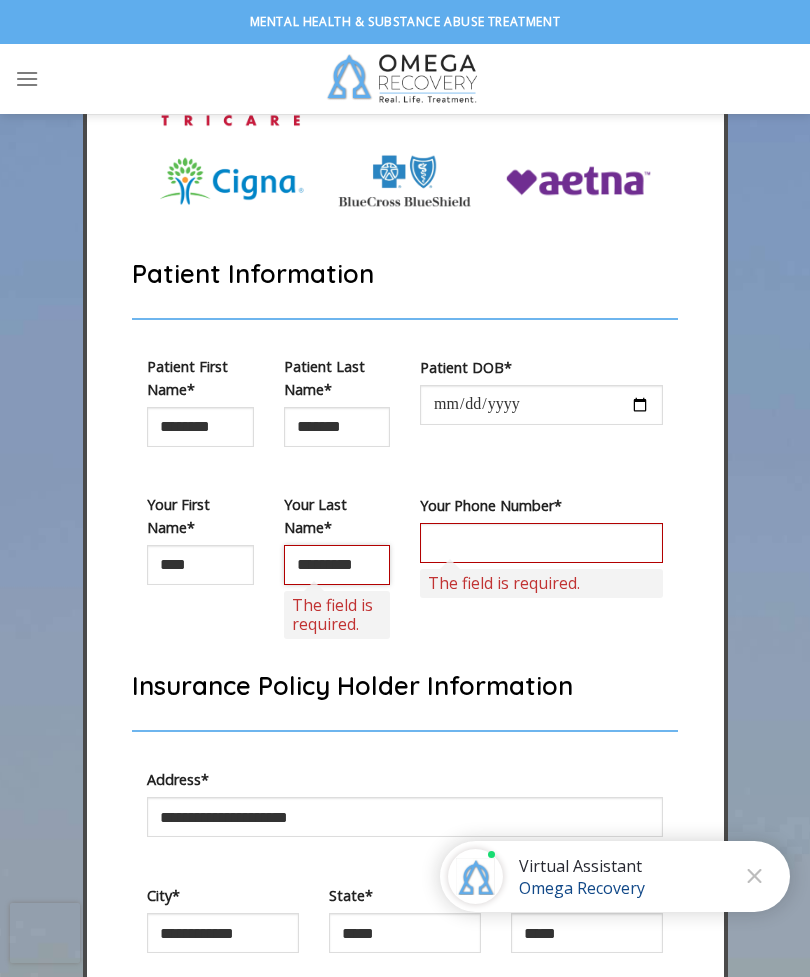 type on "*********" 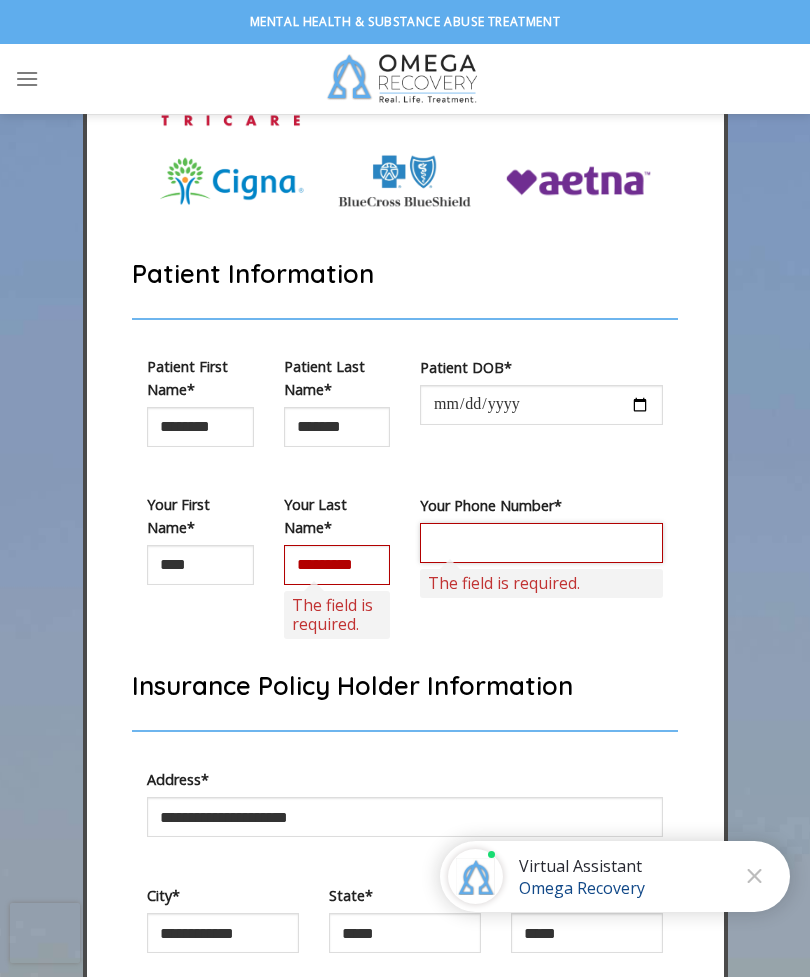 click at bounding box center [541, 543] 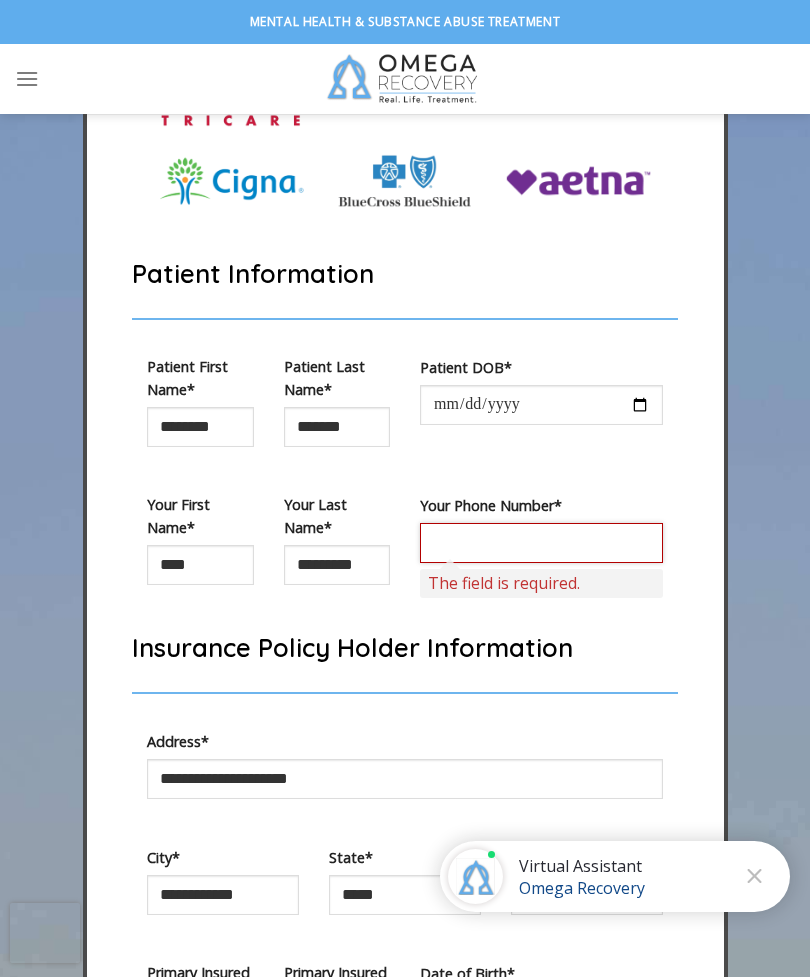 type on "**********" 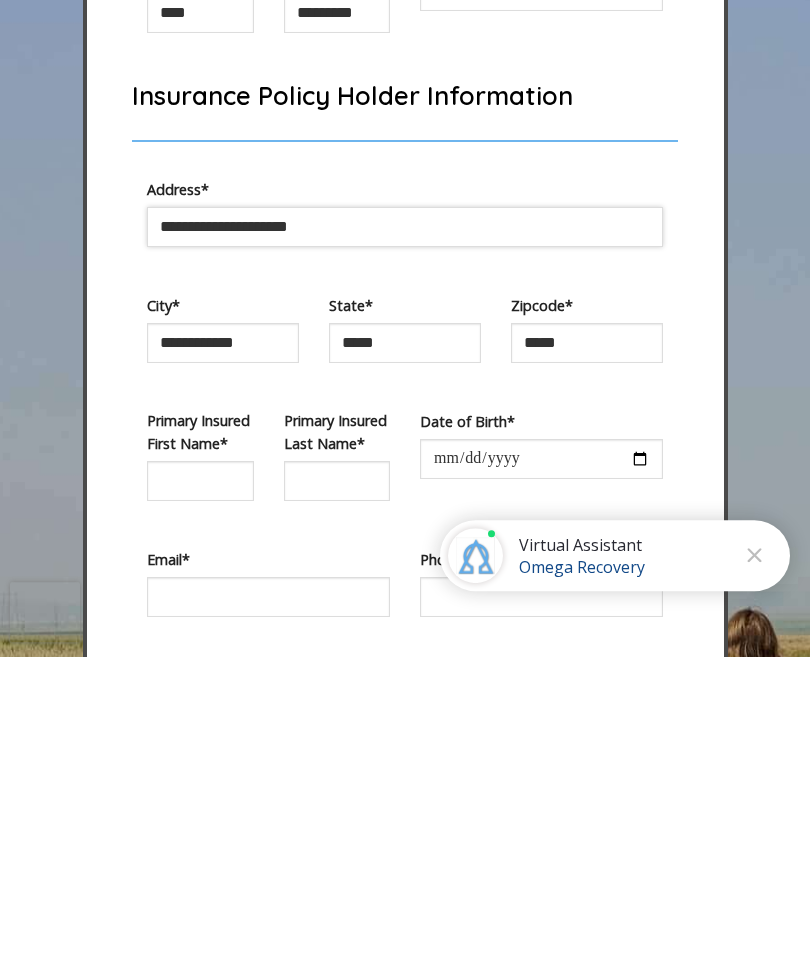 scroll, scrollTop: 6306, scrollLeft: 0, axis: vertical 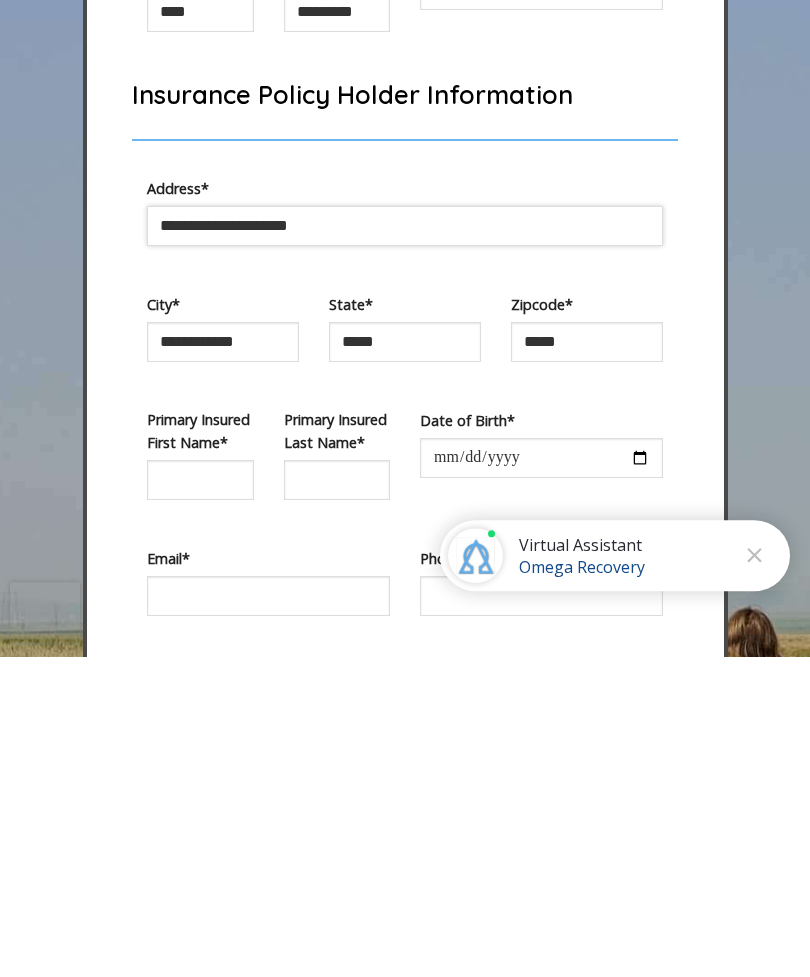 click on "**********" at bounding box center [405, 547] 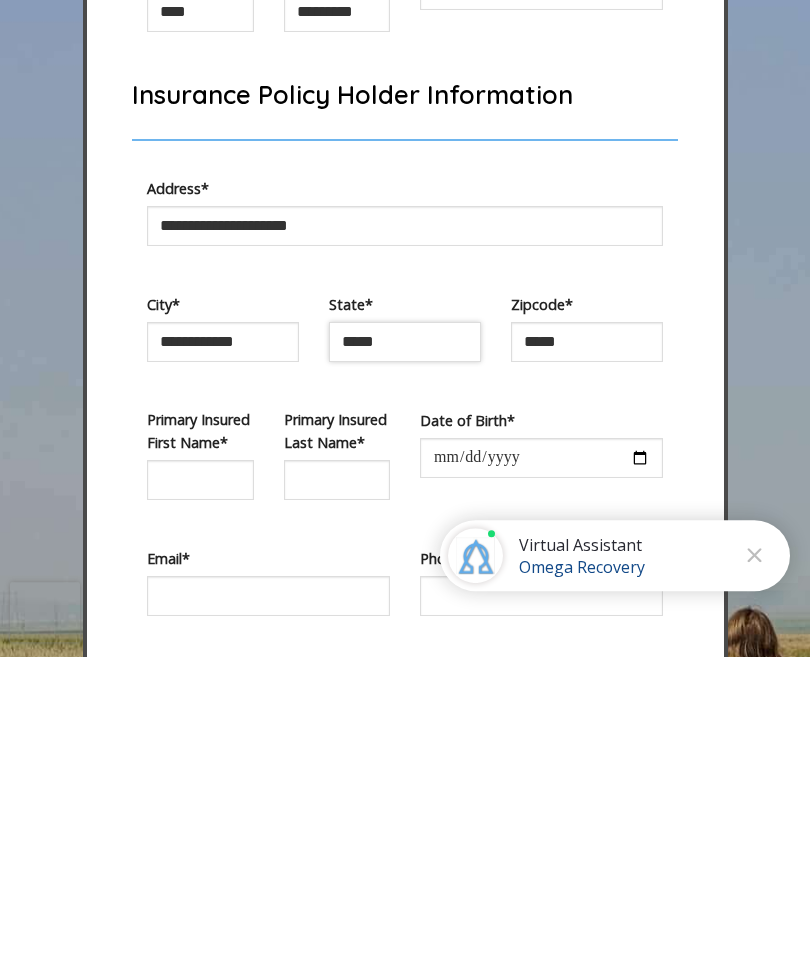 click on "*****" at bounding box center (405, 663) 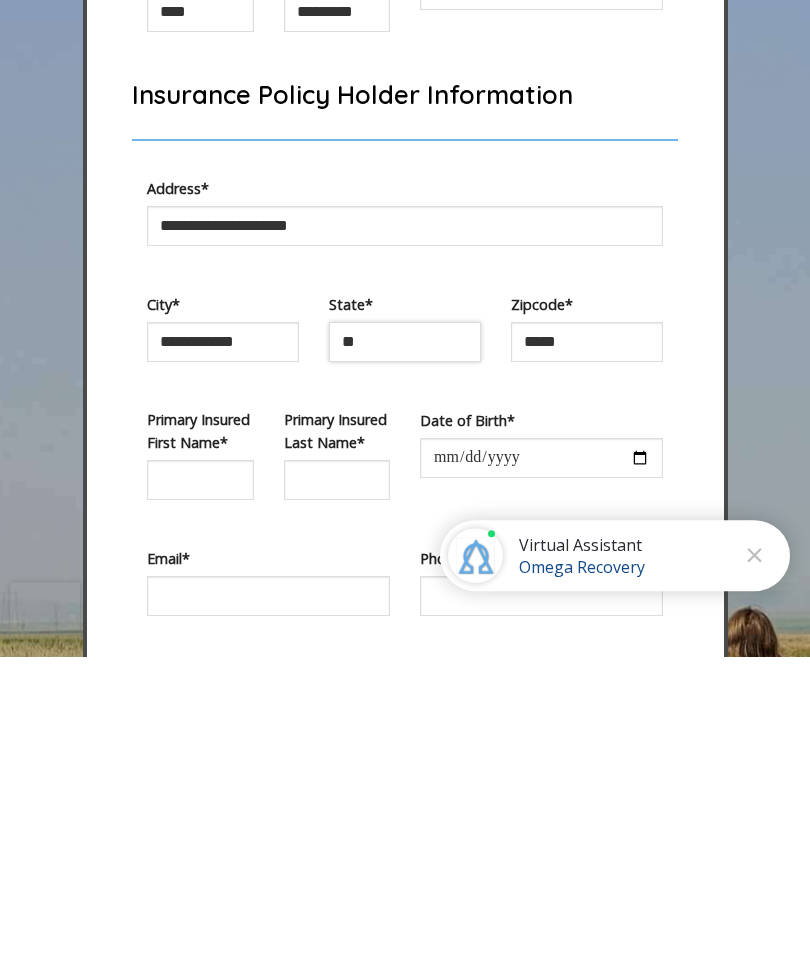 type on "*" 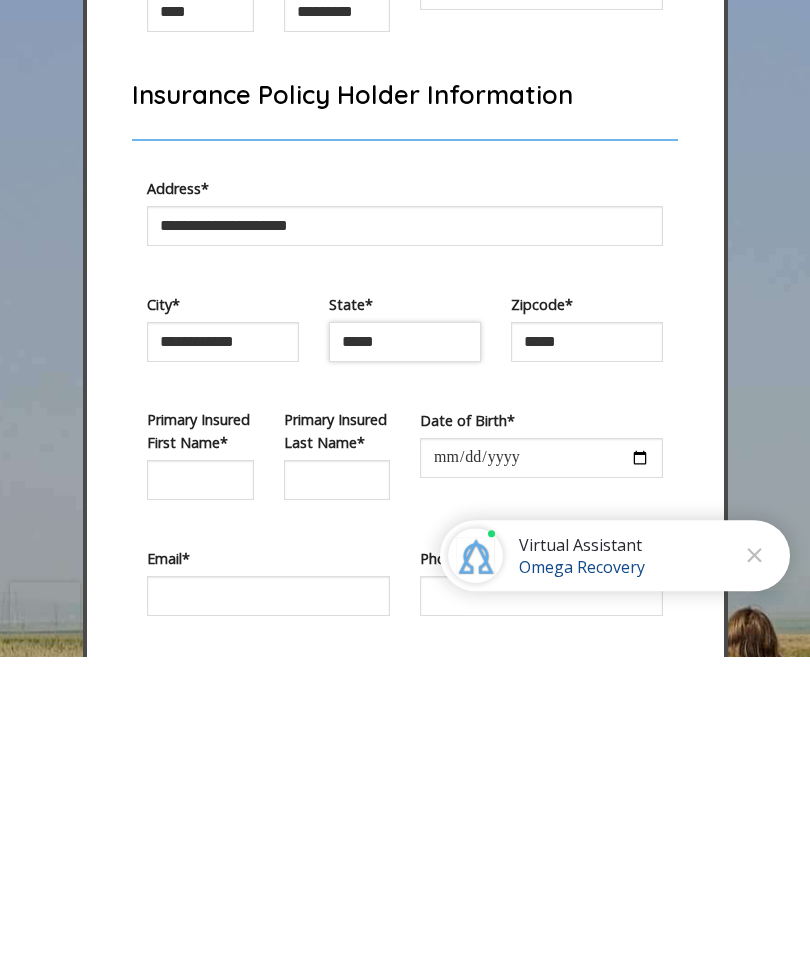 type on "*****" 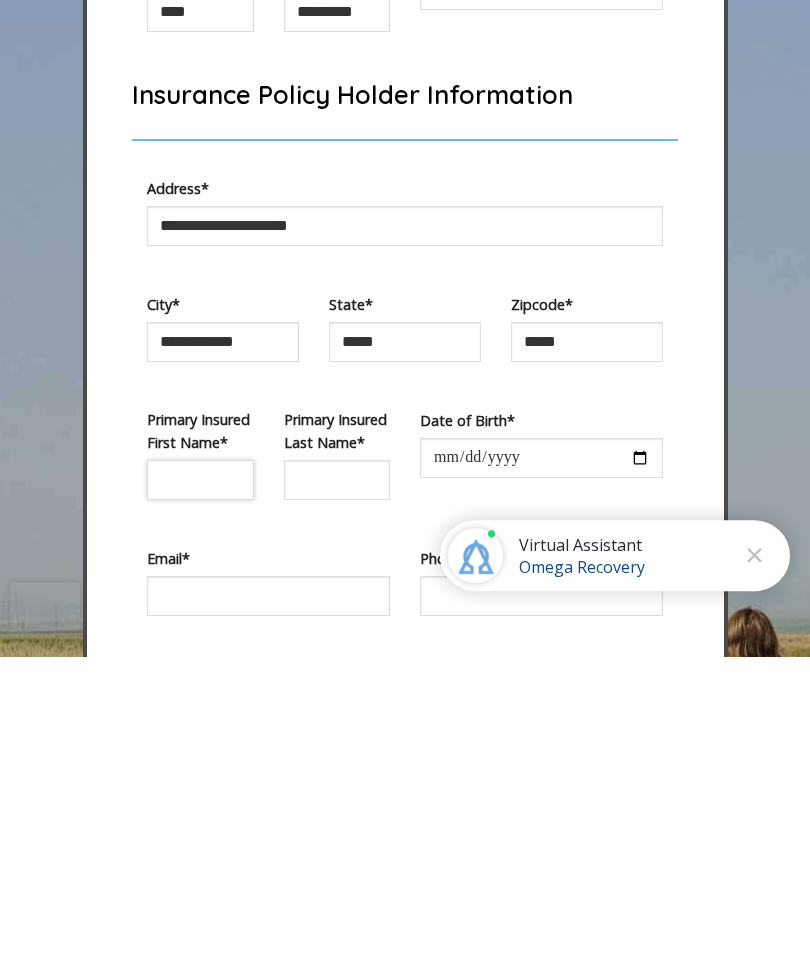 click at bounding box center [200, 801] 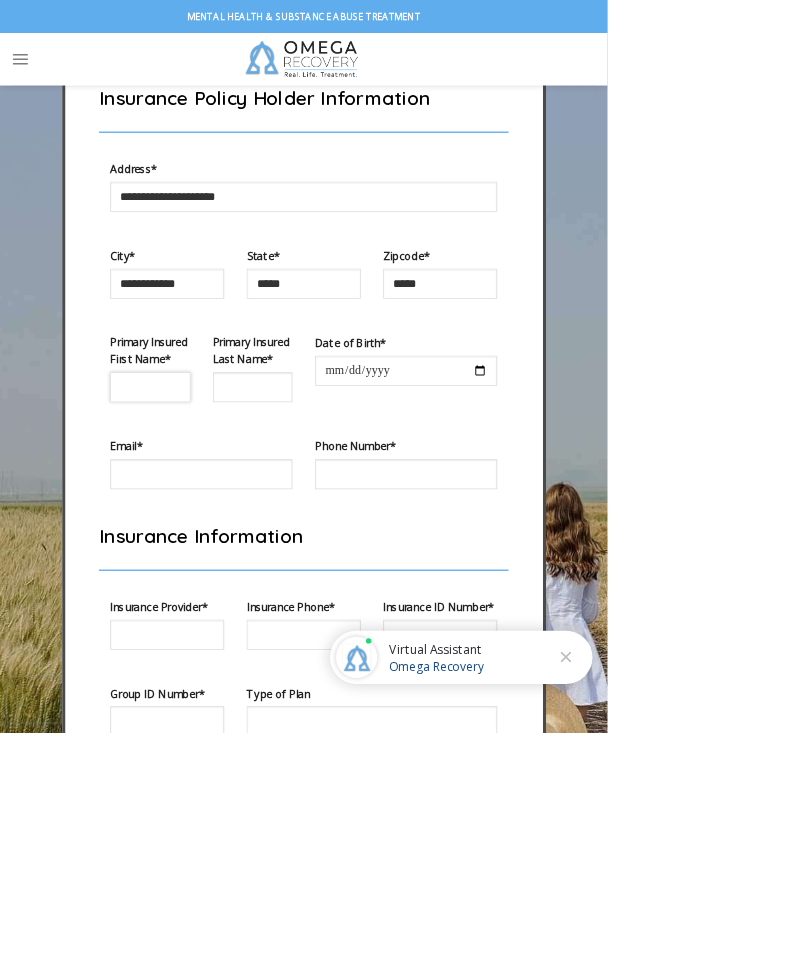scroll, scrollTop: 6565, scrollLeft: 0, axis: vertical 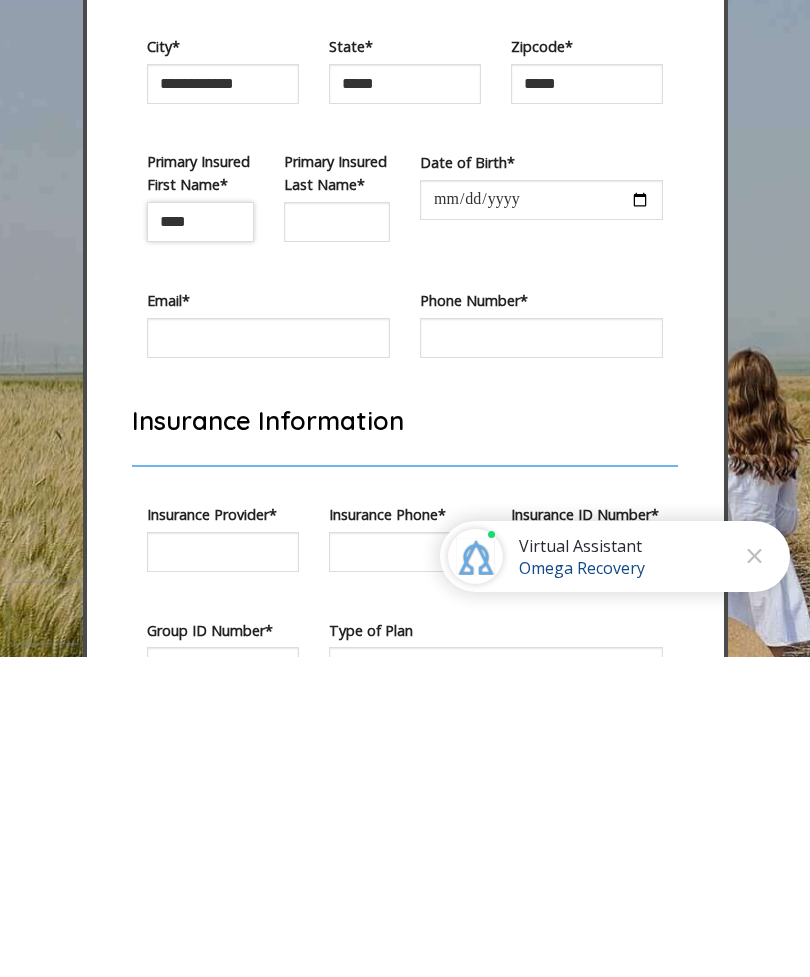 type on "****" 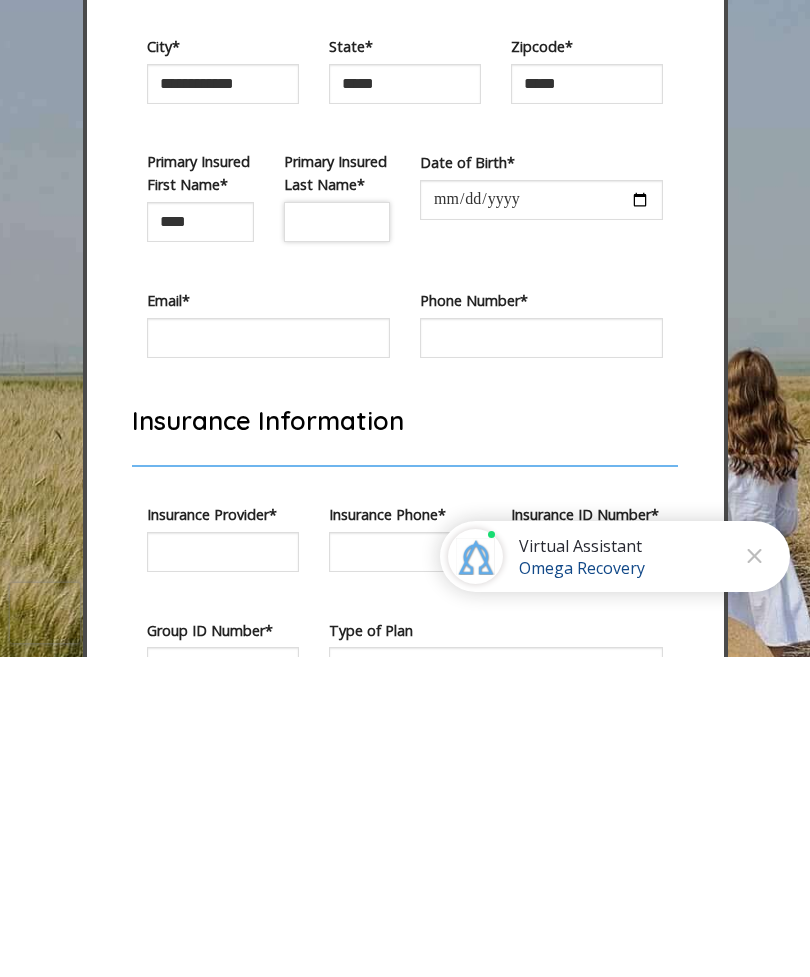 click at bounding box center (337, 542) 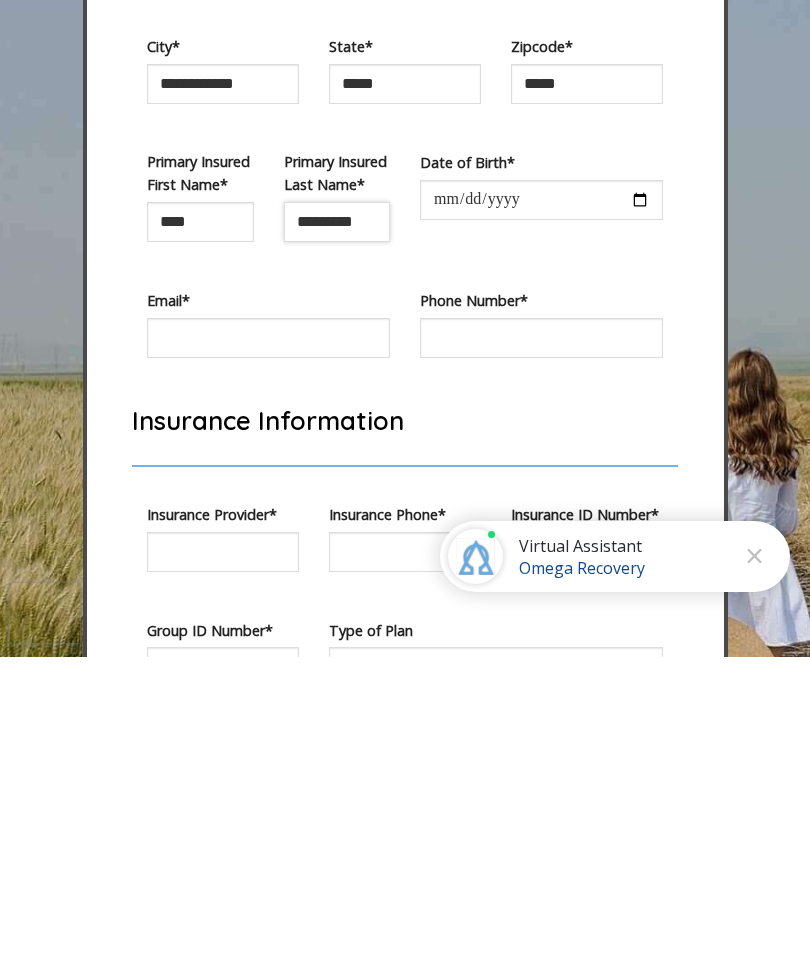 type on "*********" 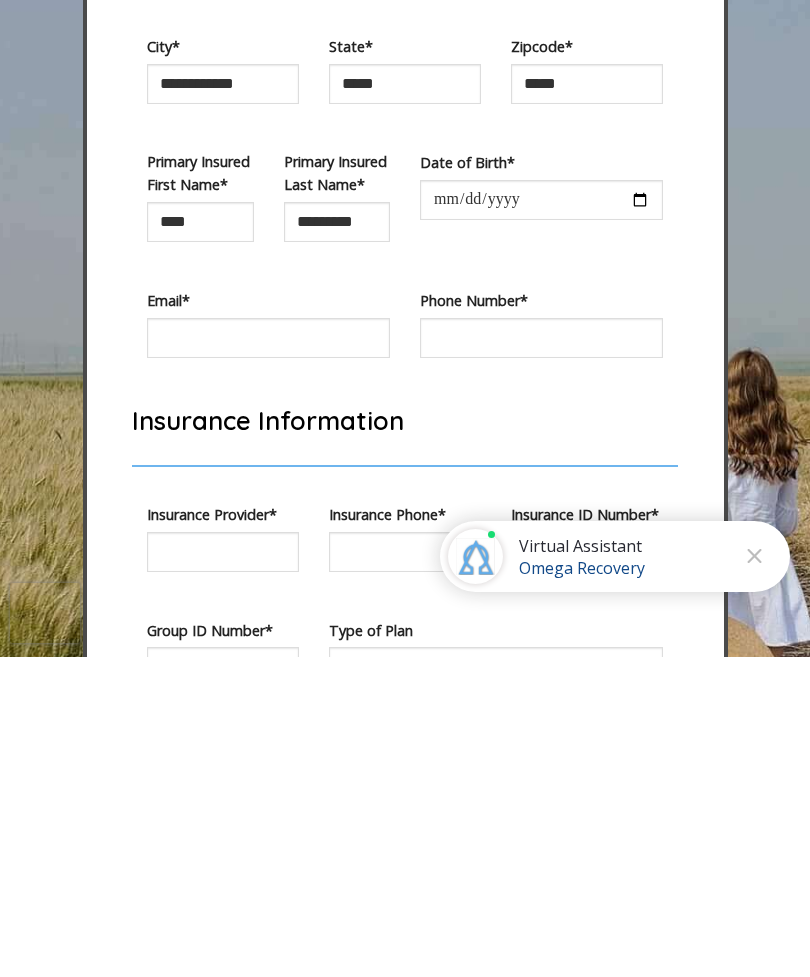 click at bounding box center (541, 520) 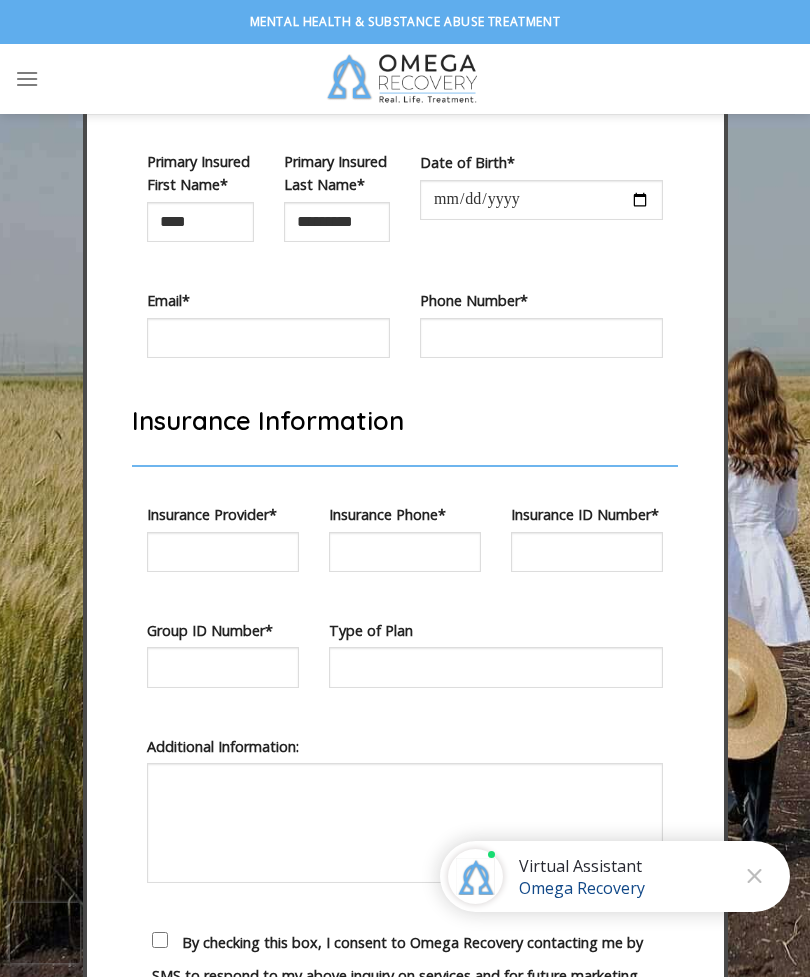 click on "**********" at bounding box center (541, 200) 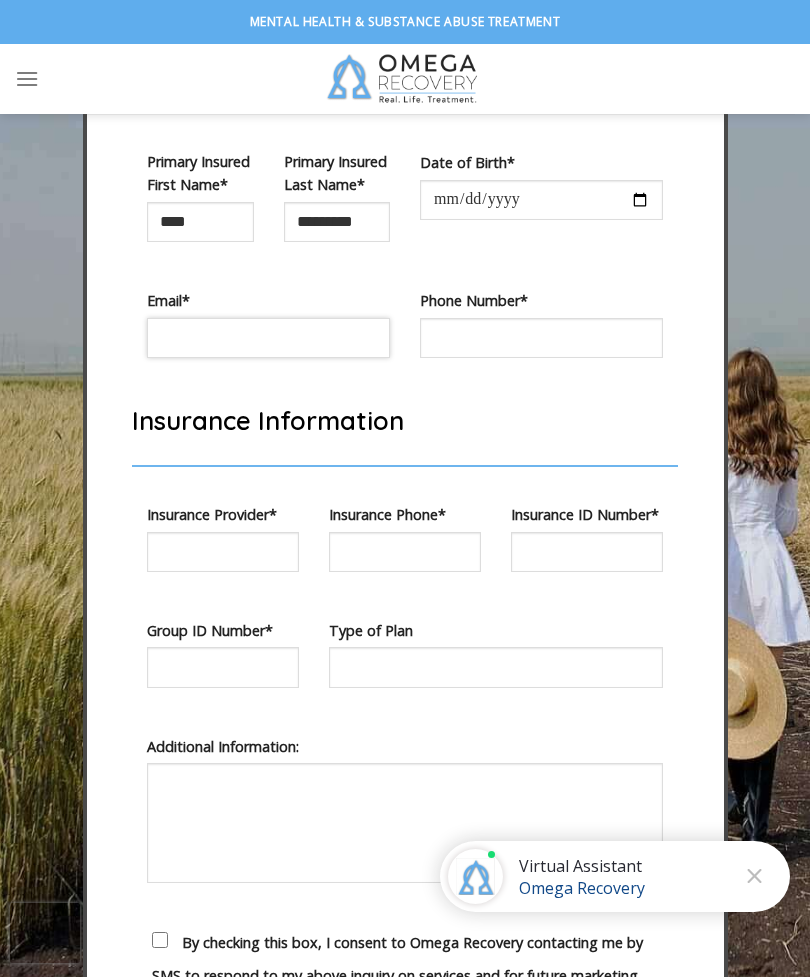 click at bounding box center (268, 338) 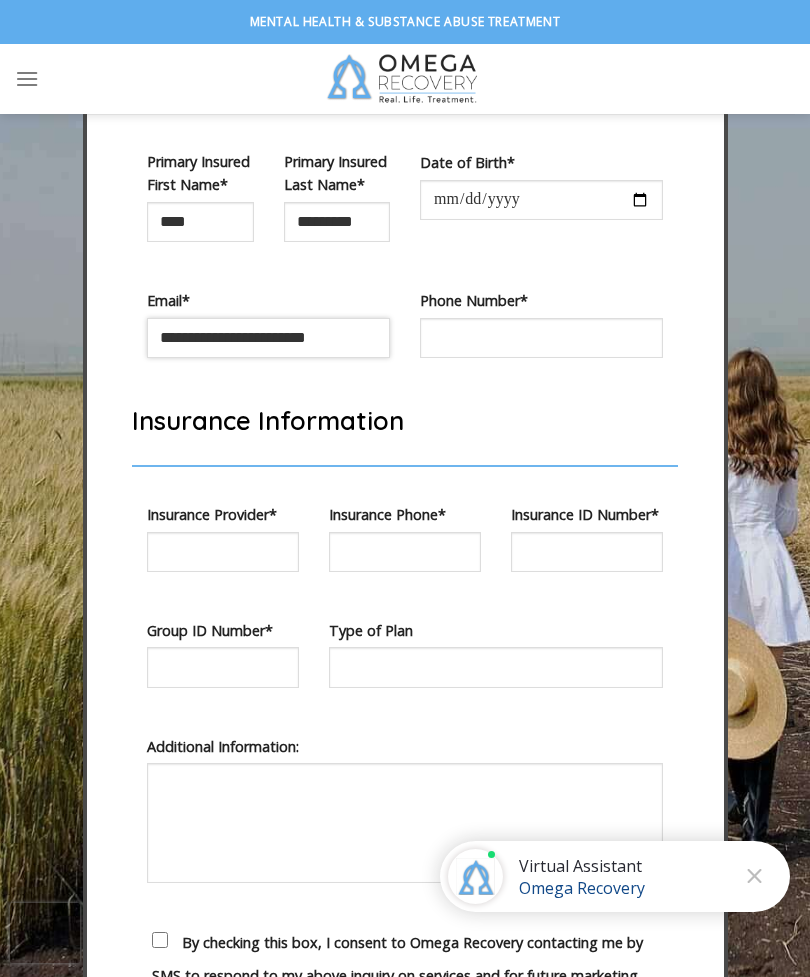 type on "**********" 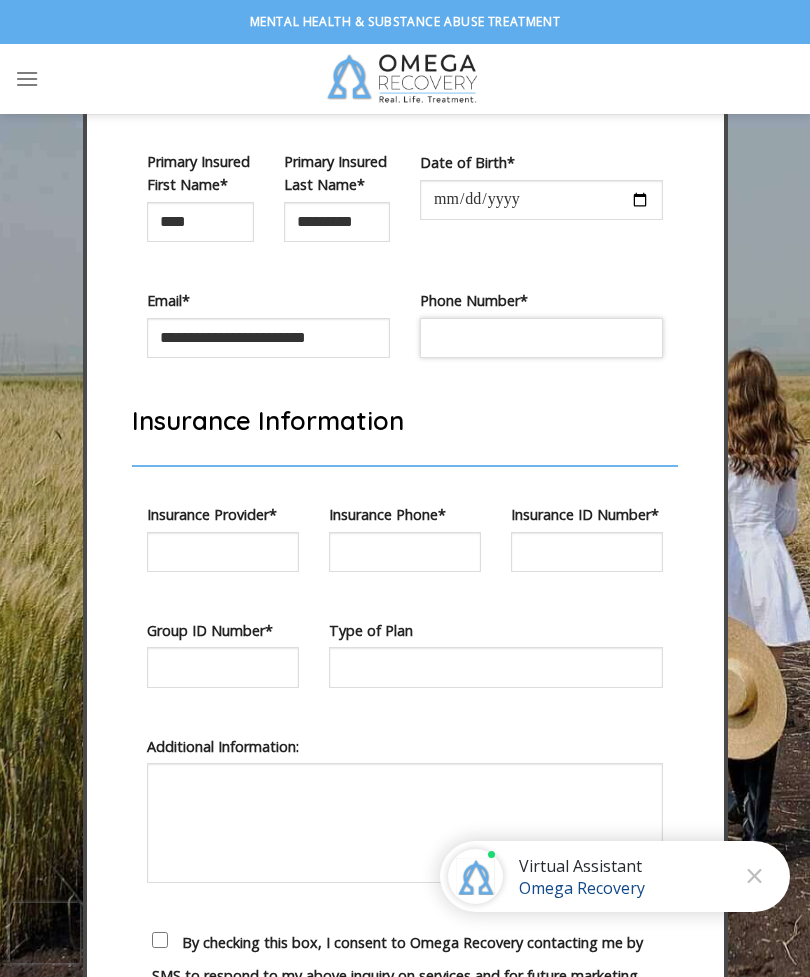 click at bounding box center (541, 338) 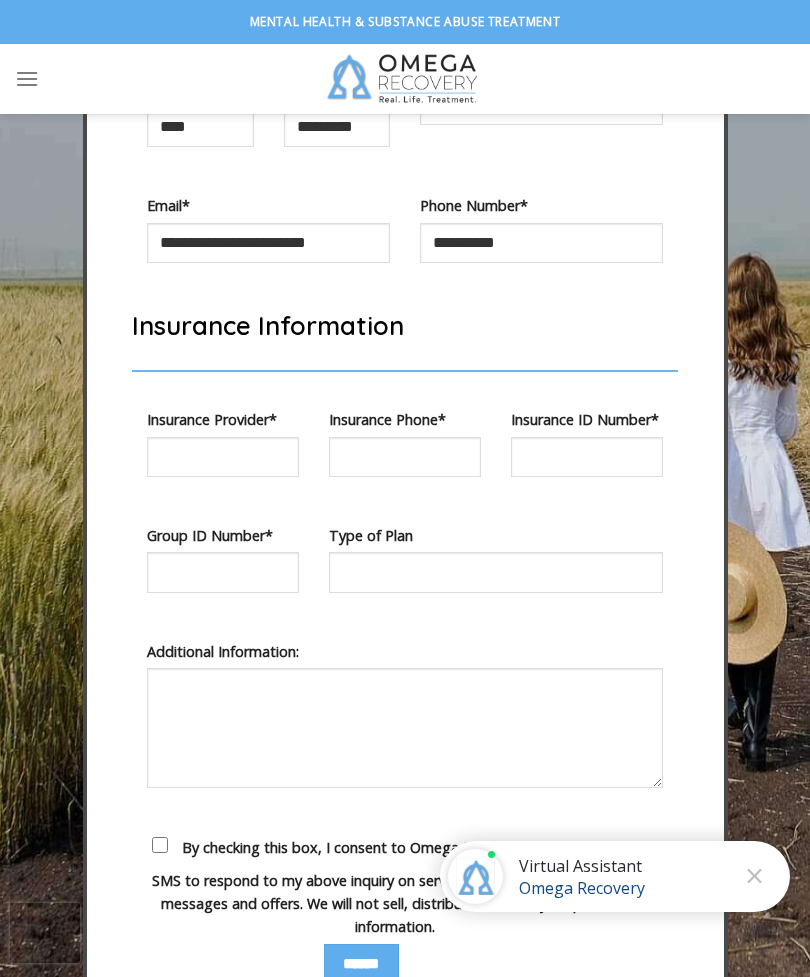 scroll, scrollTop: 6987, scrollLeft: 0, axis: vertical 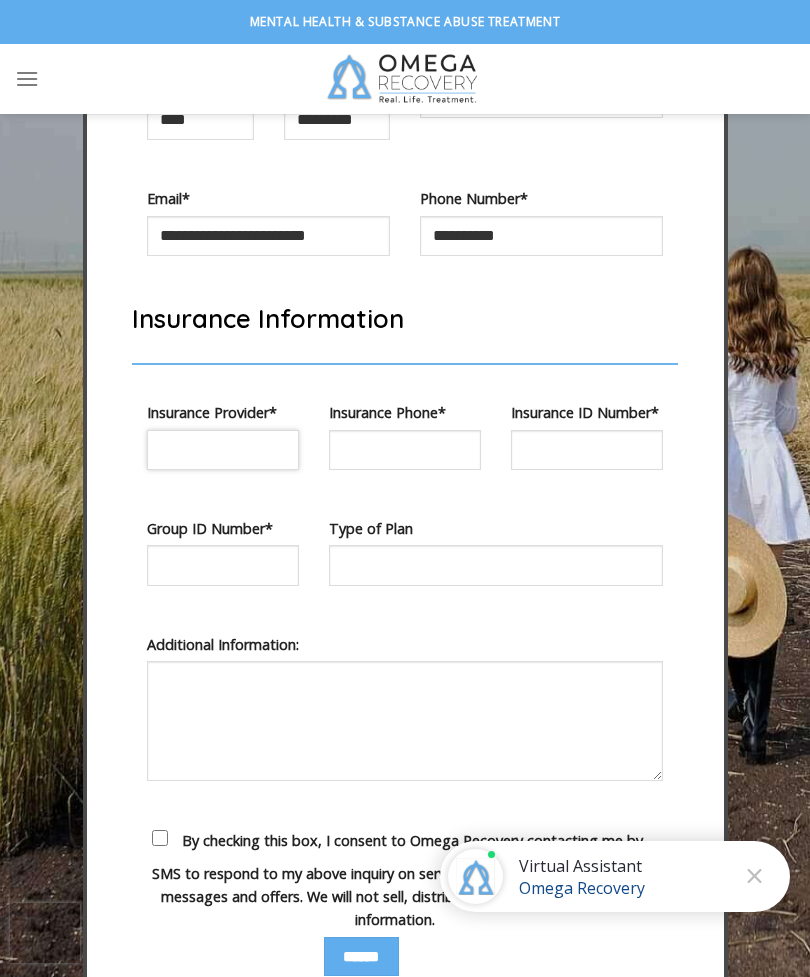 click at bounding box center [223, 450] 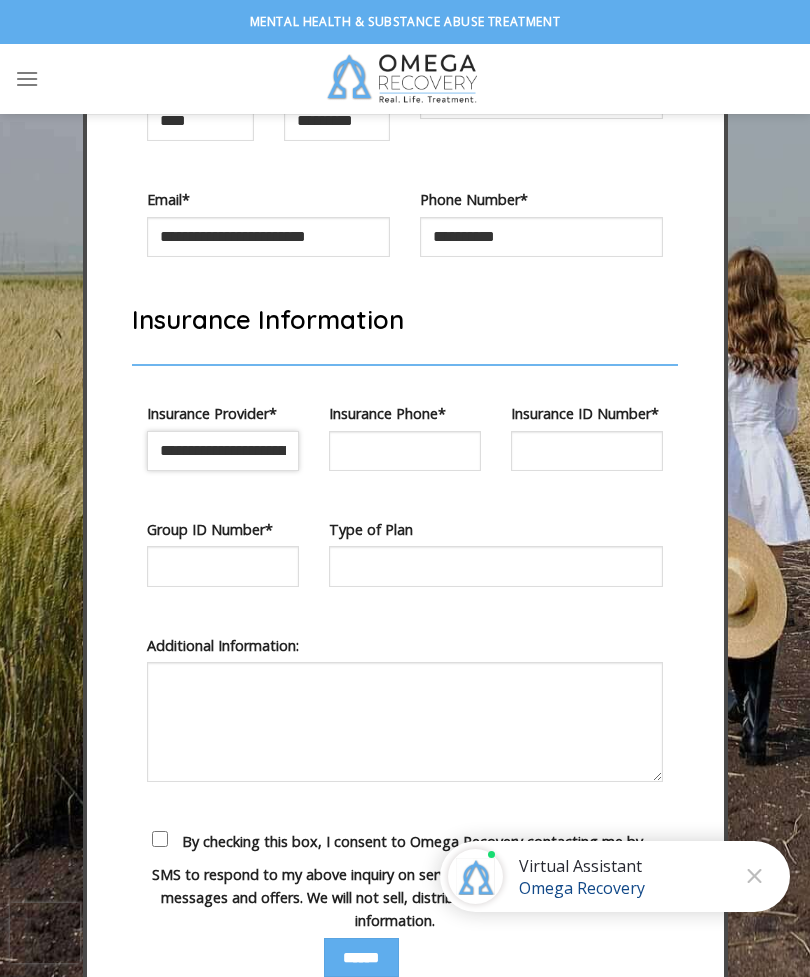 type on "**********" 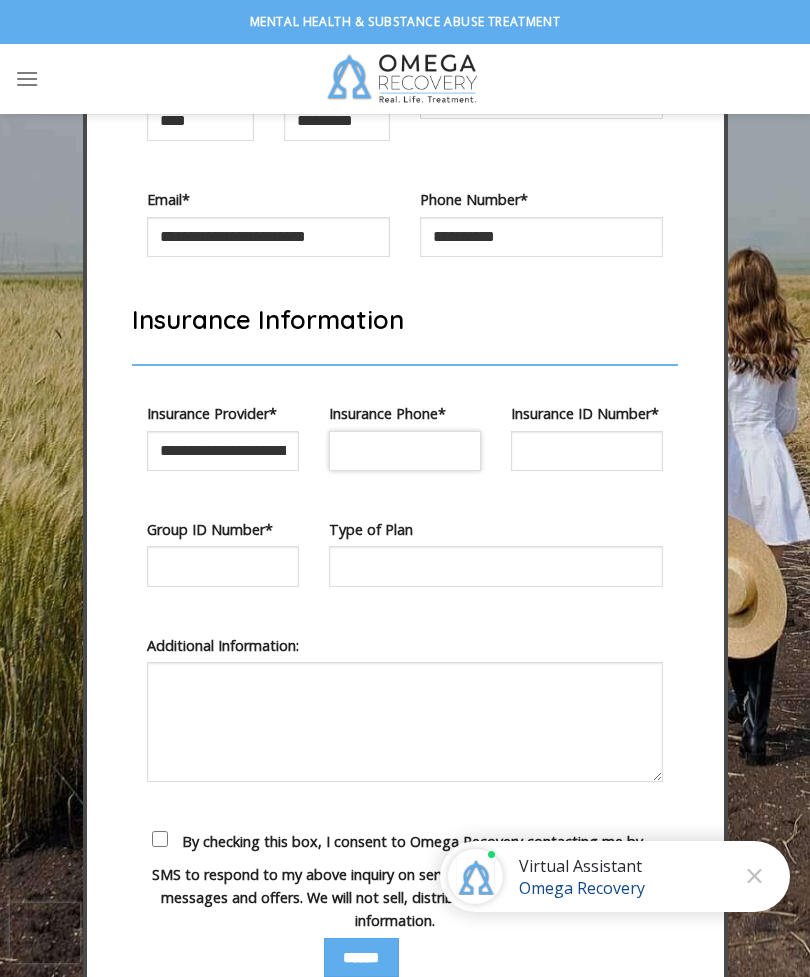 click at bounding box center [405, 451] 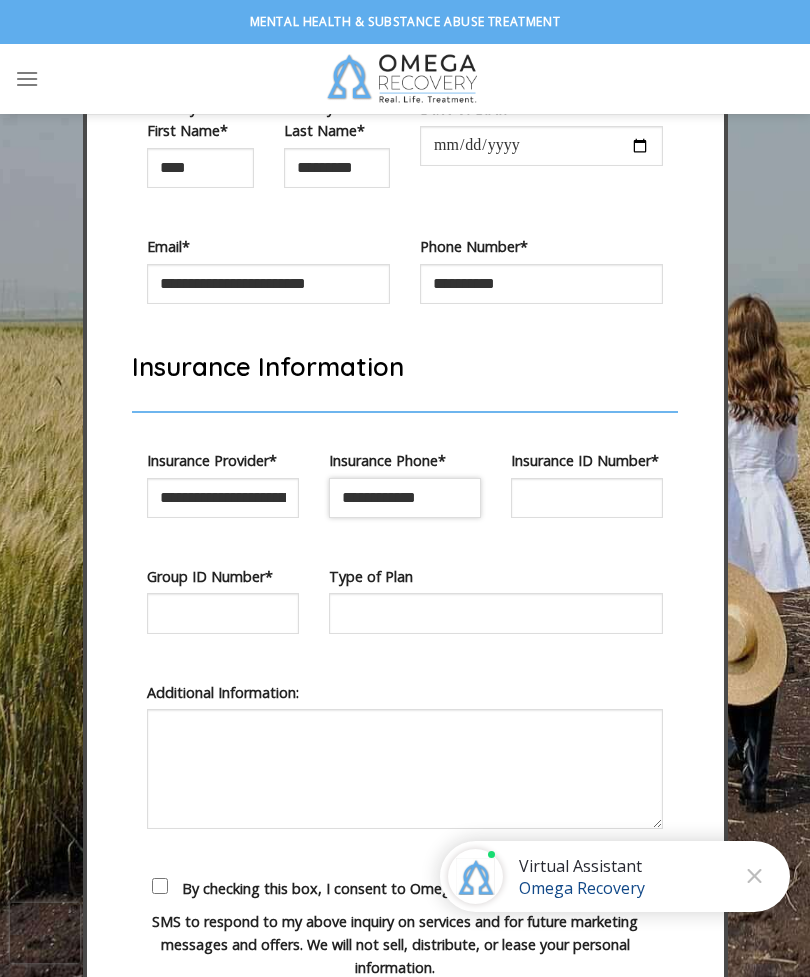 scroll, scrollTop: 6938, scrollLeft: 0, axis: vertical 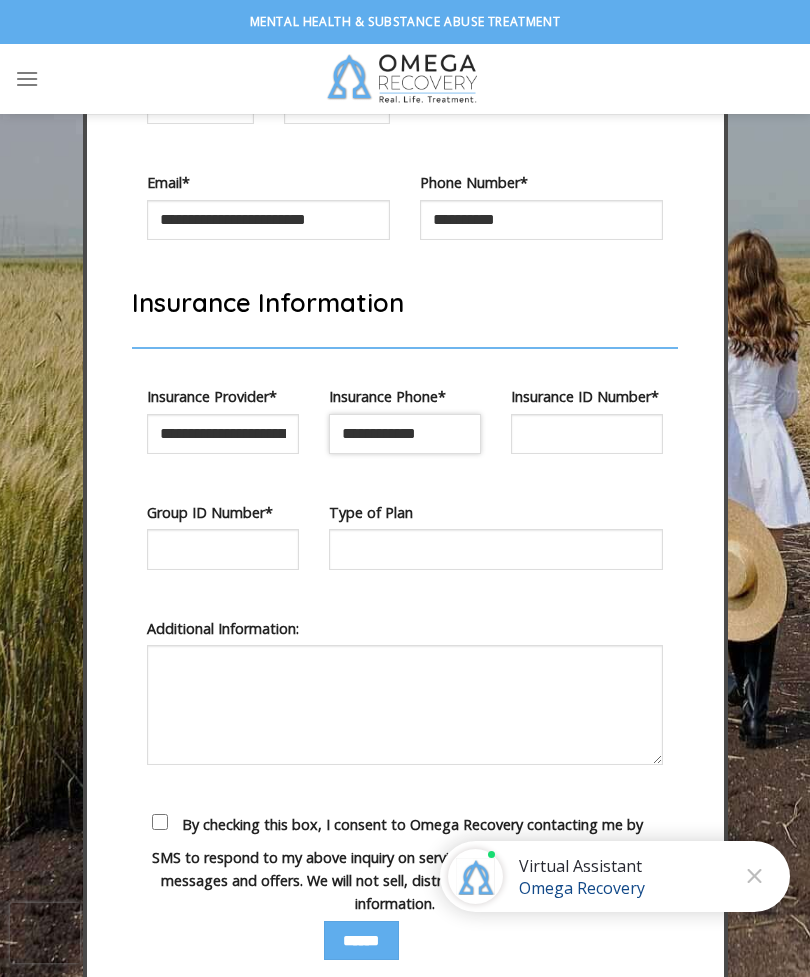 type on "**********" 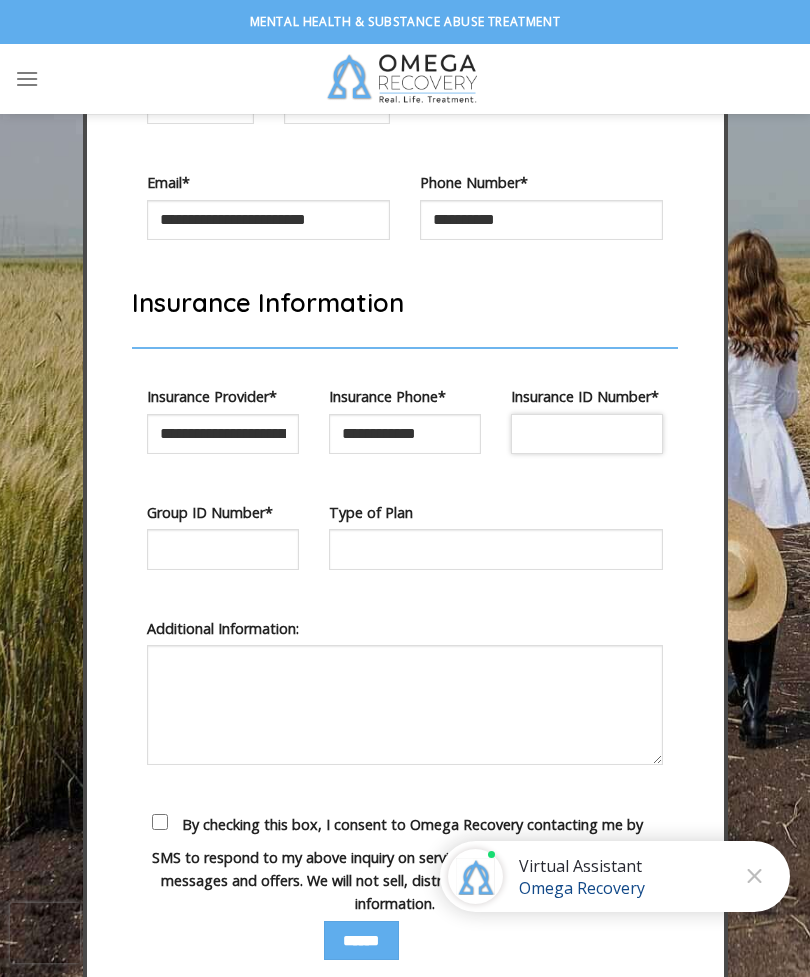 click at bounding box center (587, 434) 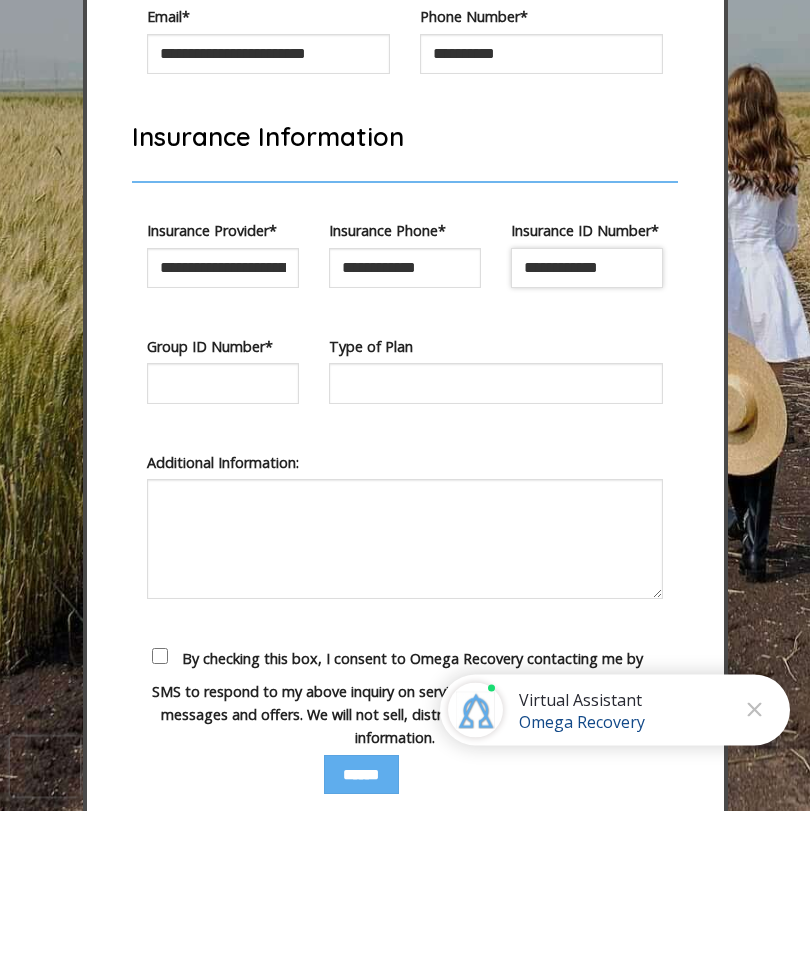 type on "**********" 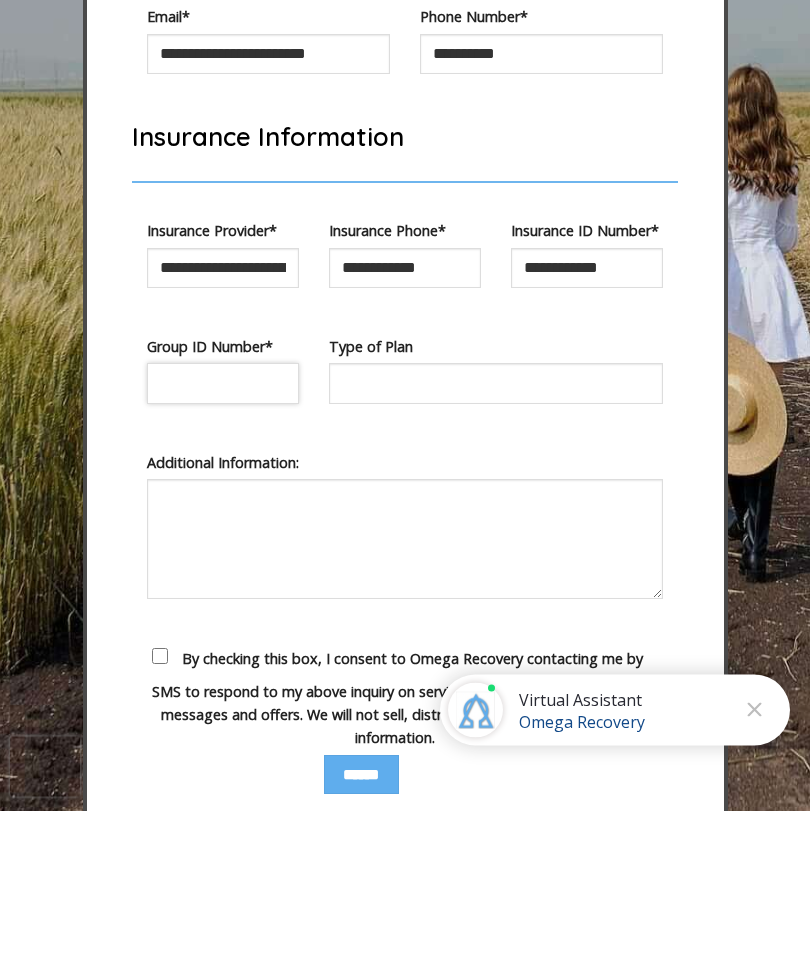 click at bounding box center [223, 550] 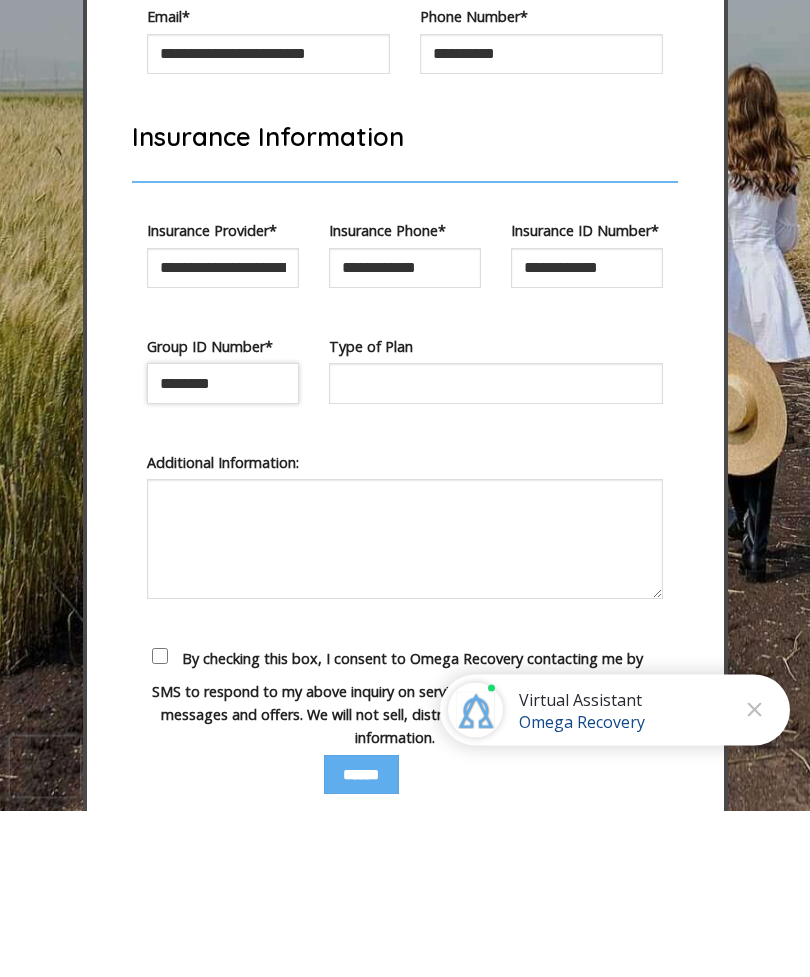 type on "********" 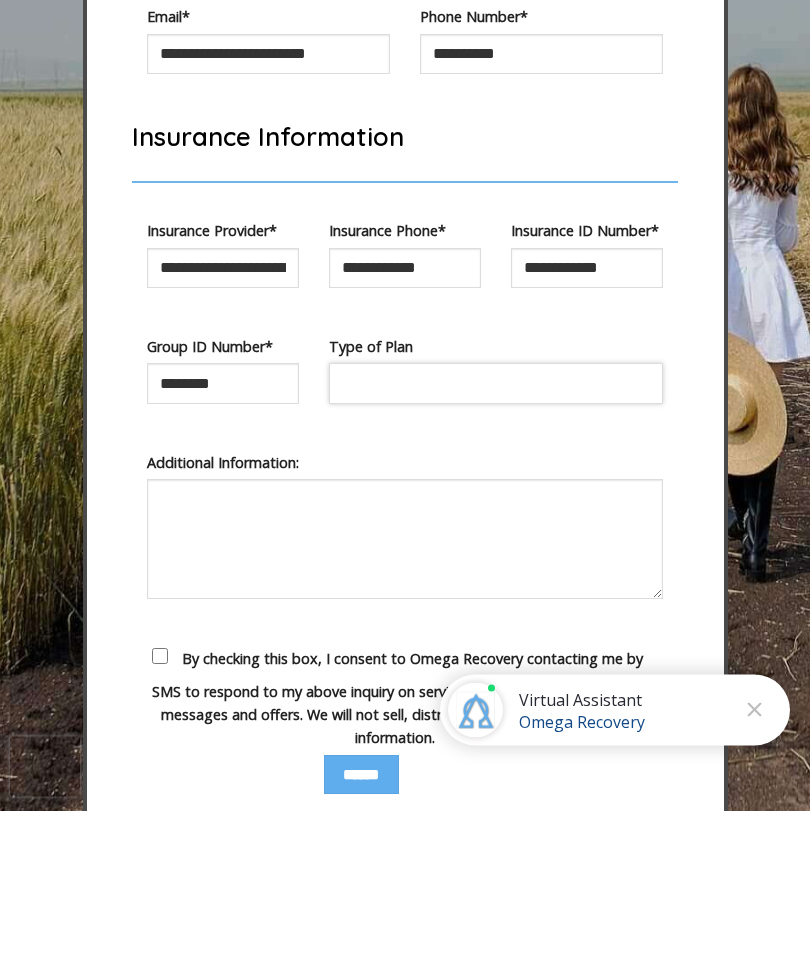 click at bounding box center (496, 550) 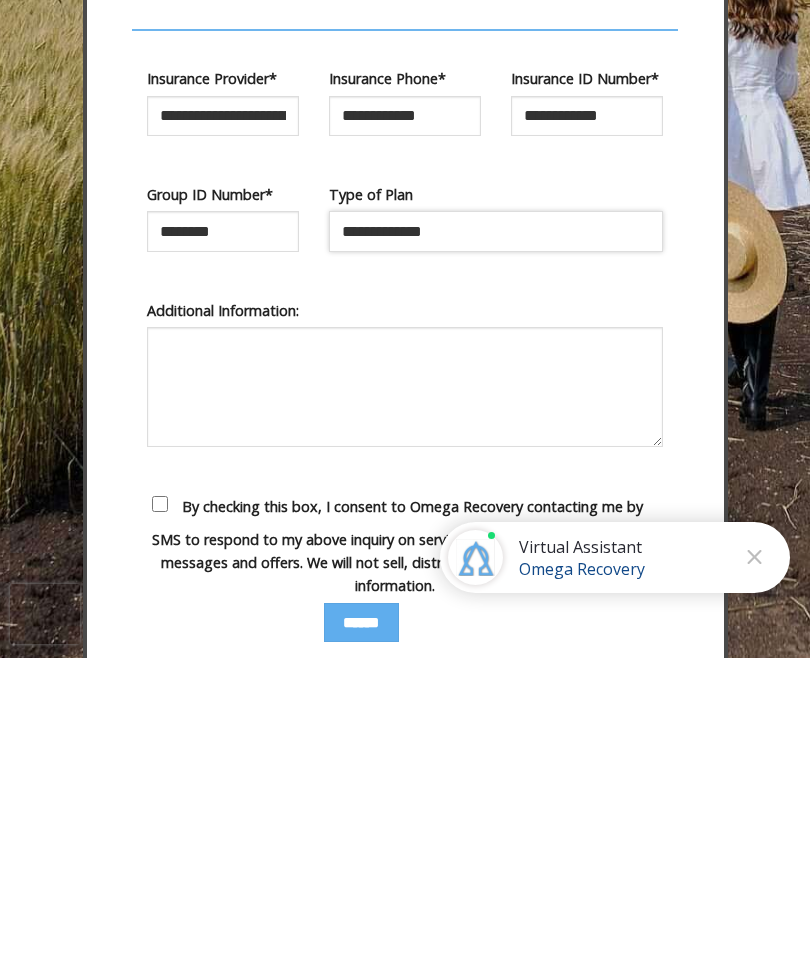scroll, scrollTop: 7004, scrollLeft: 0, axis: vertical 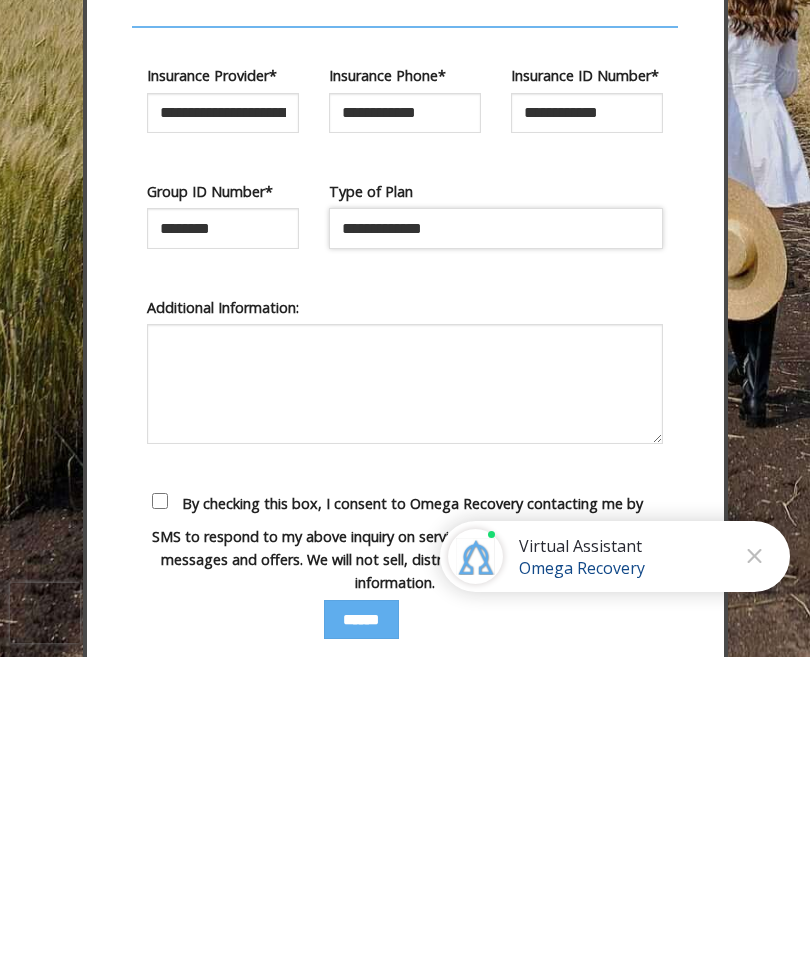 type on "**********" 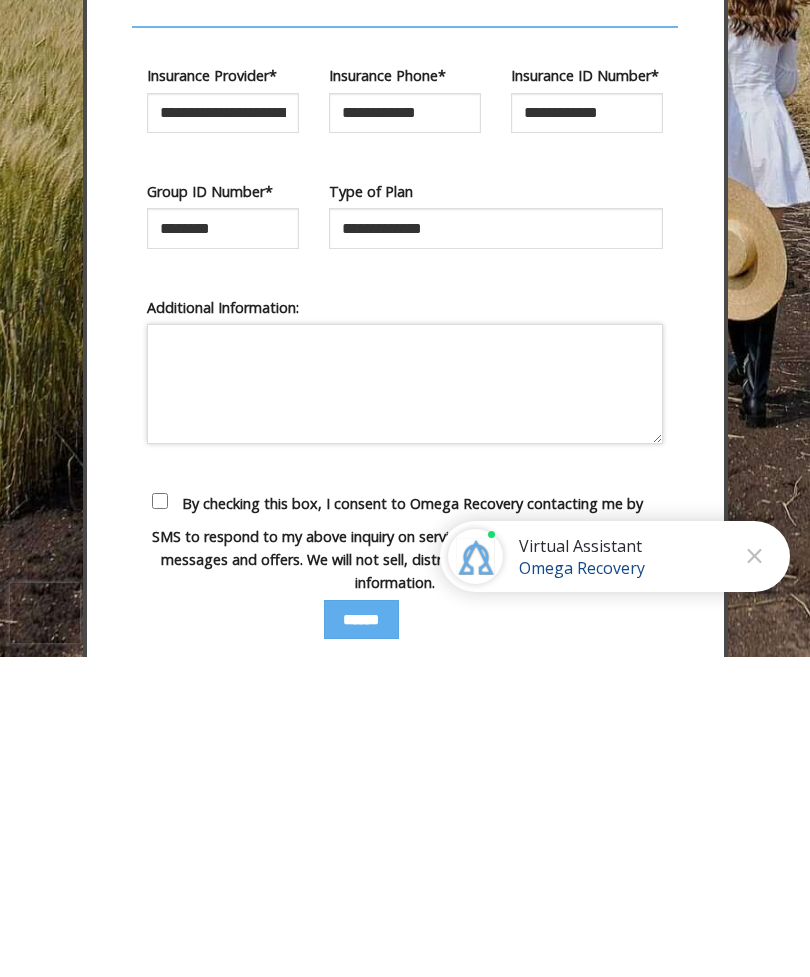 click at bounding box center [405, 704] 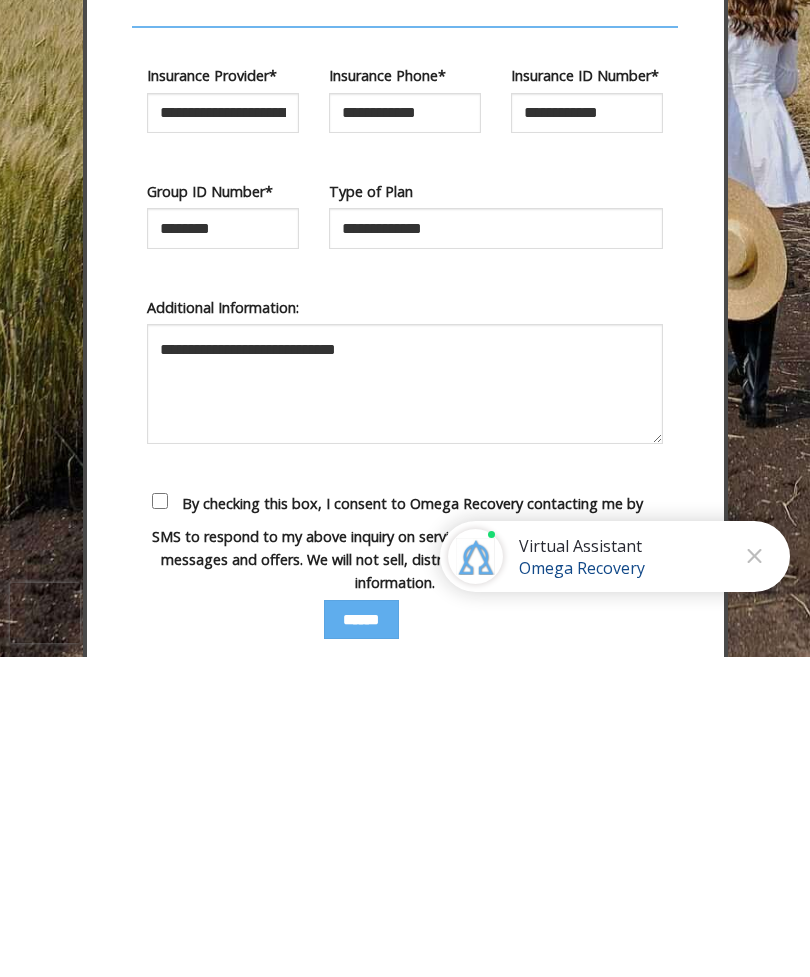 scroll, scrollTop: 7325, scrollLeft: 0, axis: vertical 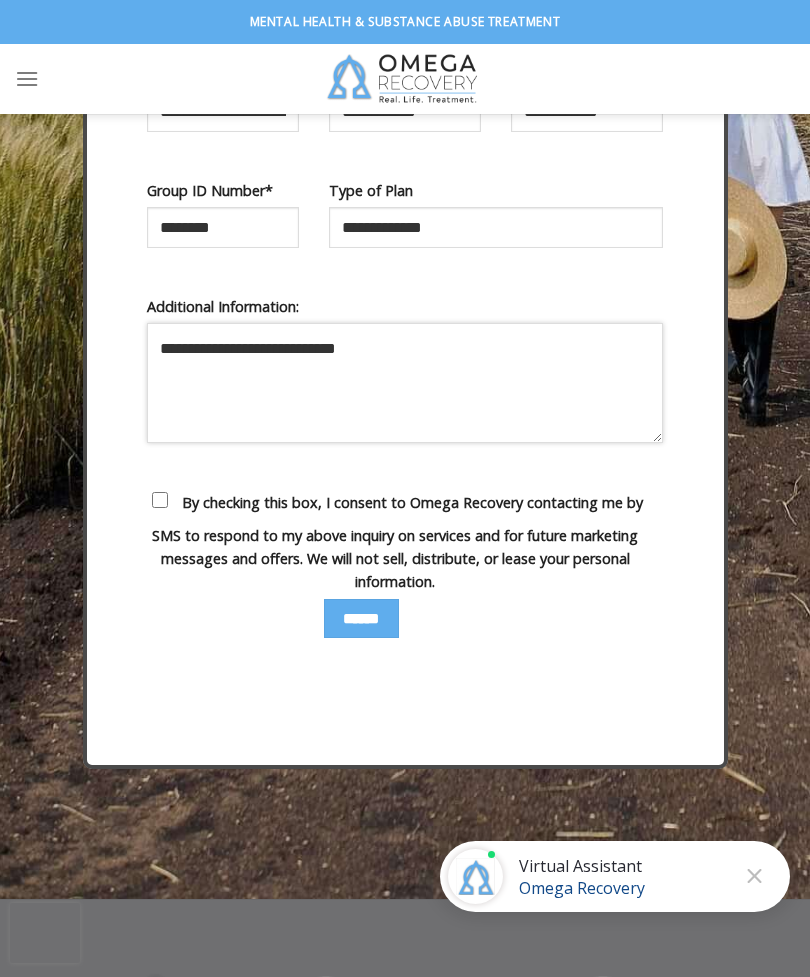 click on "**********" at bounding box center (405, 383) 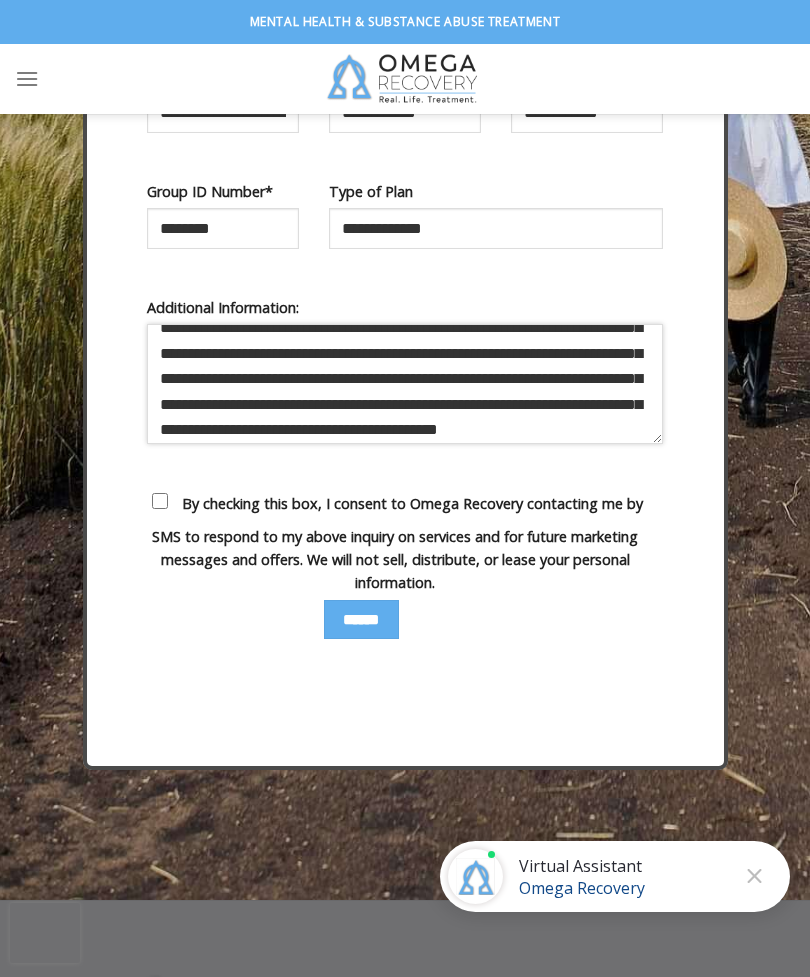 scroll, scrollTop: 93, scrollLeft: 0, axis: vertical 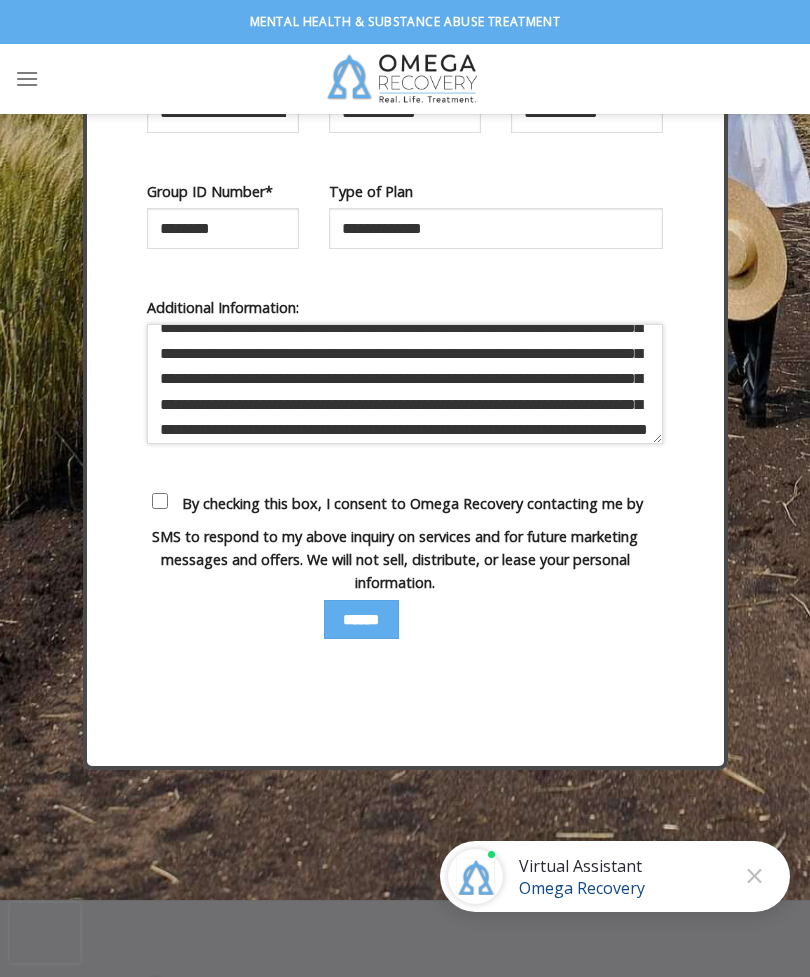 click on "**********" at bounding box center (405, 384) 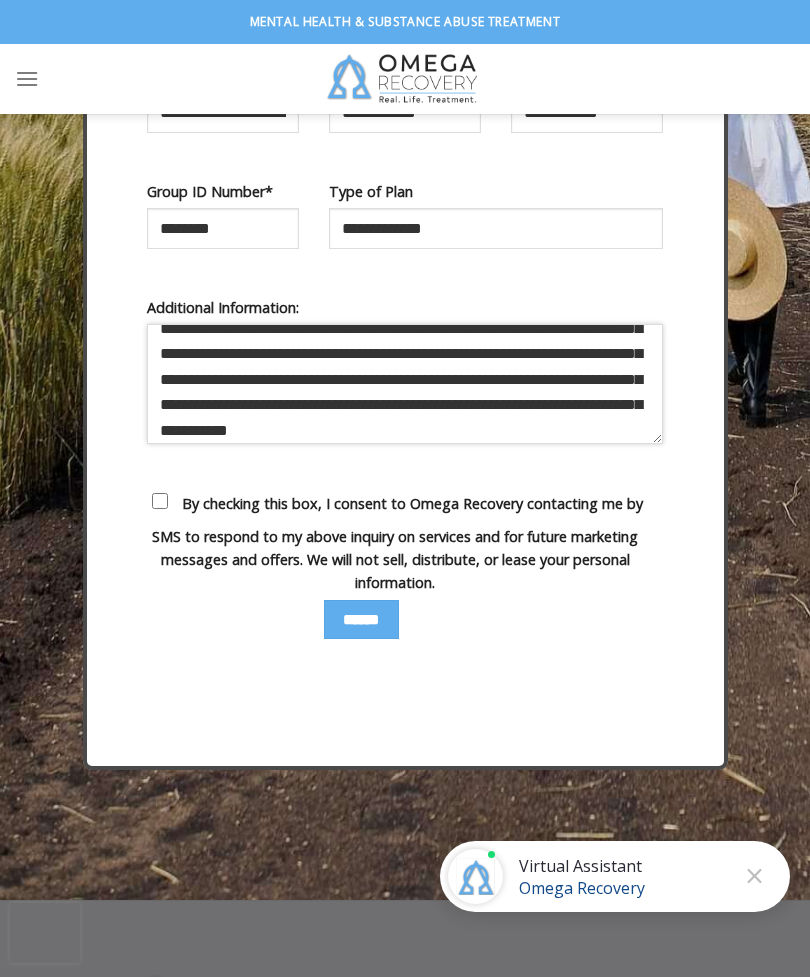click on "**********" at bounding box center [405, 384] 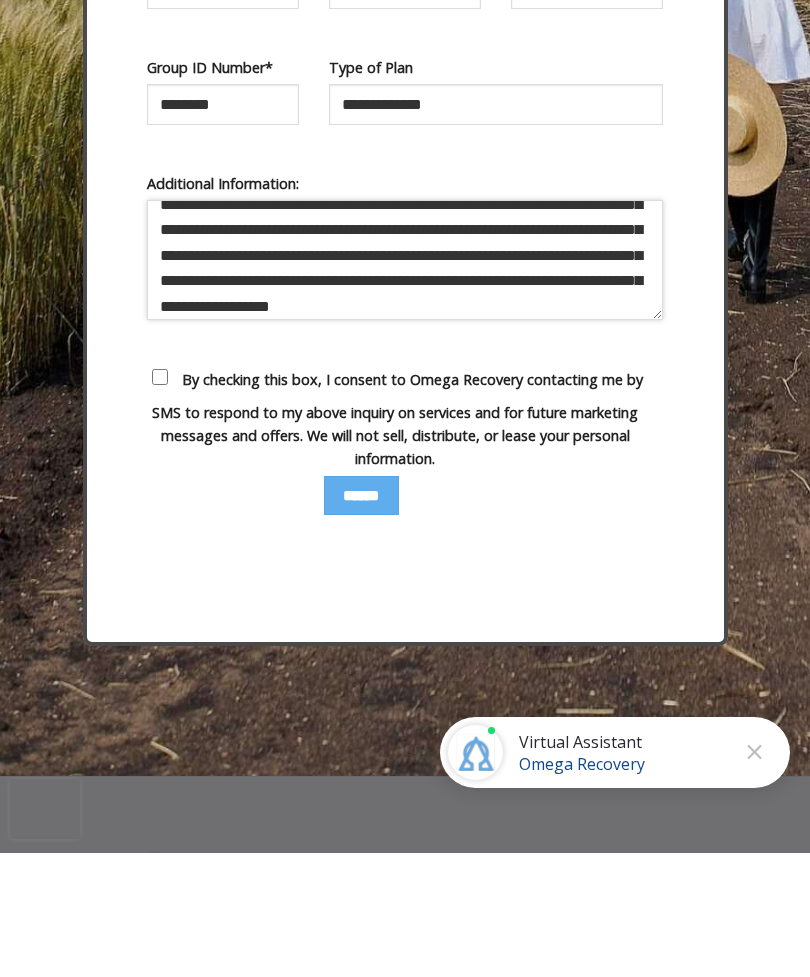 click on "**********" at bounding box center (405, 384) 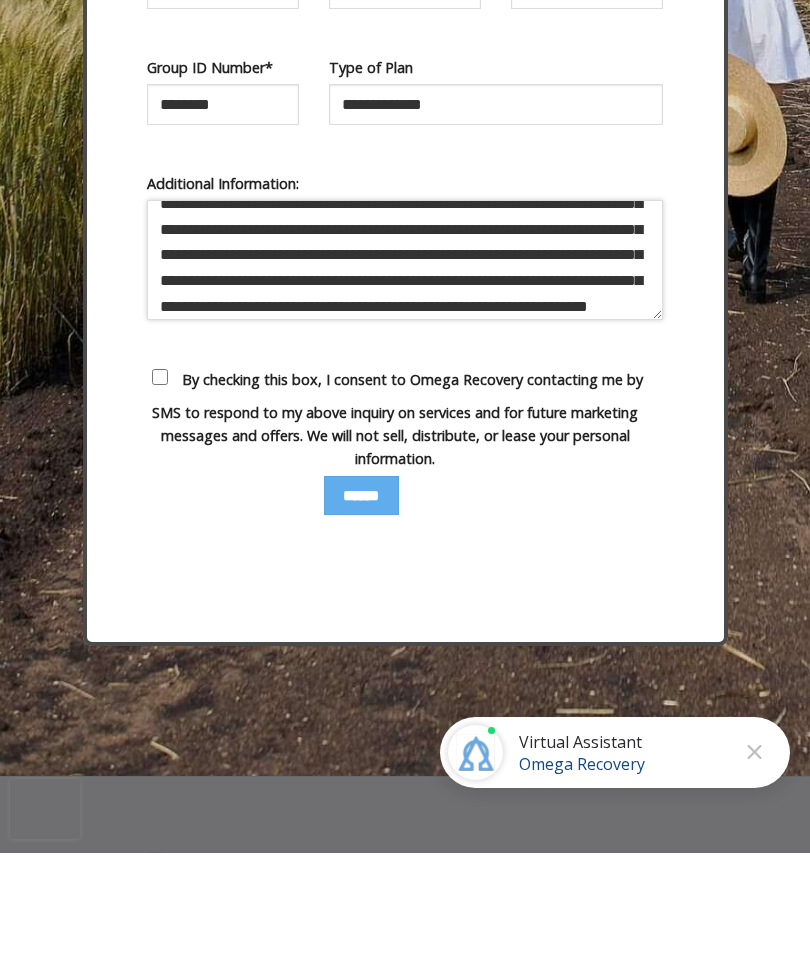 scroll, scrollTop: 168, scrollLeft: 0, axis: vertical 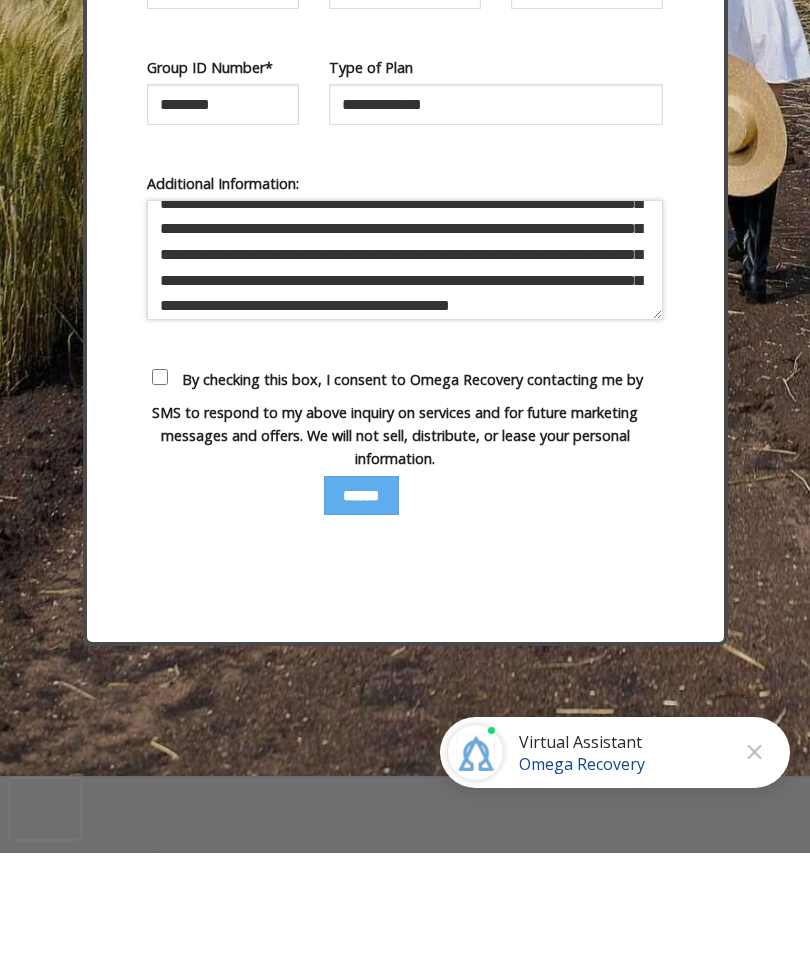 type on "**********" 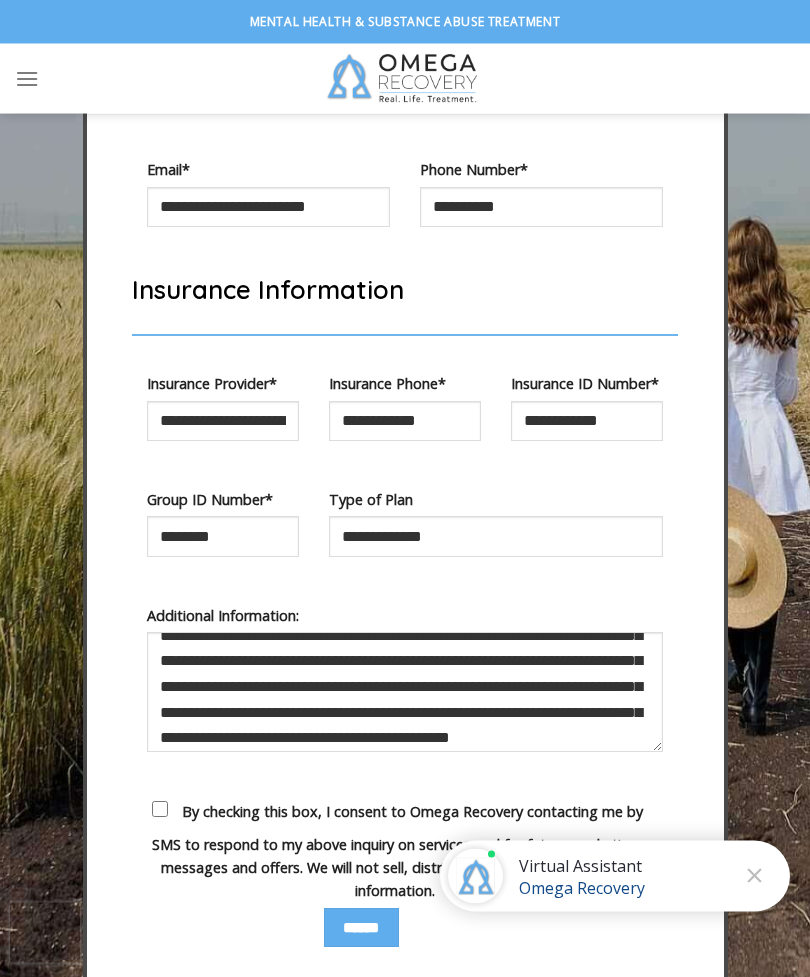 scroll, scrollTop: 7016, scrollLeft: 0, axis: vertical 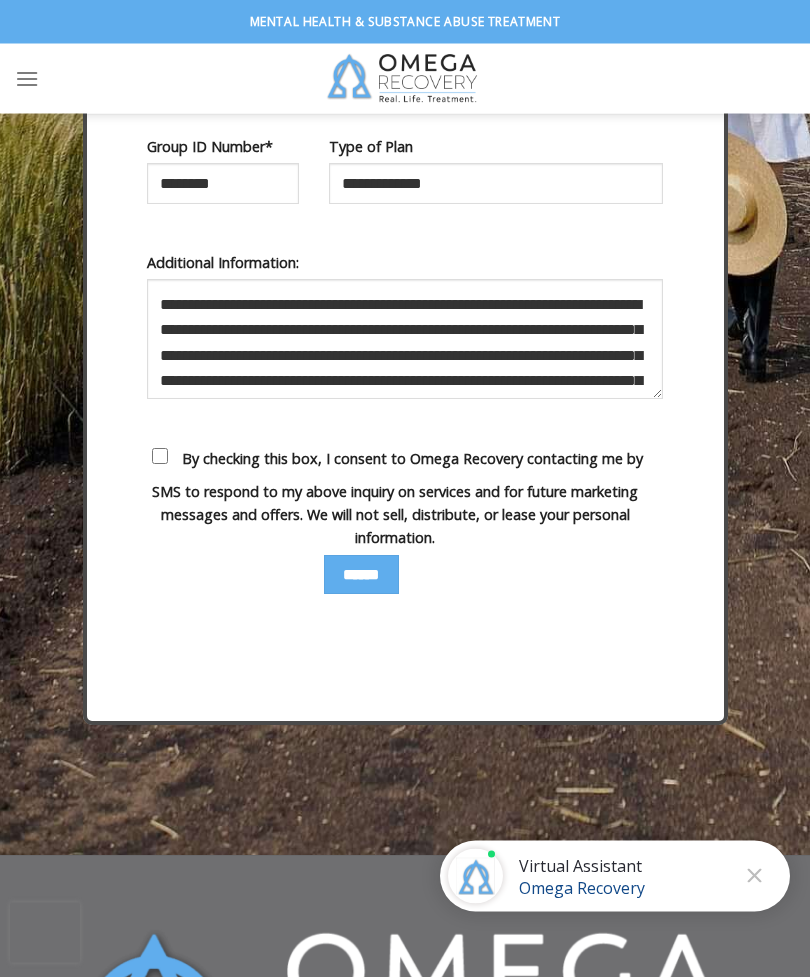 click on "******" at bounding box center (361, 575) 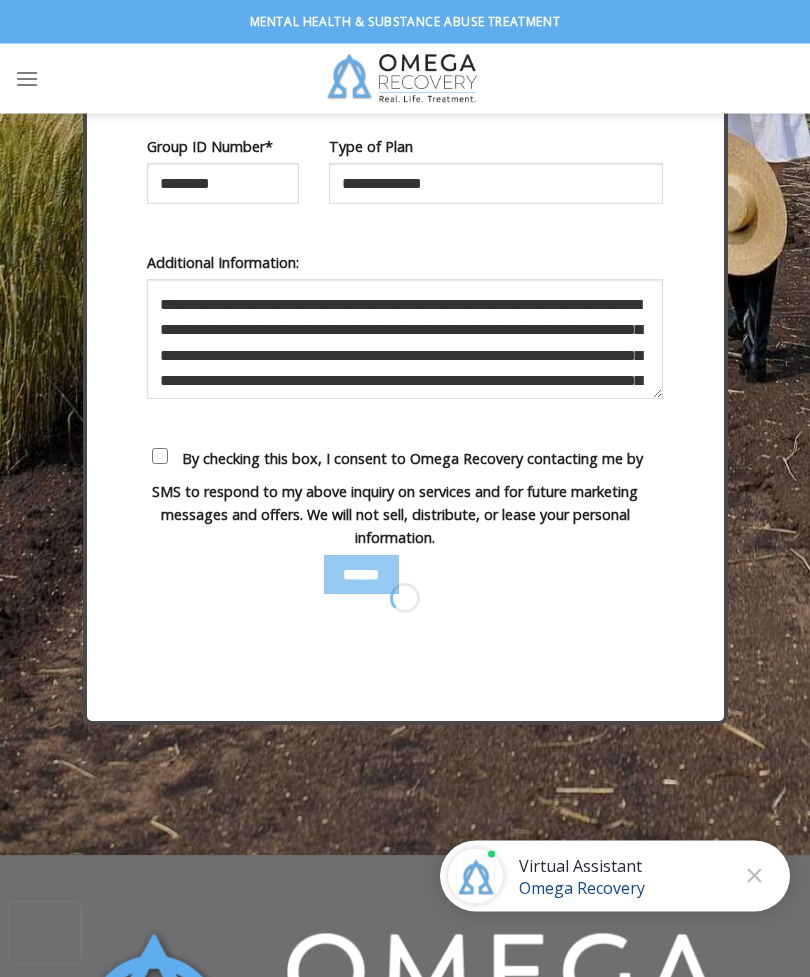scroll, scrollTop: 7369, scrollLeft: 0, axis: vertical 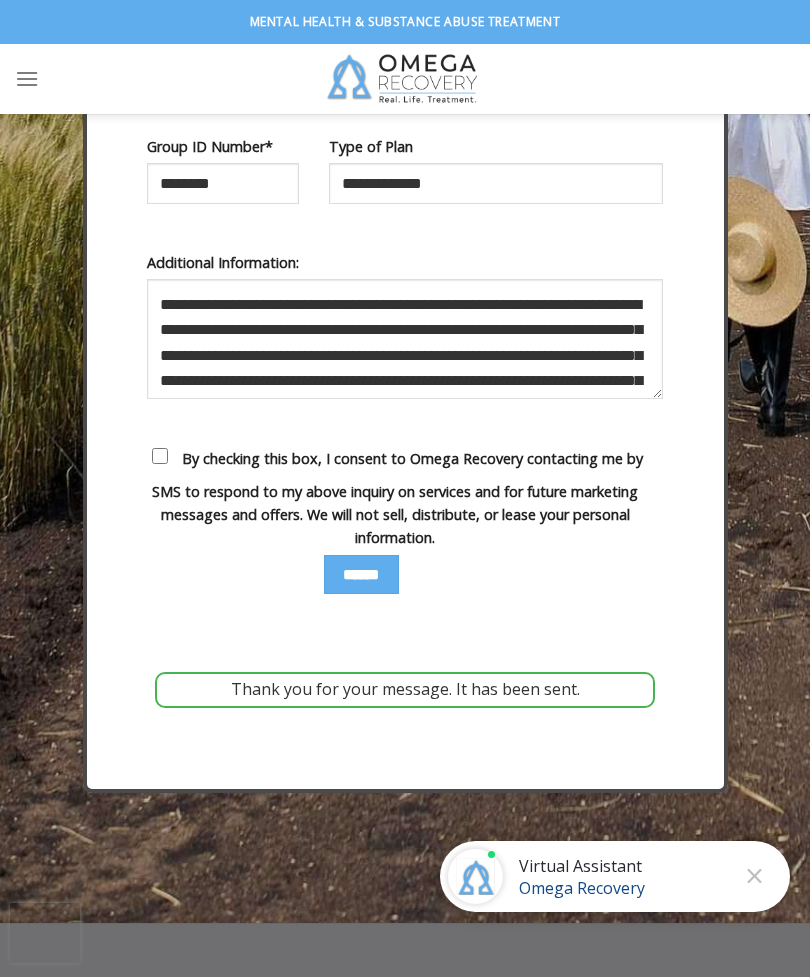 click at bounding box center (27, 78) 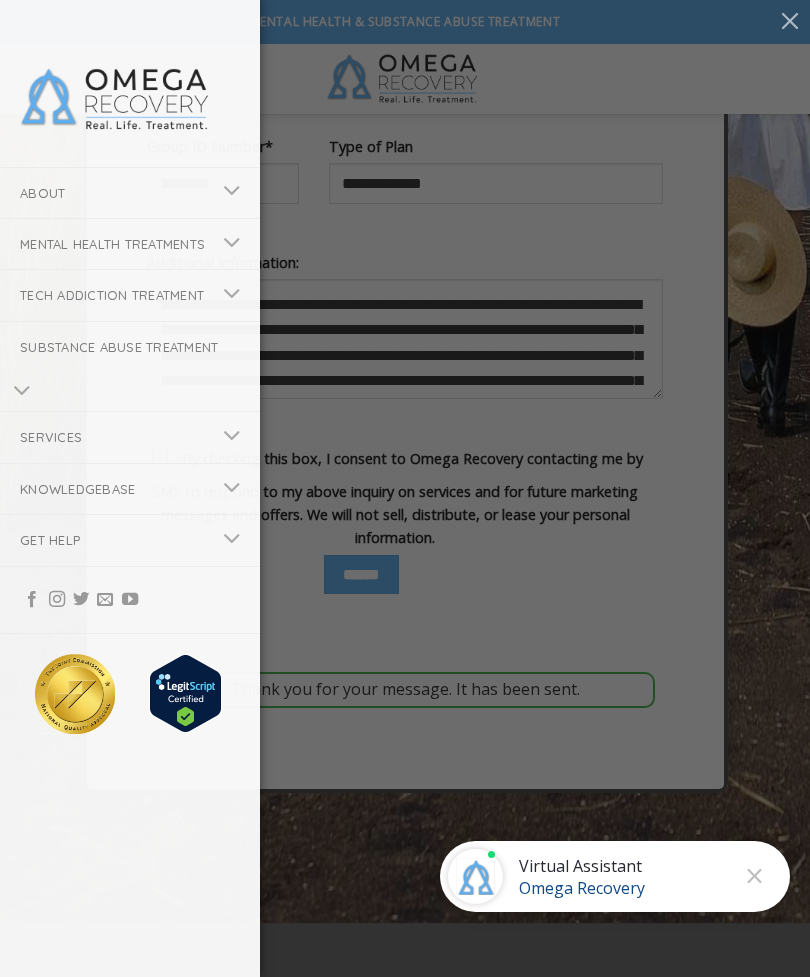 click at bounding box center [232, 243] 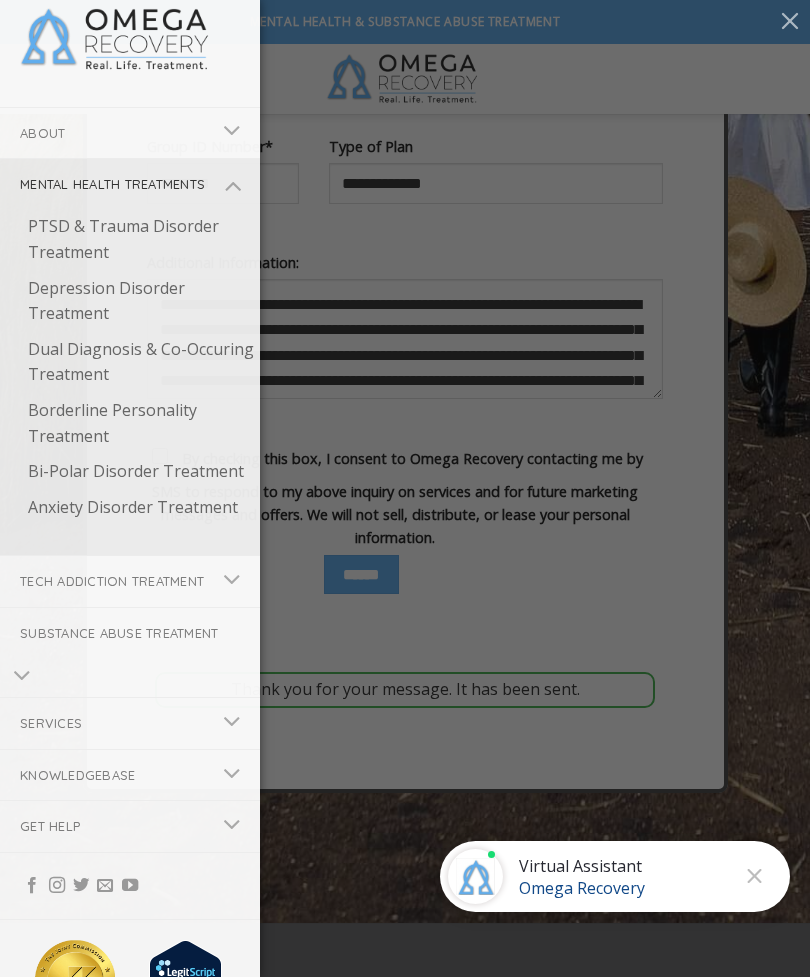 scroll, scrollTop: 57, scrollLeft: 0, axis: vertical 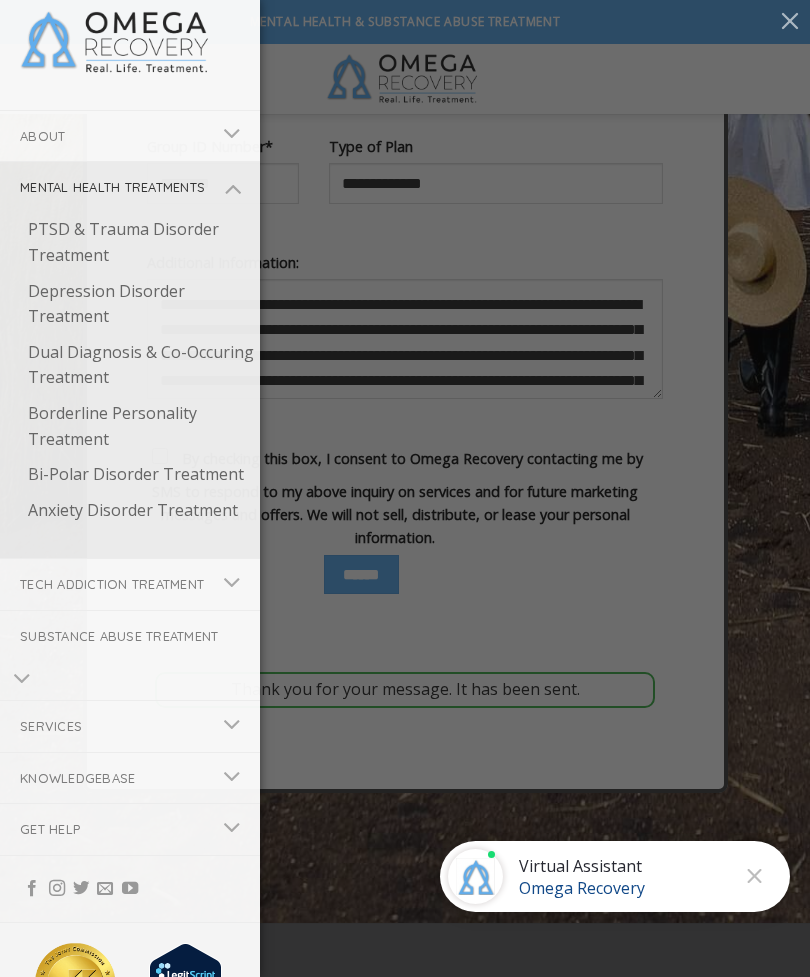 click on "Dual Diagnosis & Co-Occuring Treatment" at bounding box center (134, 365) 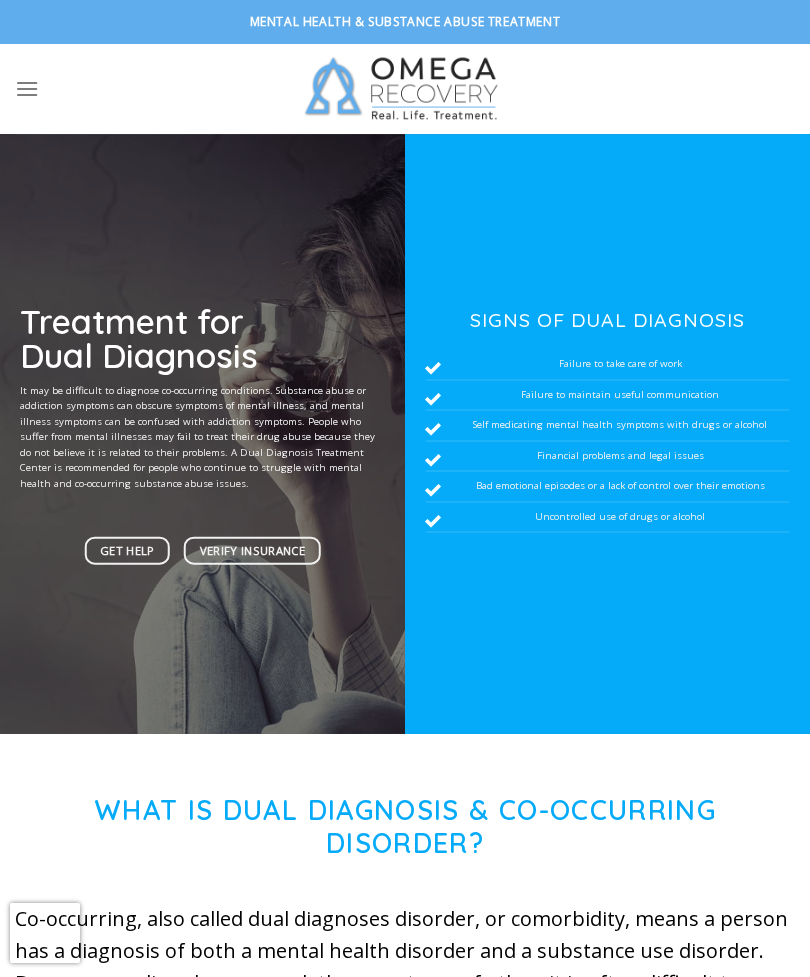 scroll, scrollTop: 0, scrollLeft: 0, axis: both 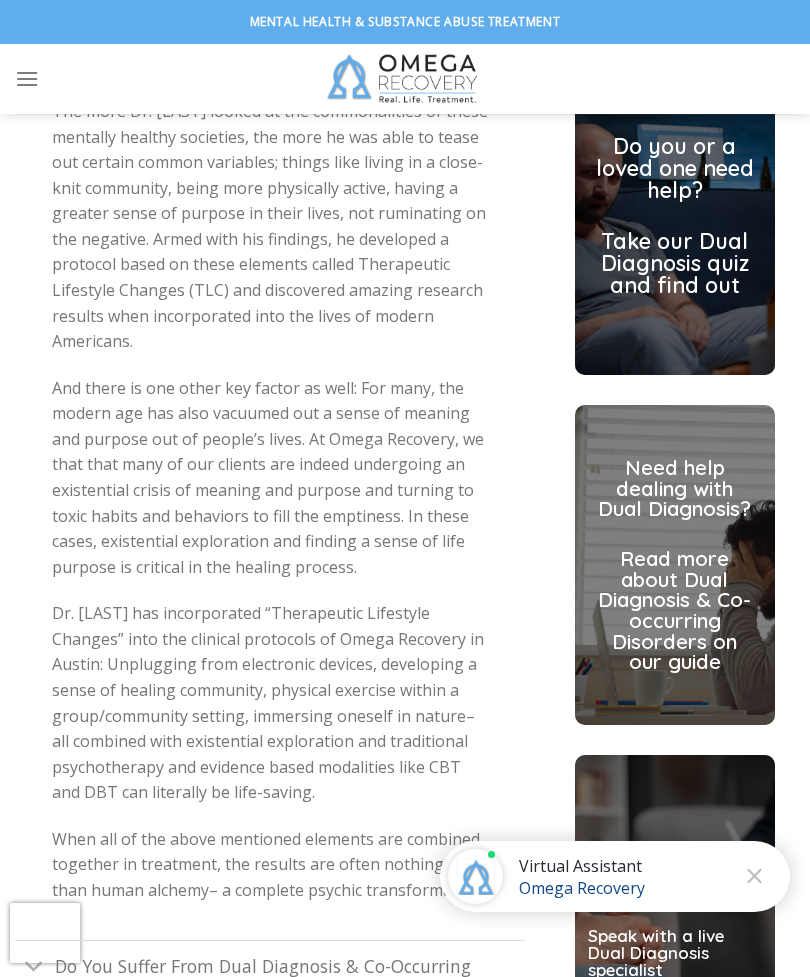 click at bounding box center (675, 215) 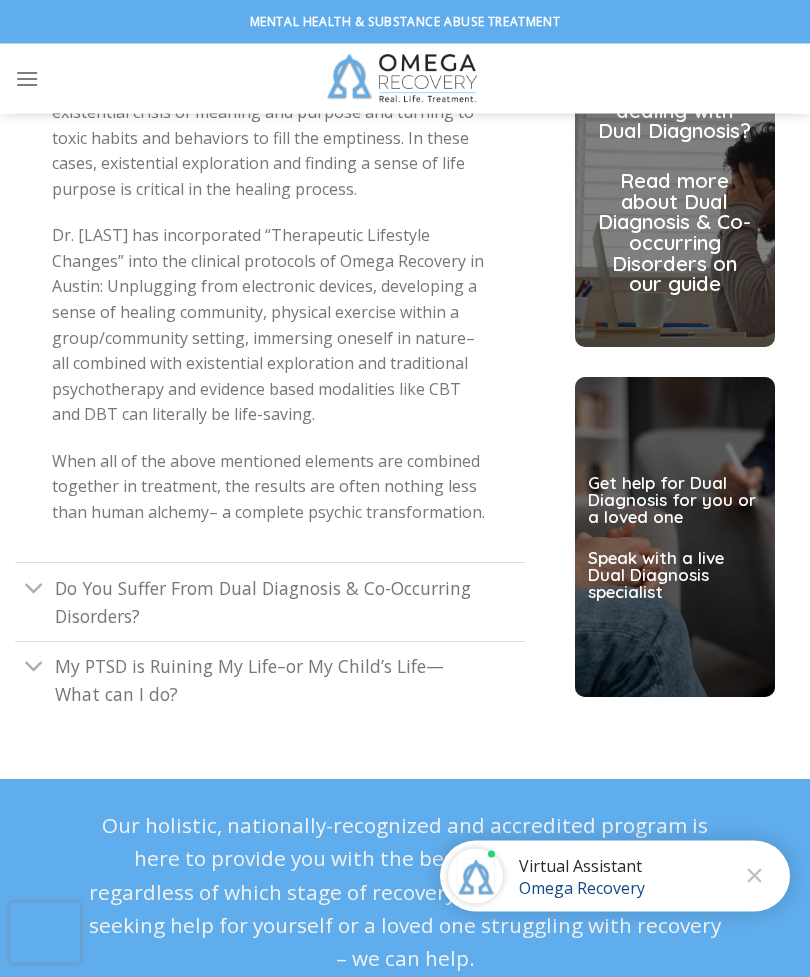 scroll, scrollTop: 5391, scrollLeft: 0, axis: vertical 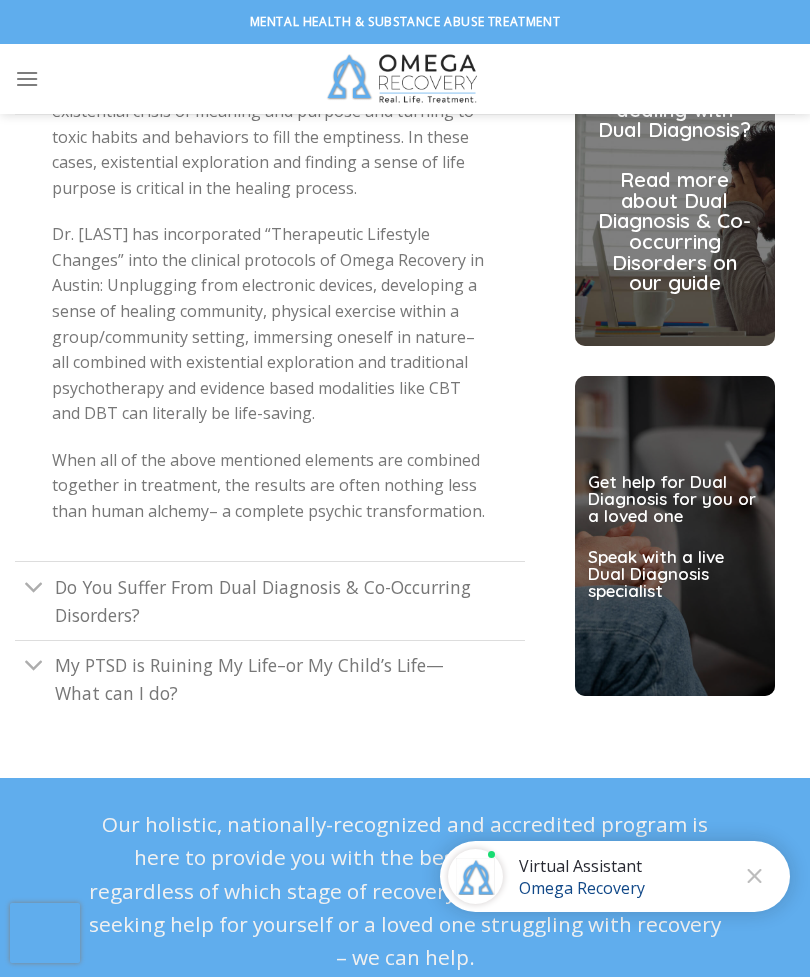 click on "Get help for Dual Diagnosis for you or a loved one" at bounding box center [675, 498] 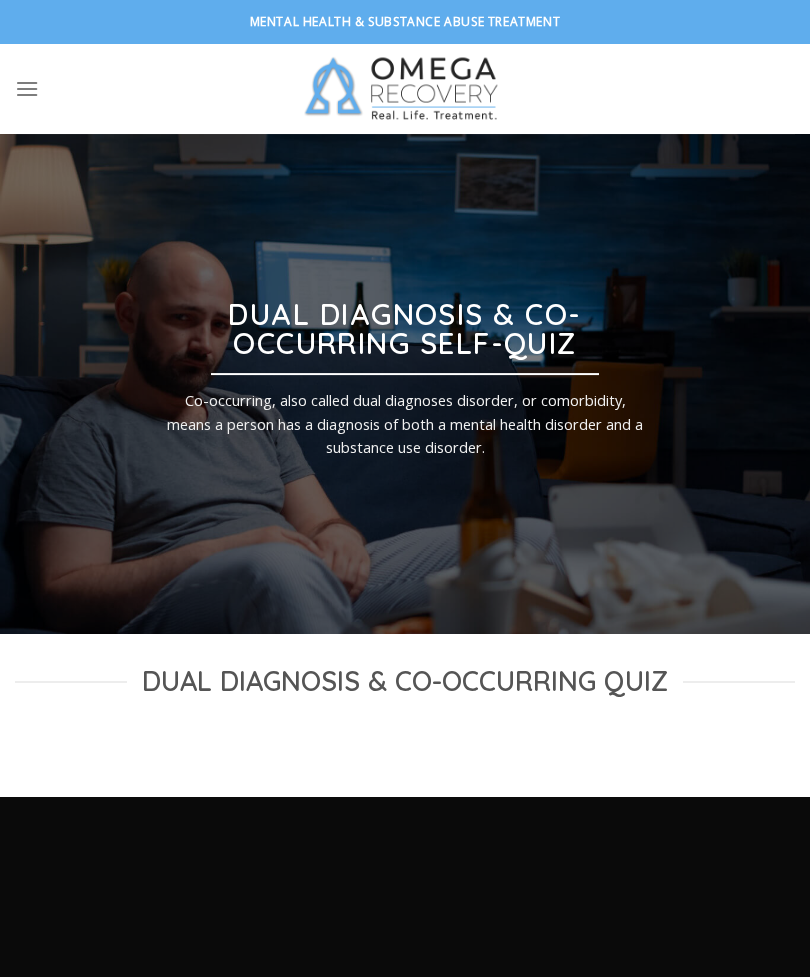 scroll, scrollTop: 0, scrollLeft: 0, axis: both 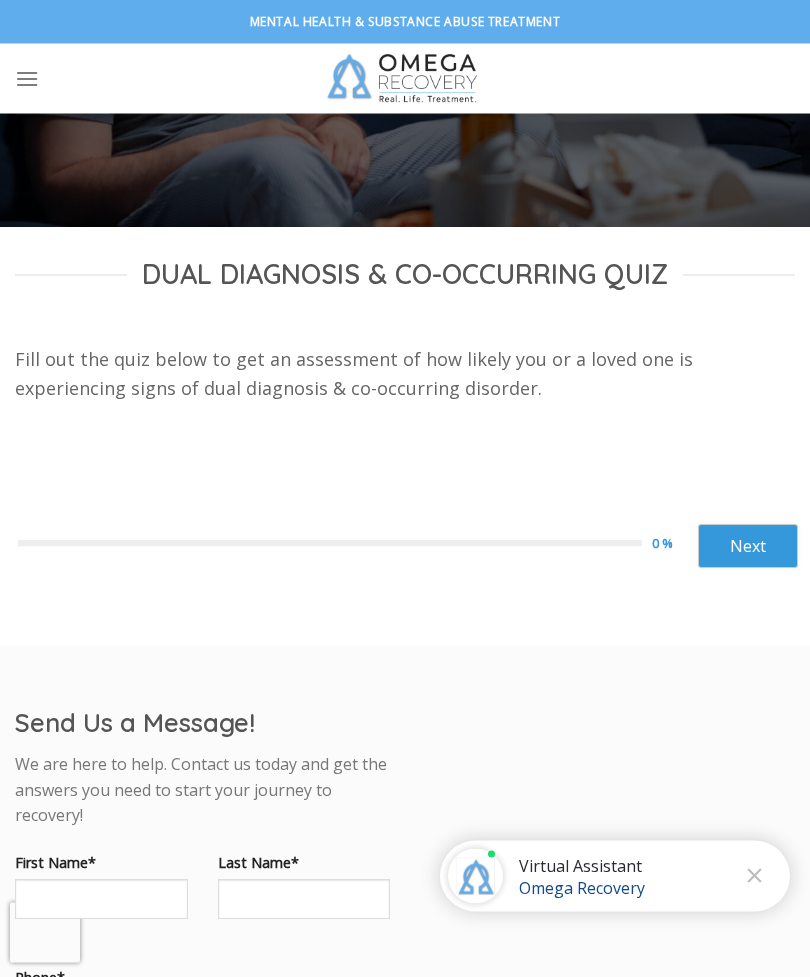 click on "Next" at bounding box center (748, 547) 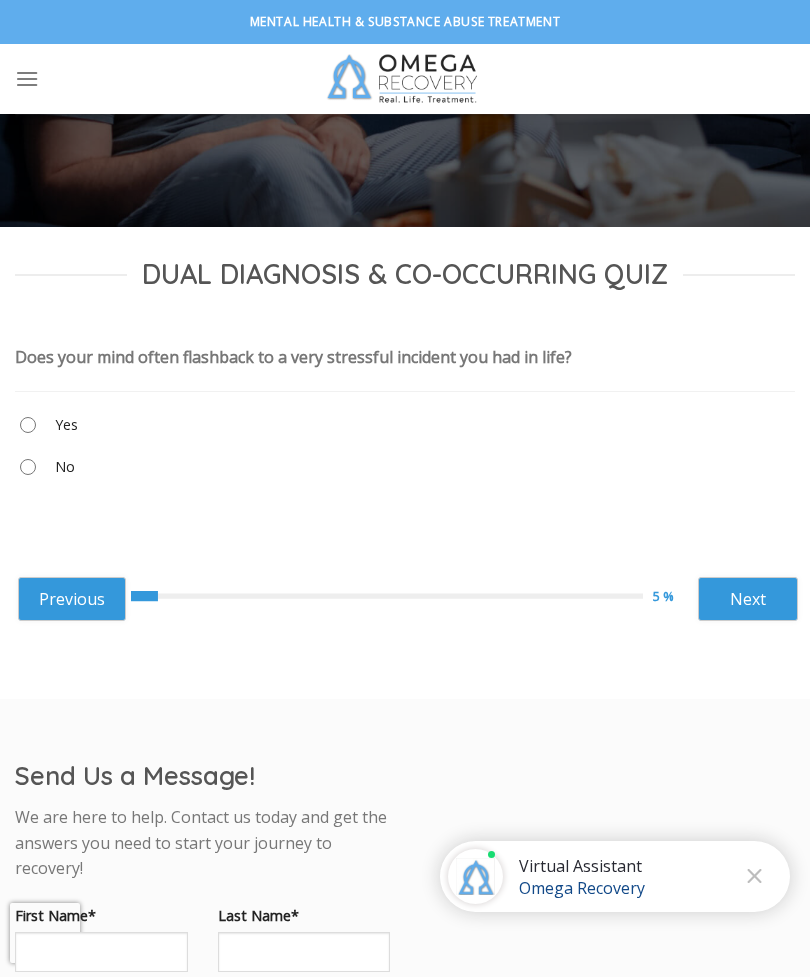 click on "Yes" at bounding box center (405, 430) 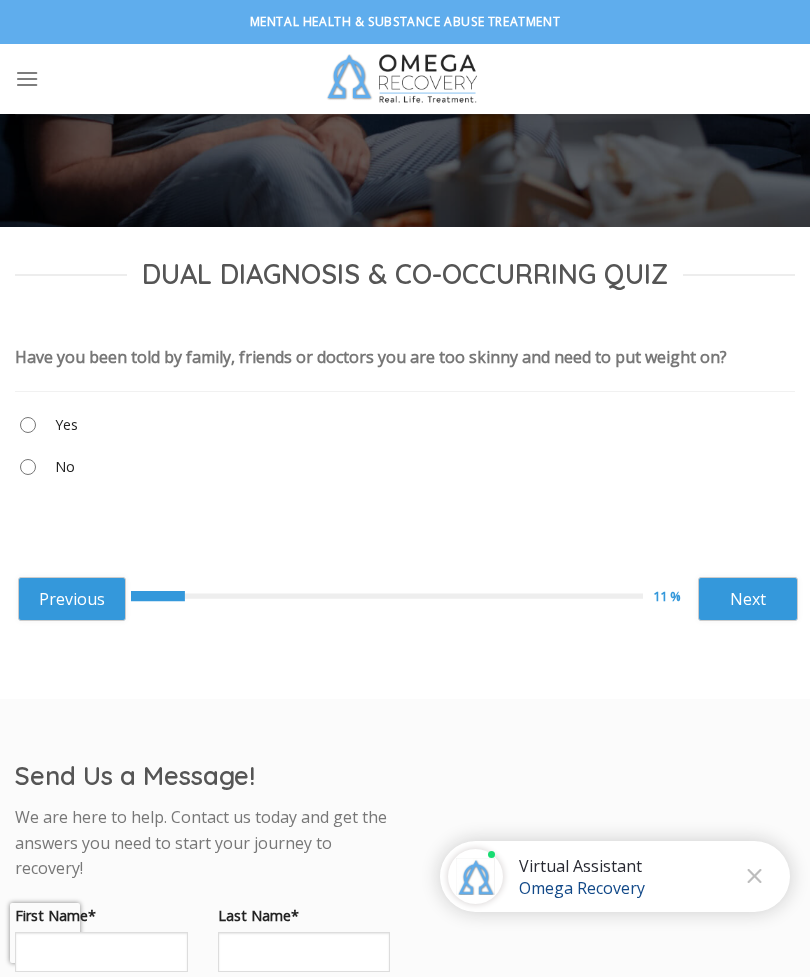 click on "Next" at bounding box center [748, 599] 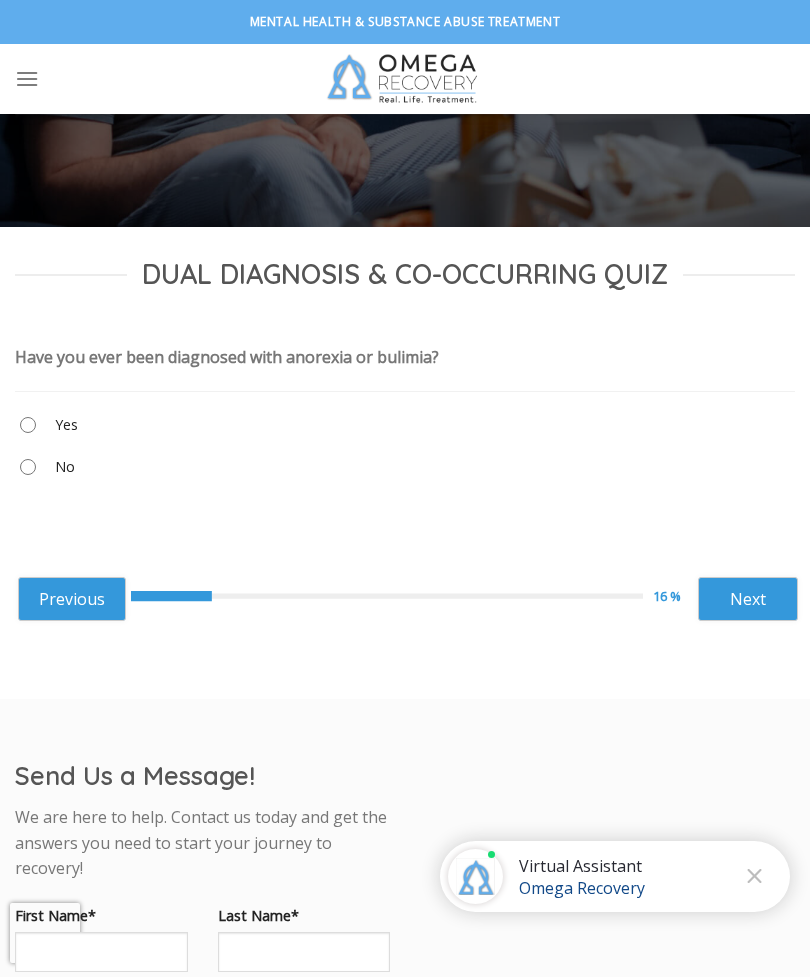 click on "Next" at bounding box center [748, 599] 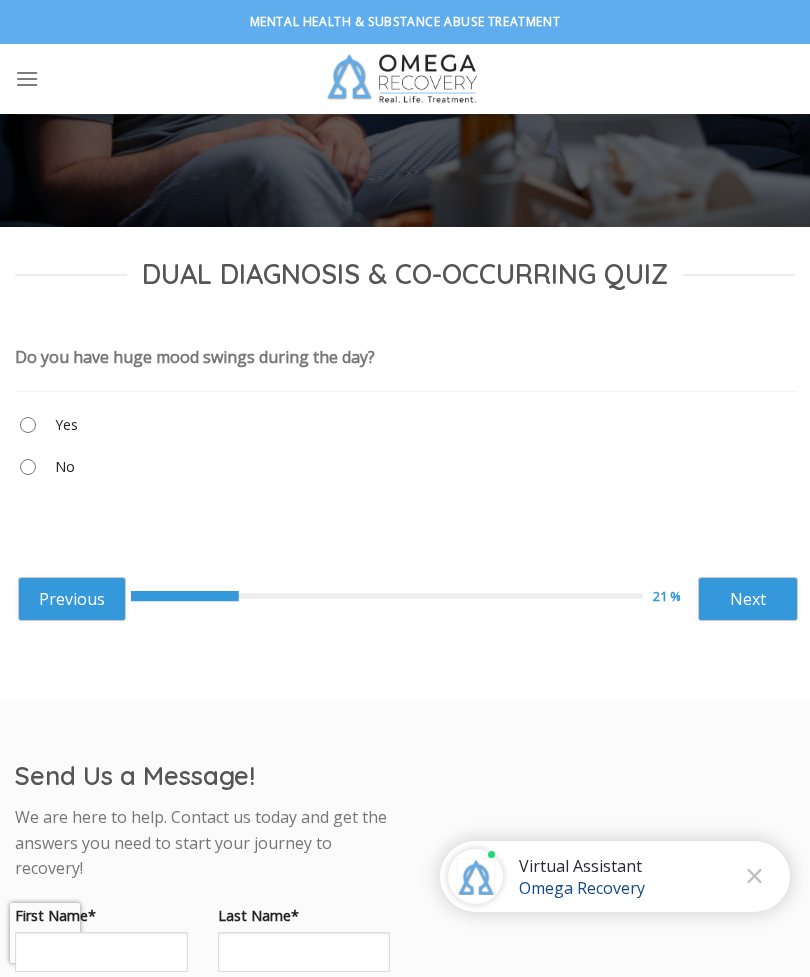 click on "Previous" at bounding box center (72, 599) 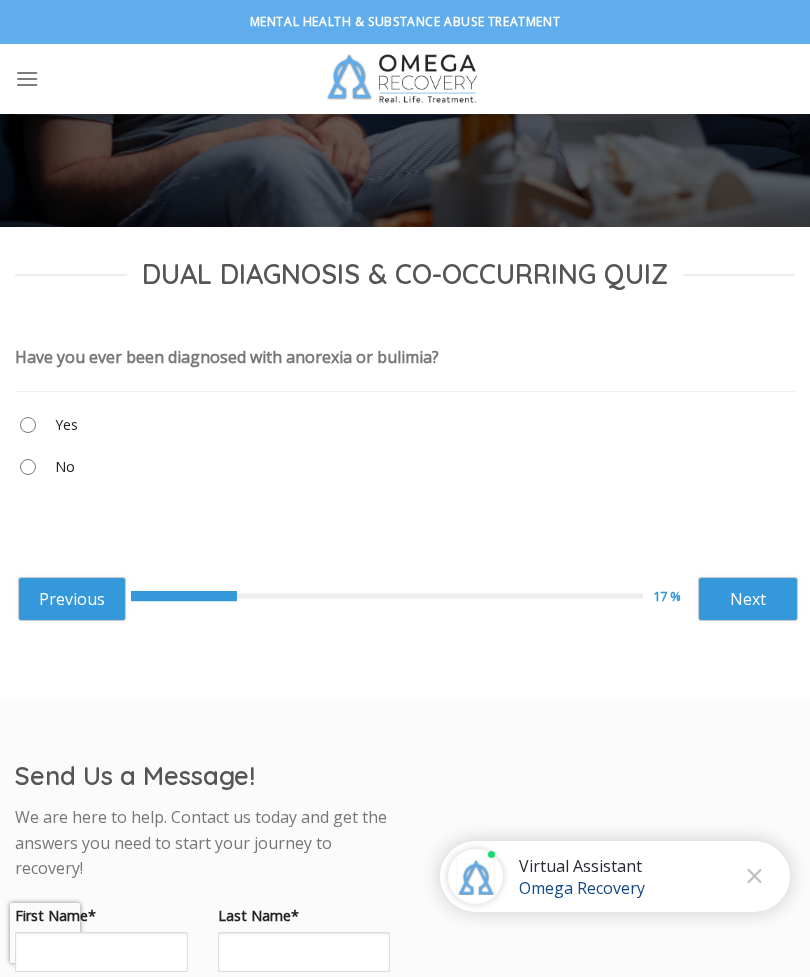 click on "Previous" at bounding box center (72, 599) 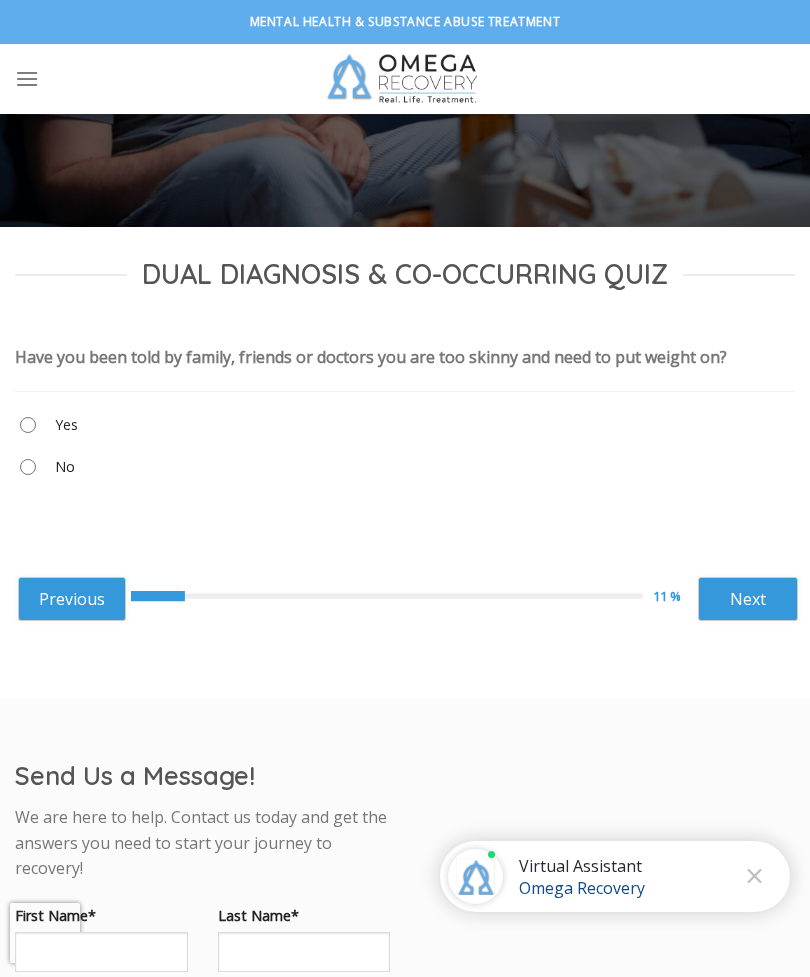click on "Next" at bounding box center (748, 599) 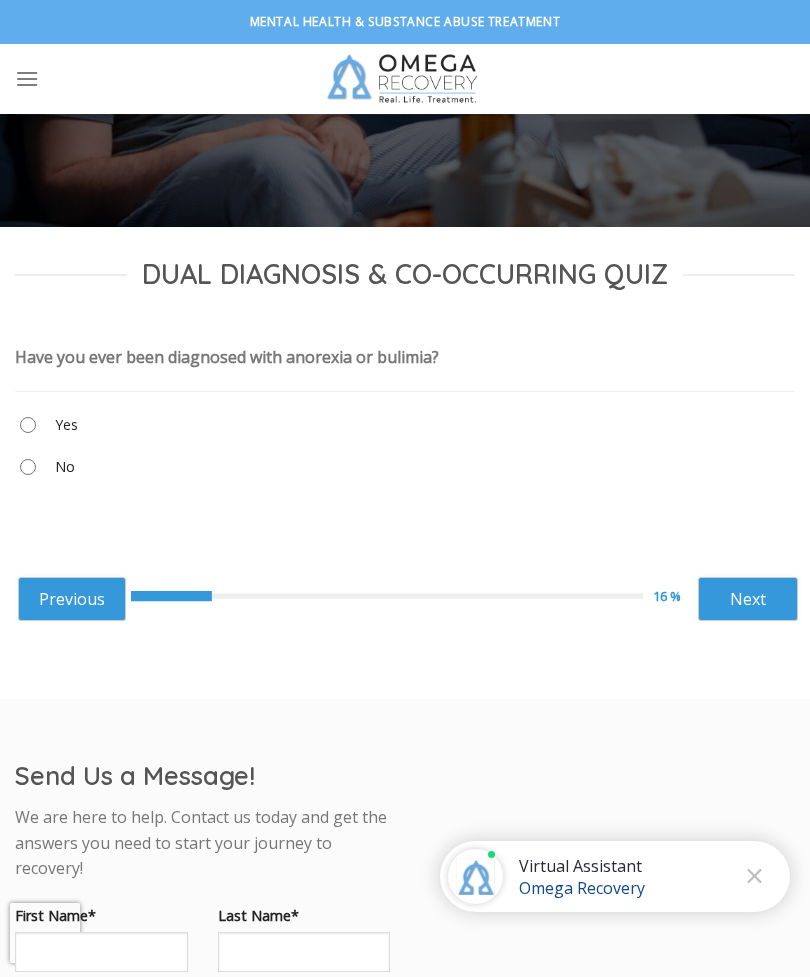 click on "Next" at bounding box center (748, 599) 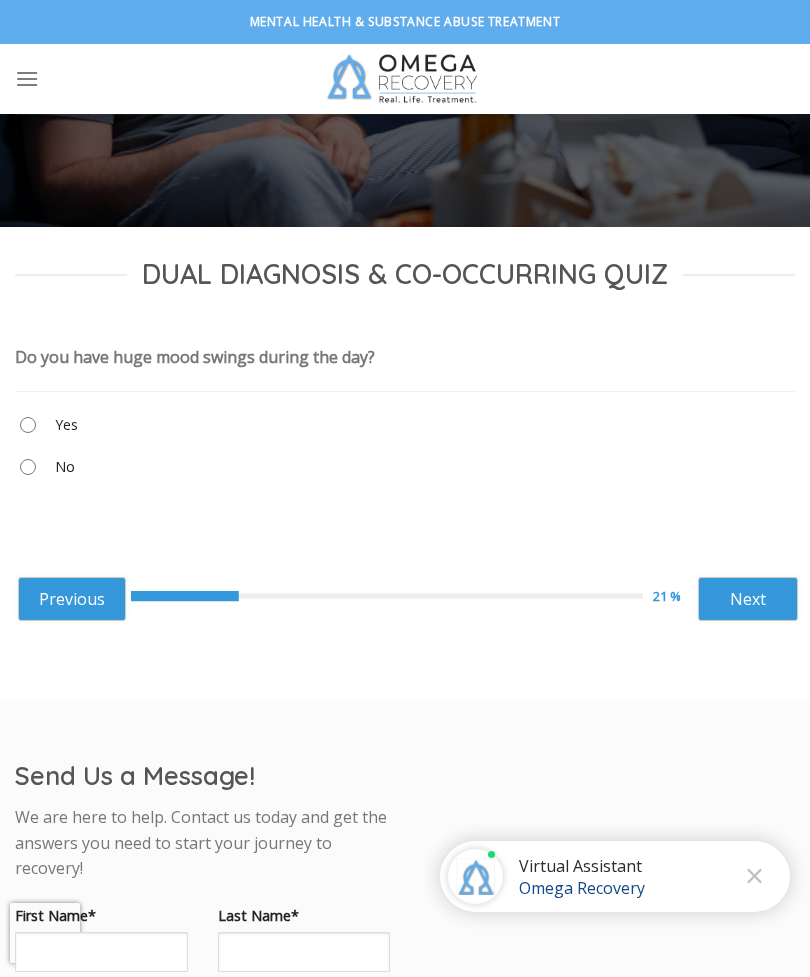 click on "Next" at bounding box center (748, 599) 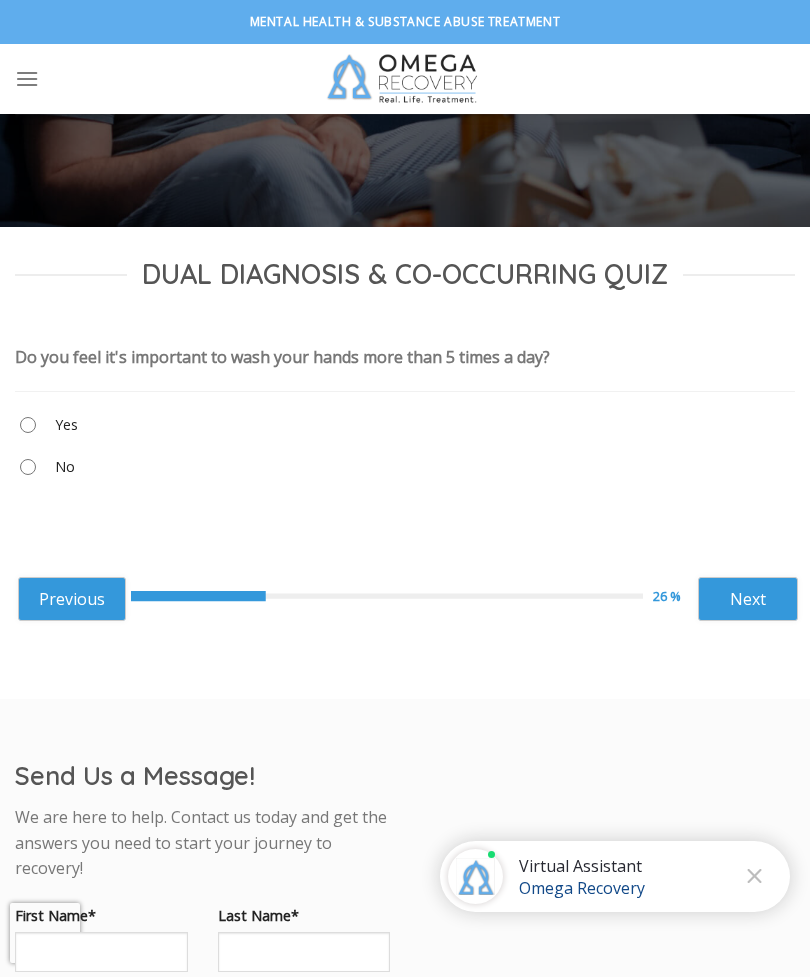 click on "Previous" at bounding box center (72, 599) 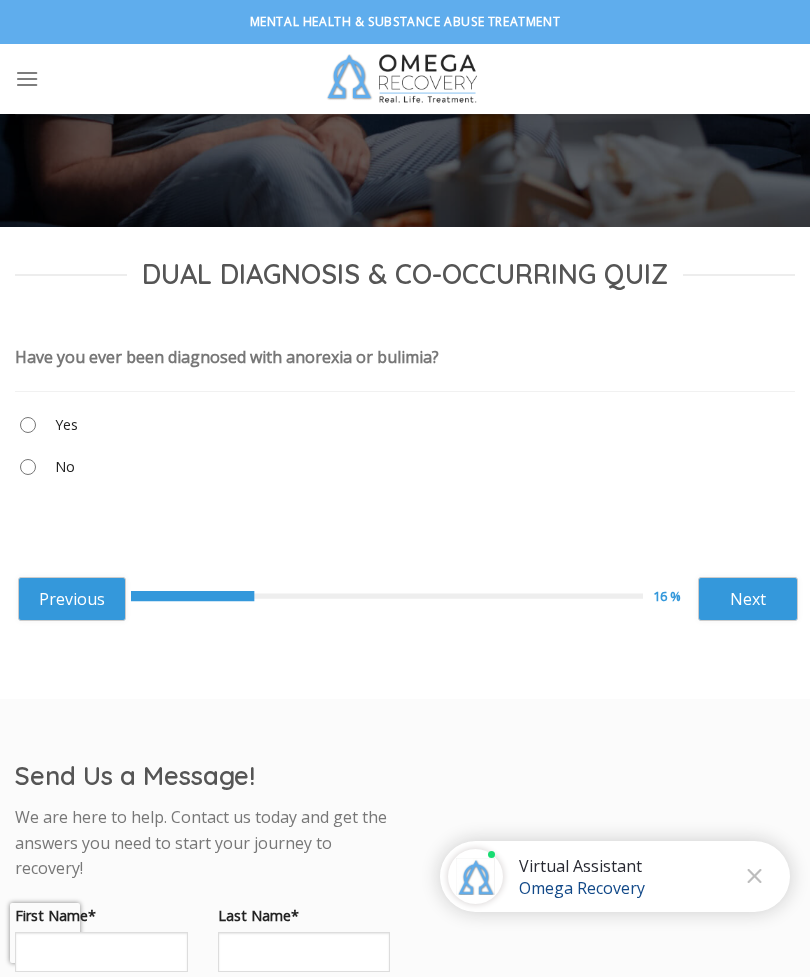click on "Previous" at bounding box center (72, 599) 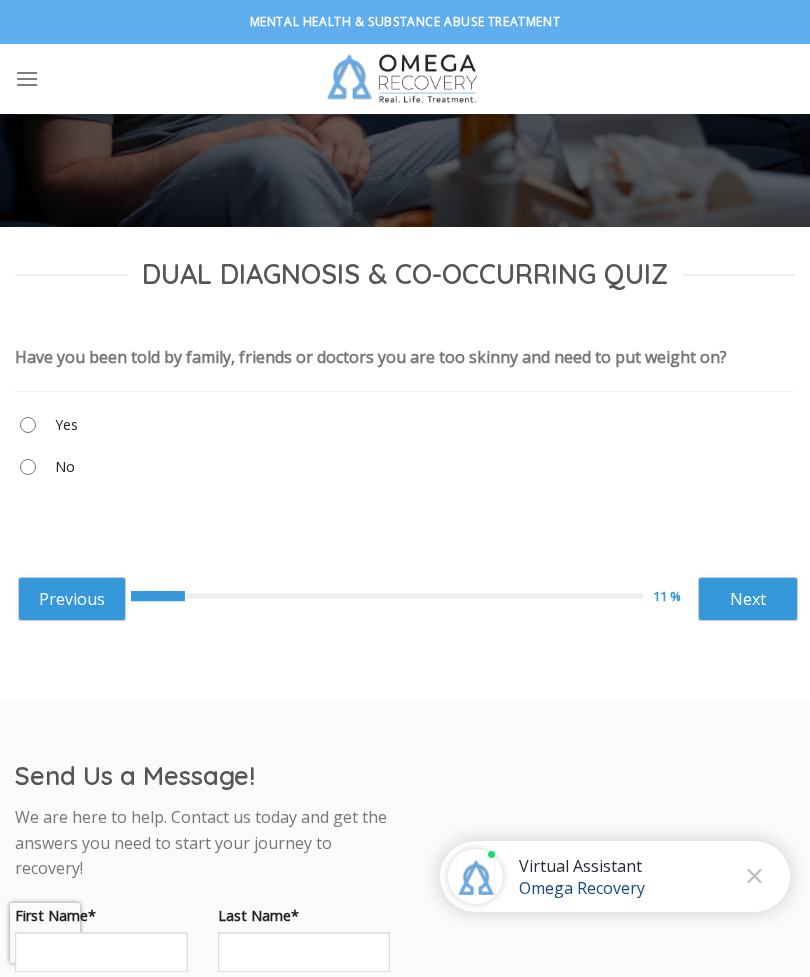 click on "Dual Diagnosis & Co-Occurring Quiz
Fill out the quiz below to get an assessment of how likely you or a loved one is experiencing signs of dual diagnosis & co-occurring disorder.
Does your mind often flashback to a very stressful incident you had in life?
Yes
No
None
Have you been told by family, friends or doctors you are too skinny and need to put weight on?
Yes
No
None
Have you ever been diagnosed with anorexia or bulimia?
None" at bounding box center (405, 463) 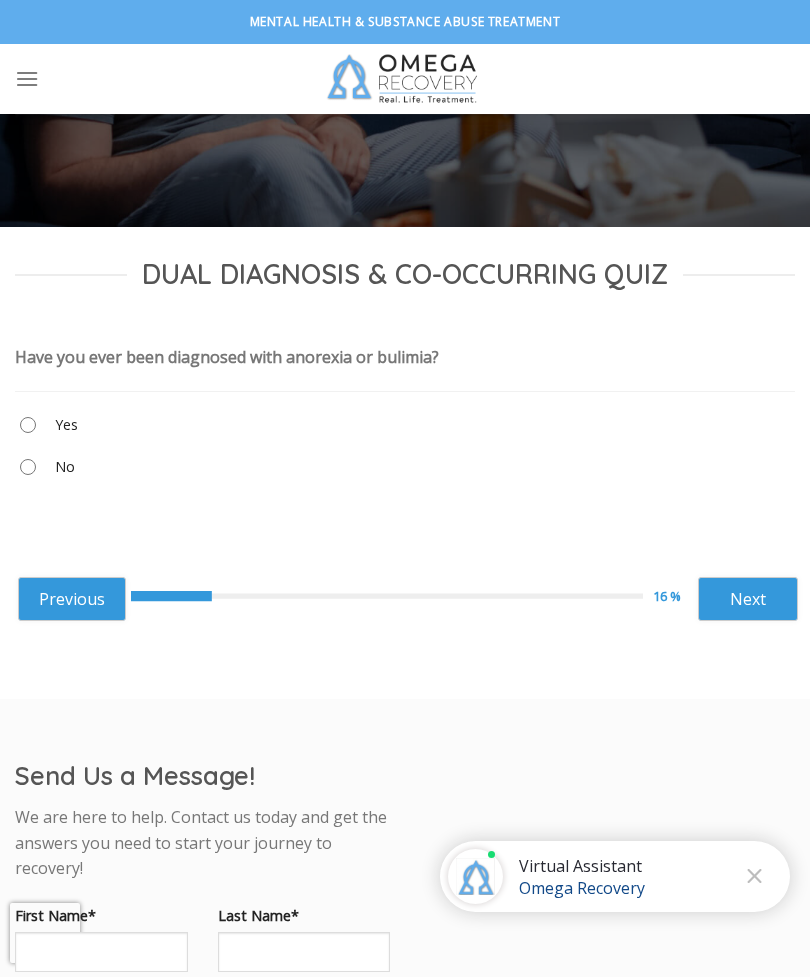click on "Next" at bounding box center (748, 599) 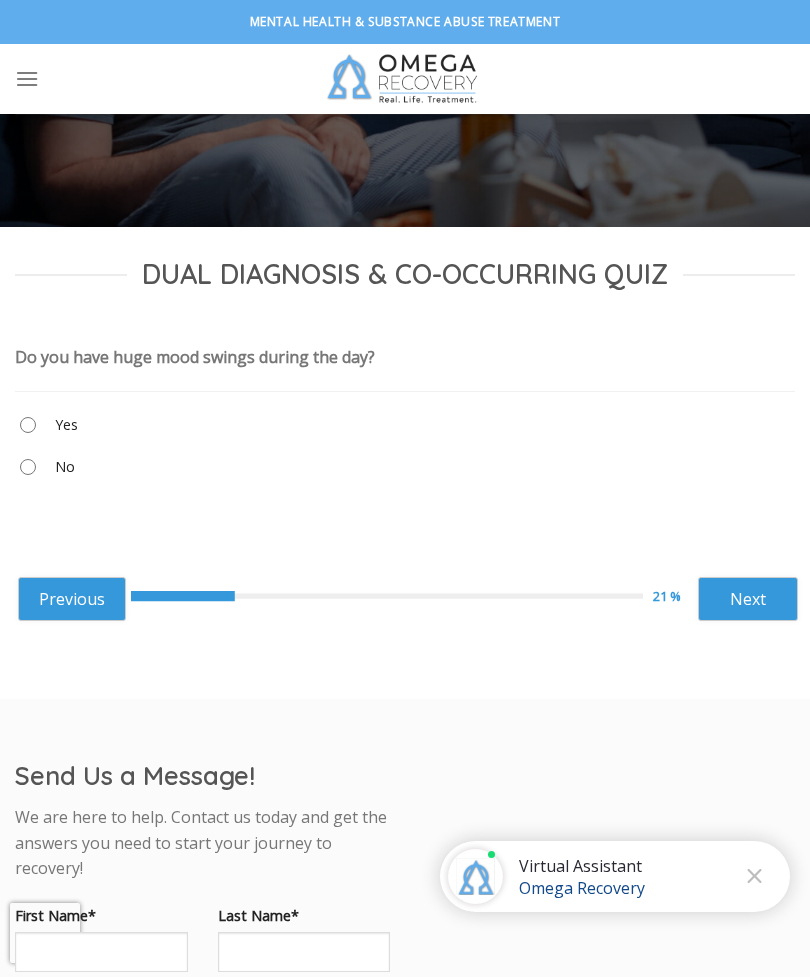 click on "Next" at bounding box center (748, 599) 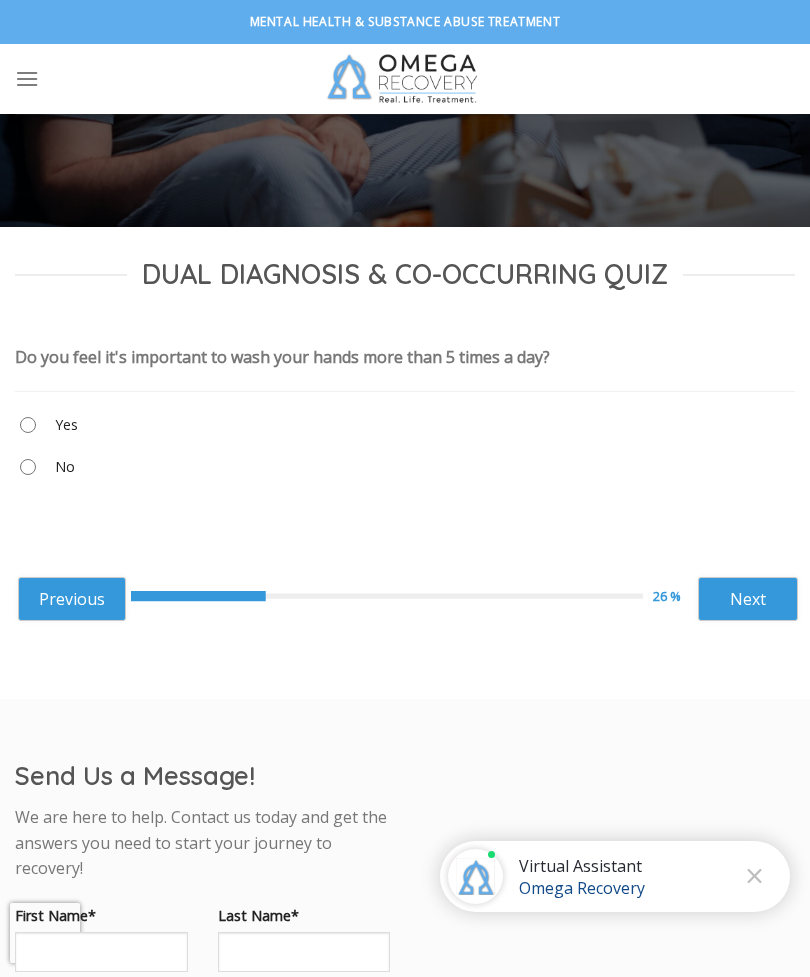 click on "No" at bounding box center (405, 472) 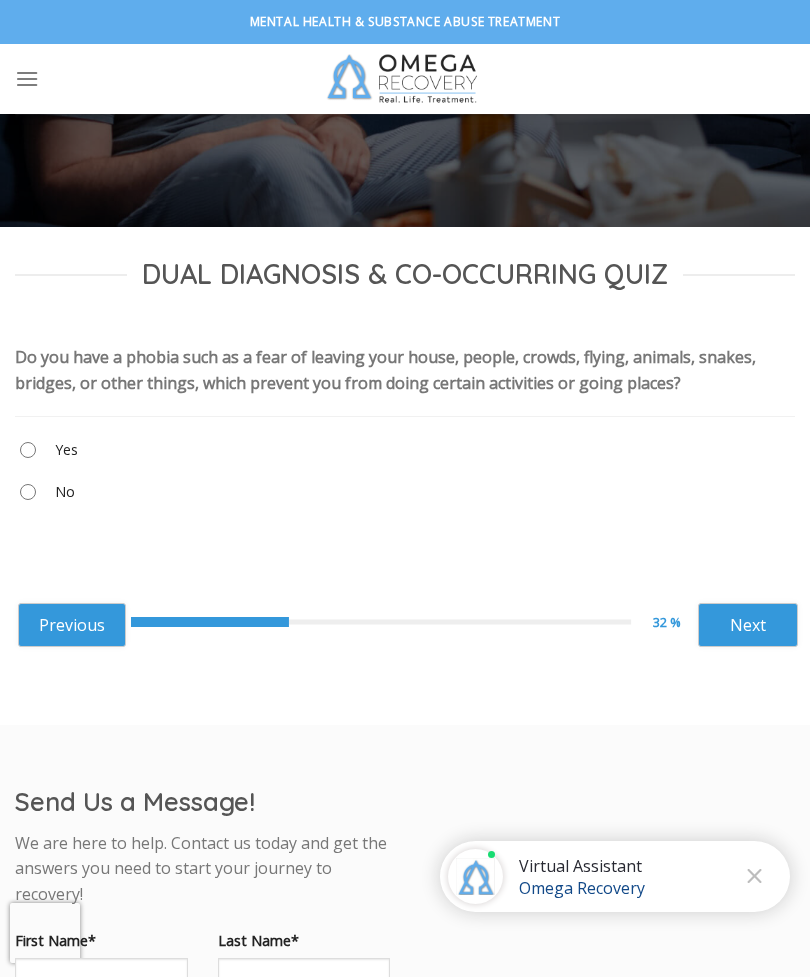 click on "Next" at bounding box center [748, 625] 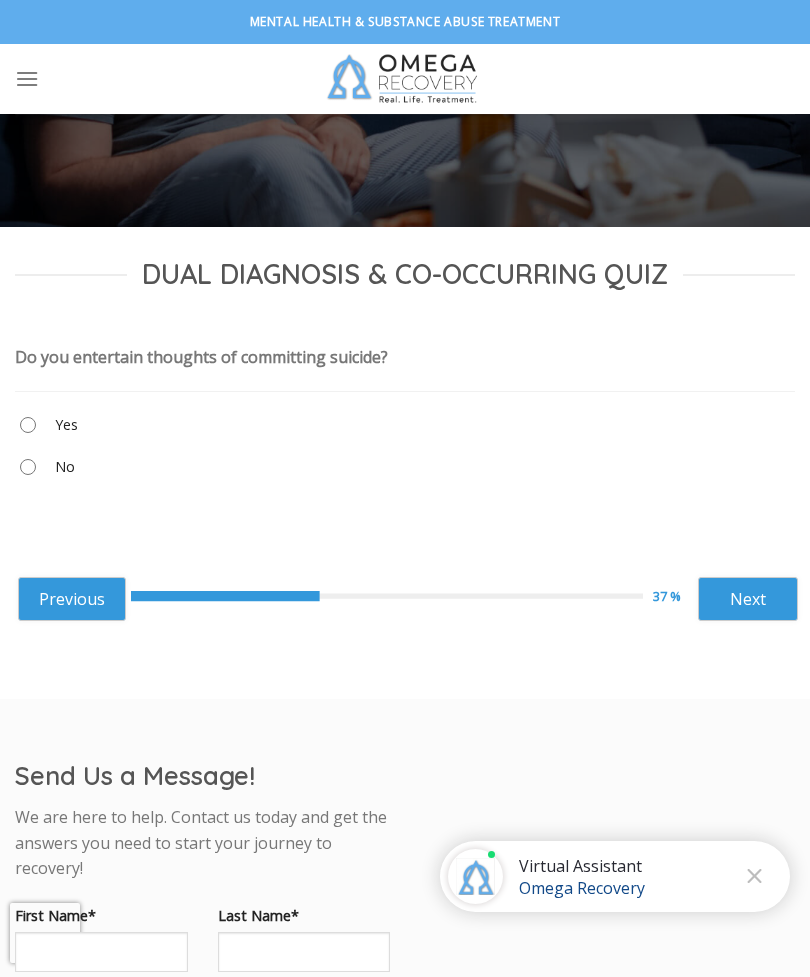 click on "Previous" at bounding box center (72, 599) 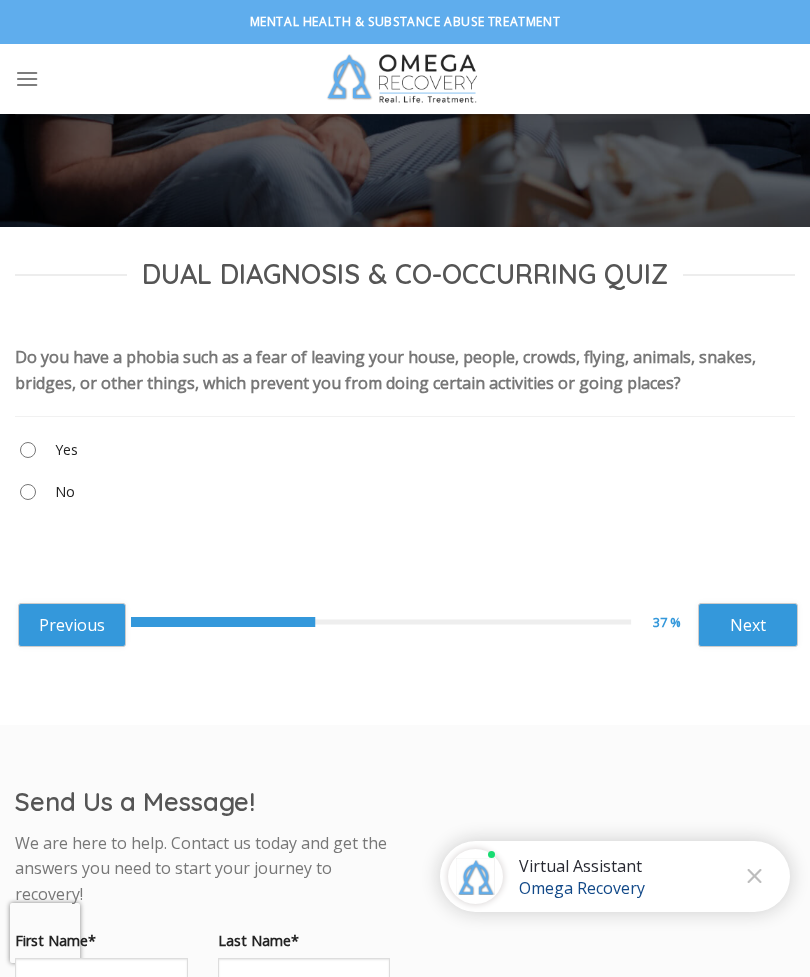 click on "Previous" at bounding box center (72, 625) 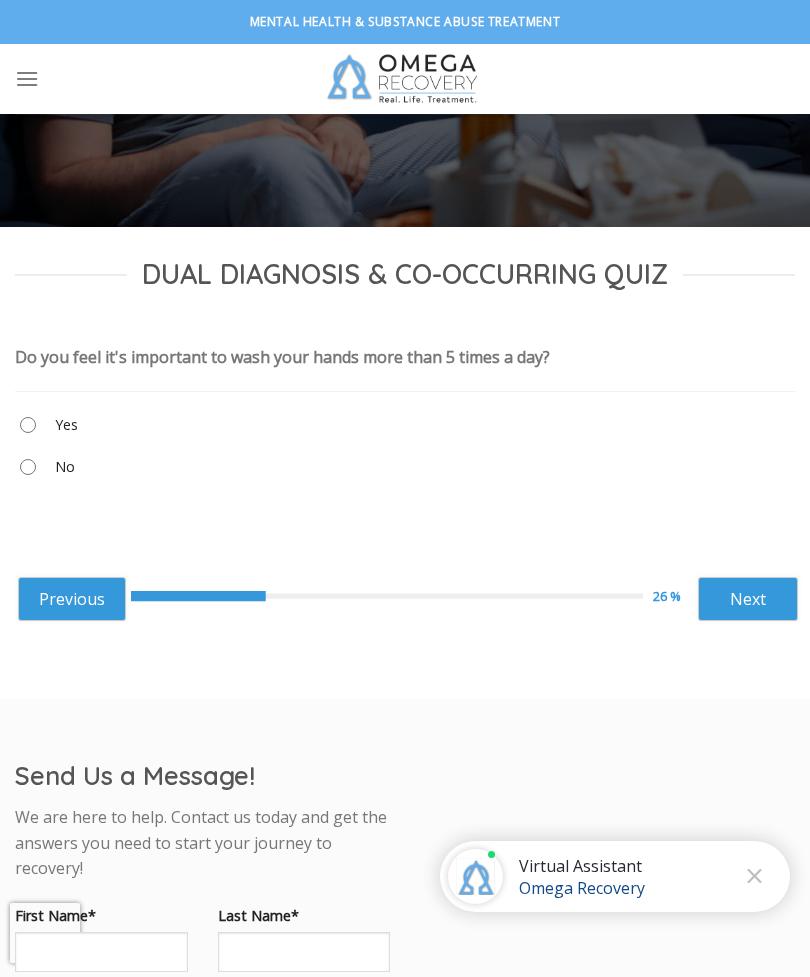 click on "Previous" at bounding box center (72, 599) 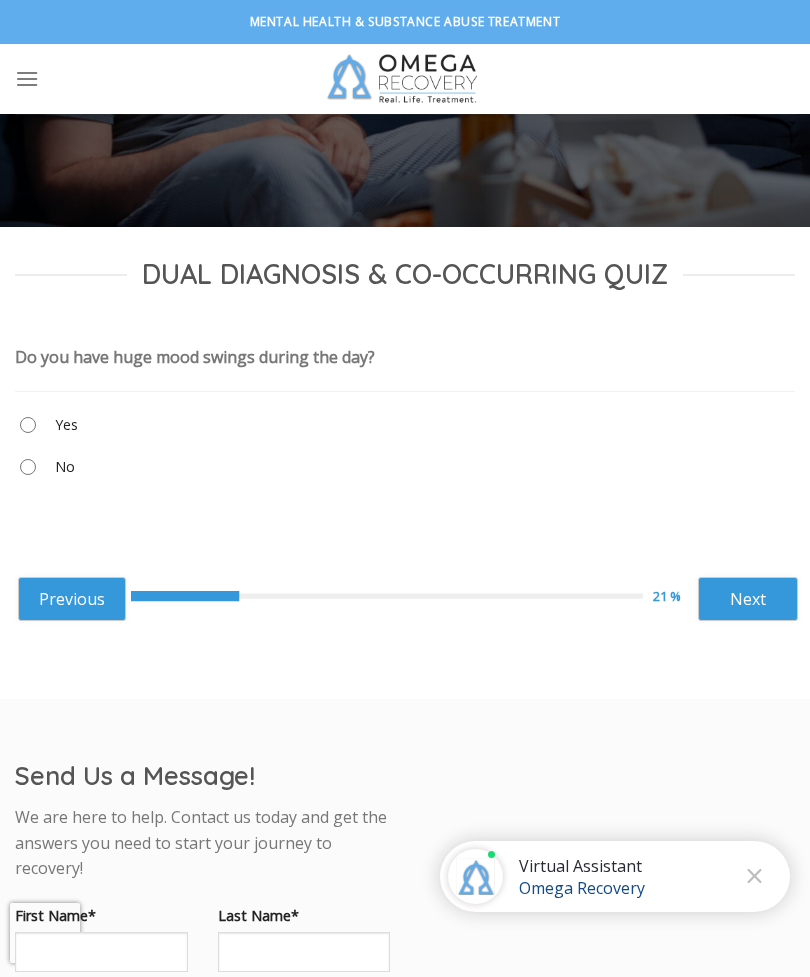 click on "Previous" at bounding box center [72, 599] 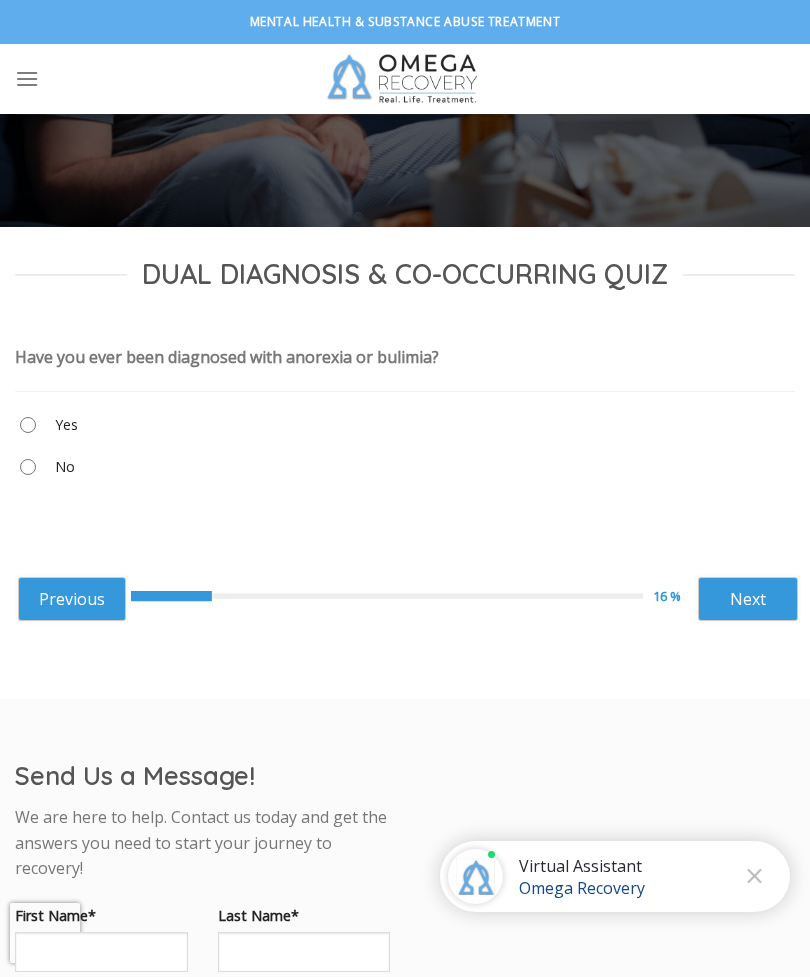 click on "Previous" at bounding box center (72, 599) 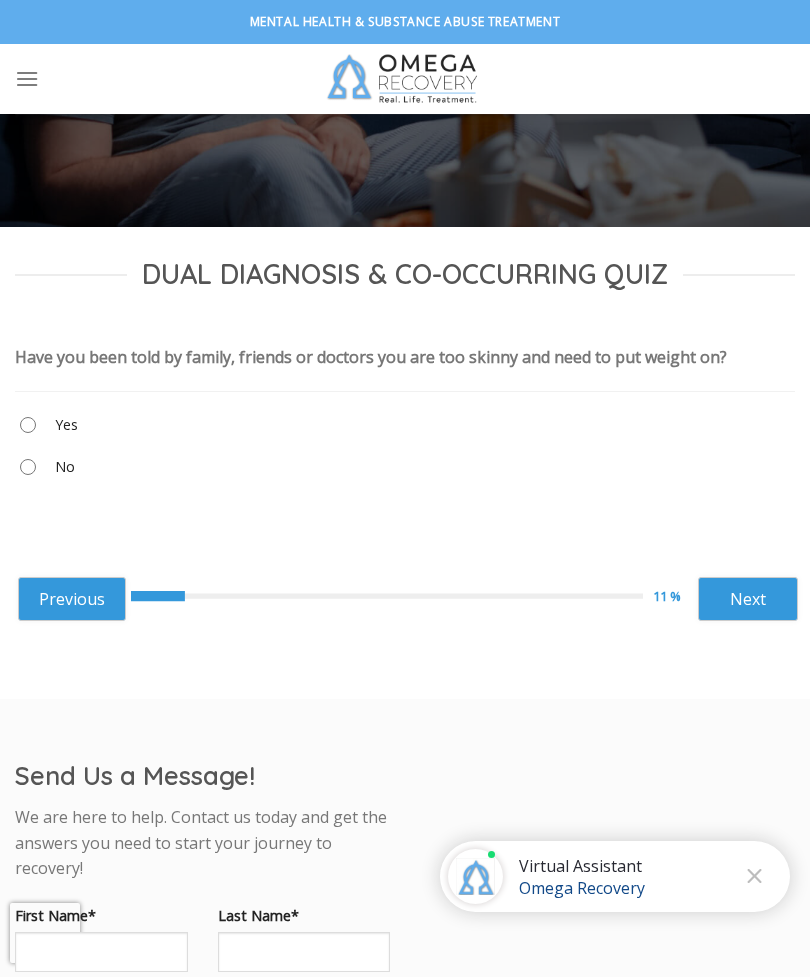 click on "Next" at bounding box center [748, 599] 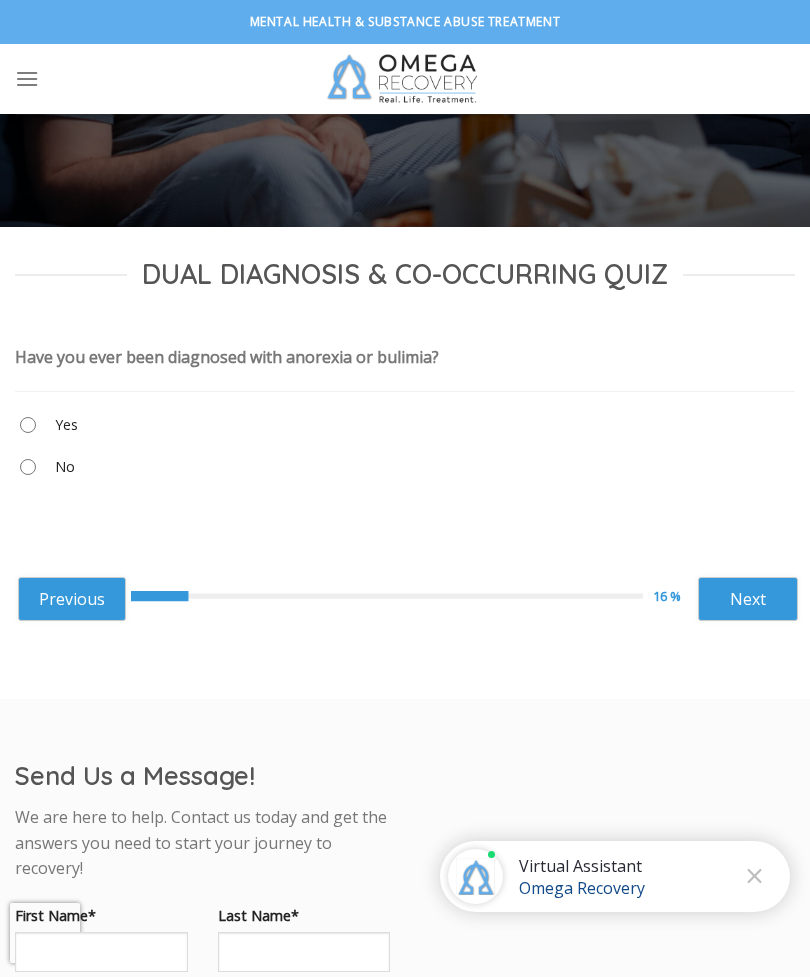 click on "Next" at bounding box center [748, 599] 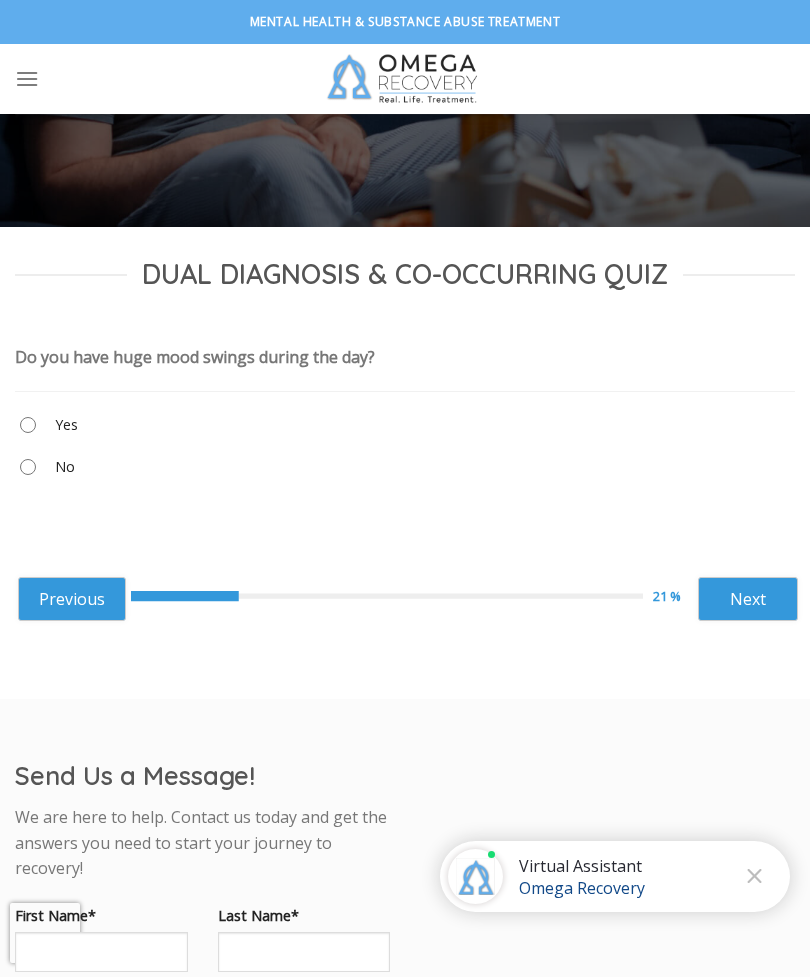 click on "Next" at bounding box center [748, 599] 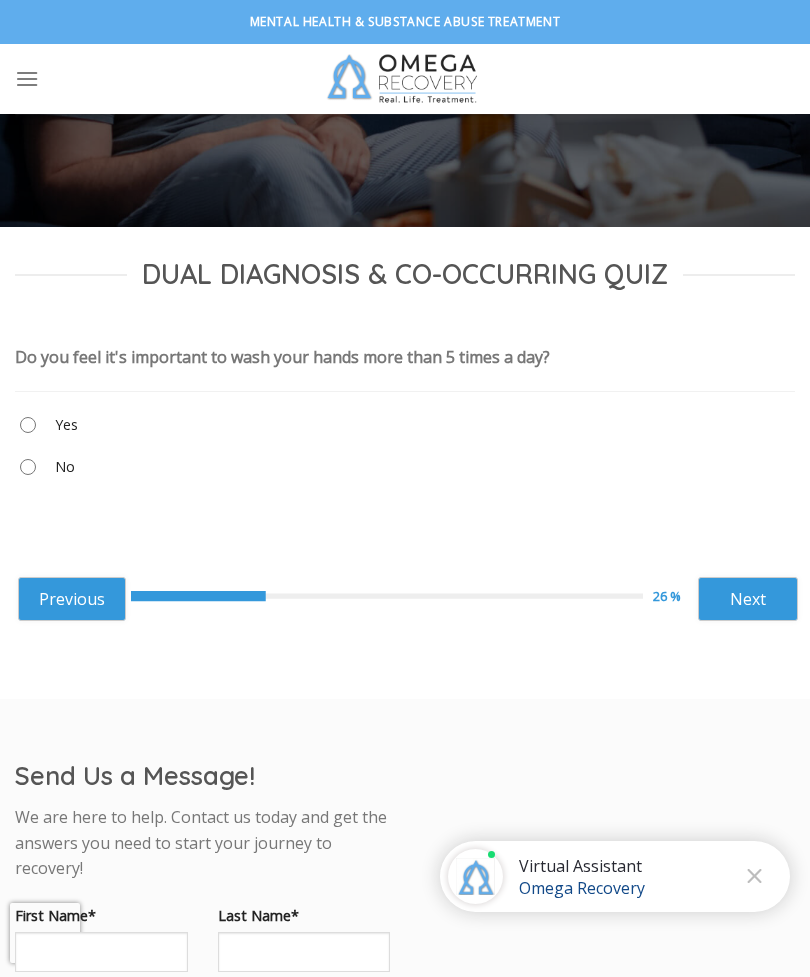 click on "Next" at bounding box center [748, 599] 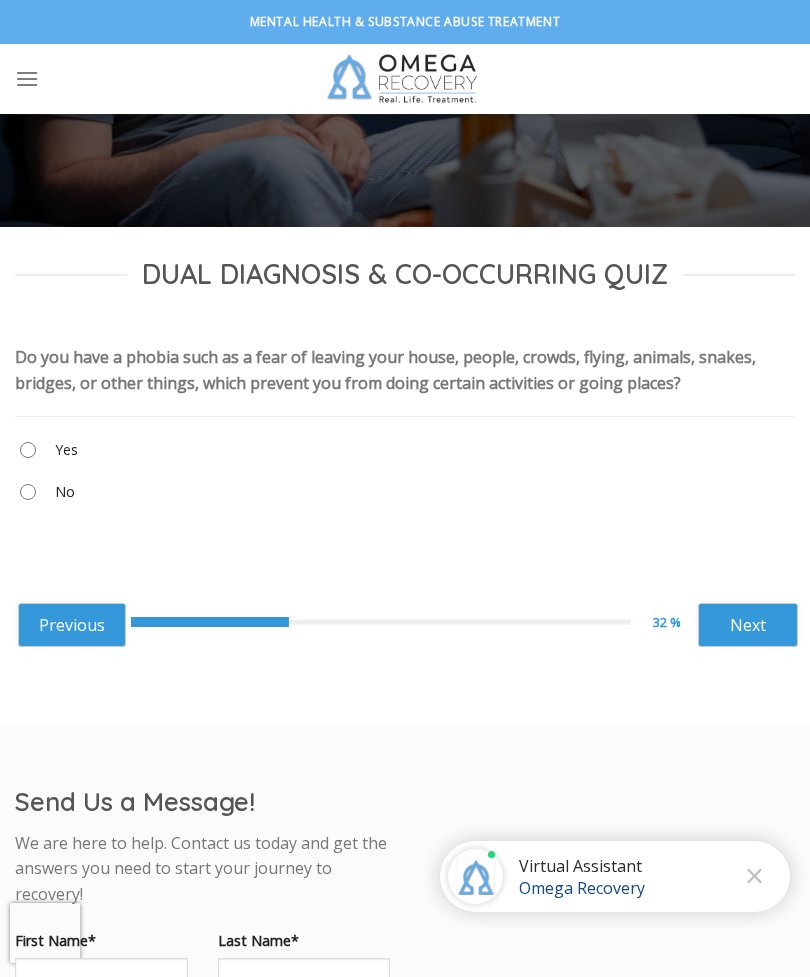 click on "Next" at bounding box center (748, 625) 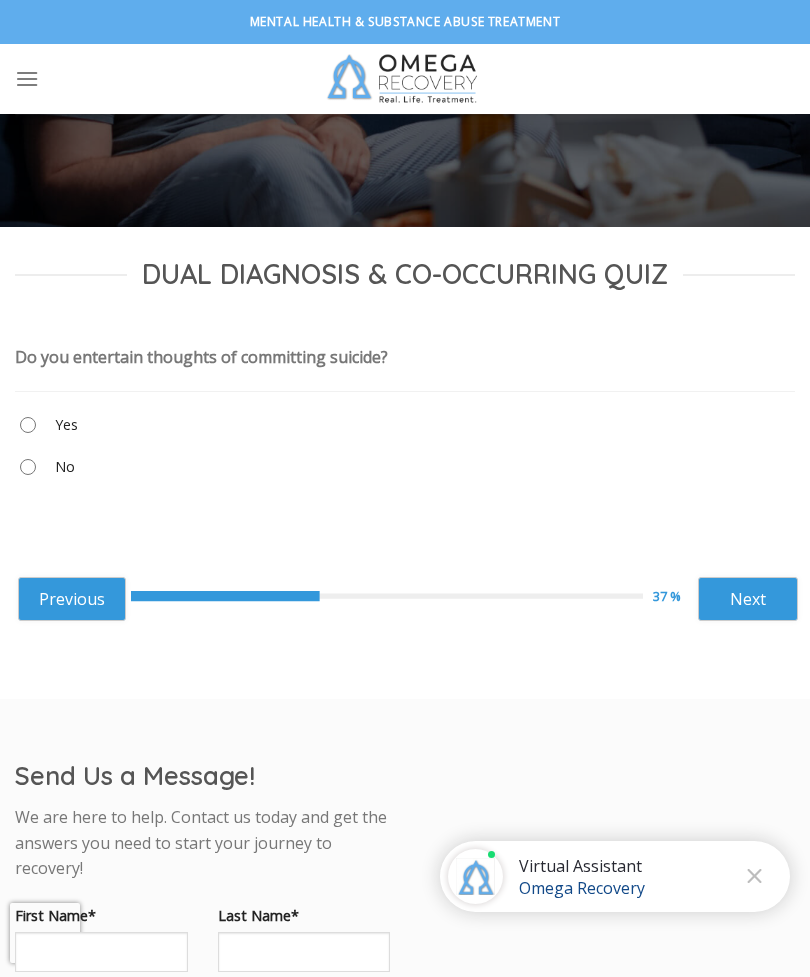 click on "Next" at bounding box center (748, 599) 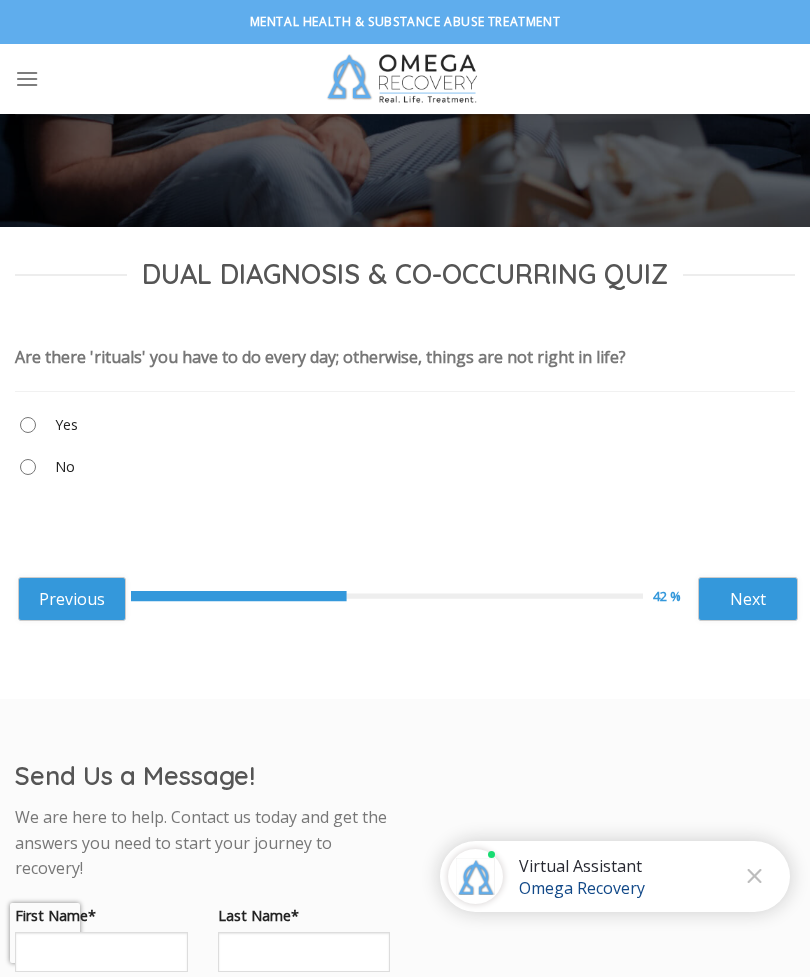 click on "Previous" at bounding box center (72, 599) 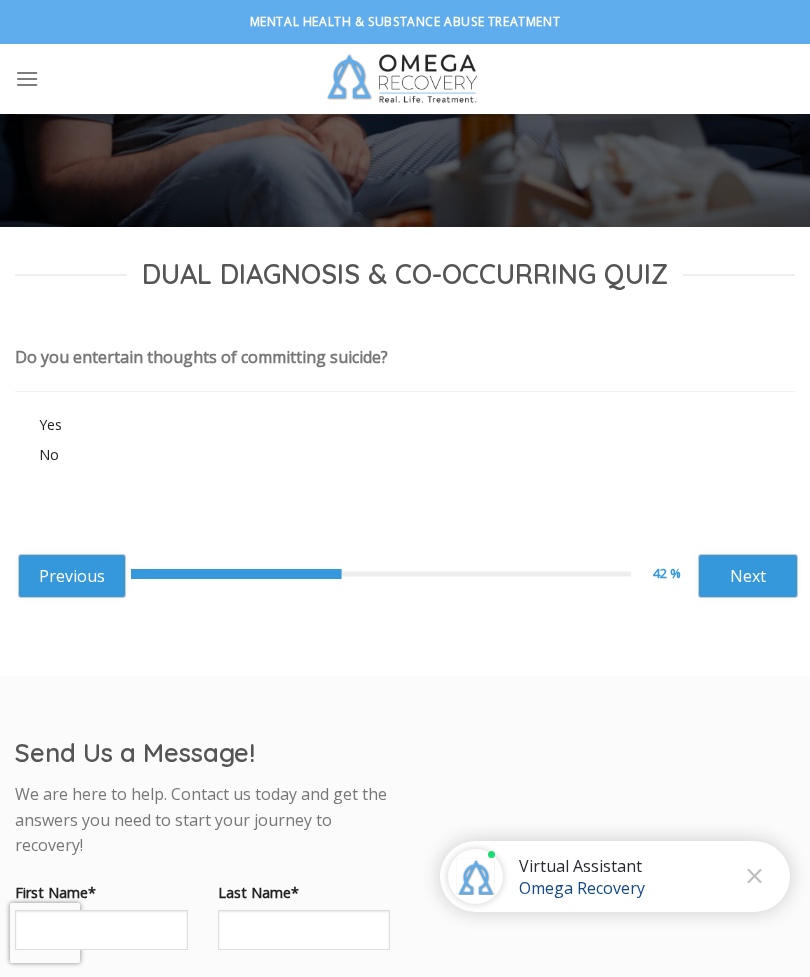 click on "Previous" at bounding box center (72, 576) 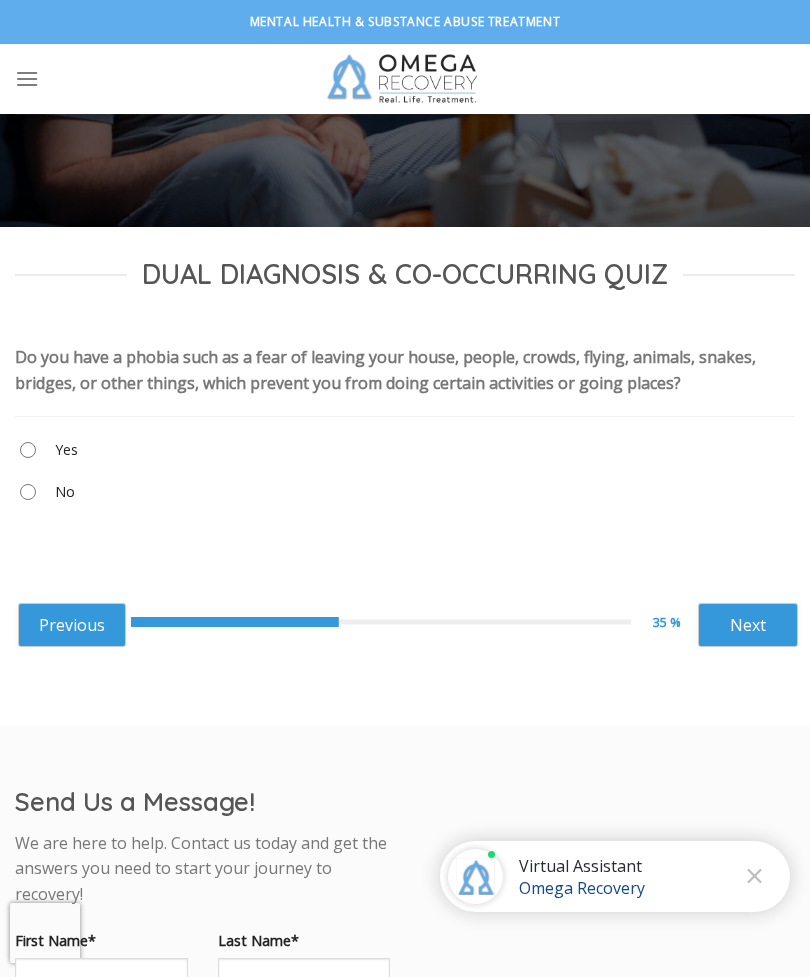 click on "Previous 35 % Next ****** Next" at bounding box center [408, 622] 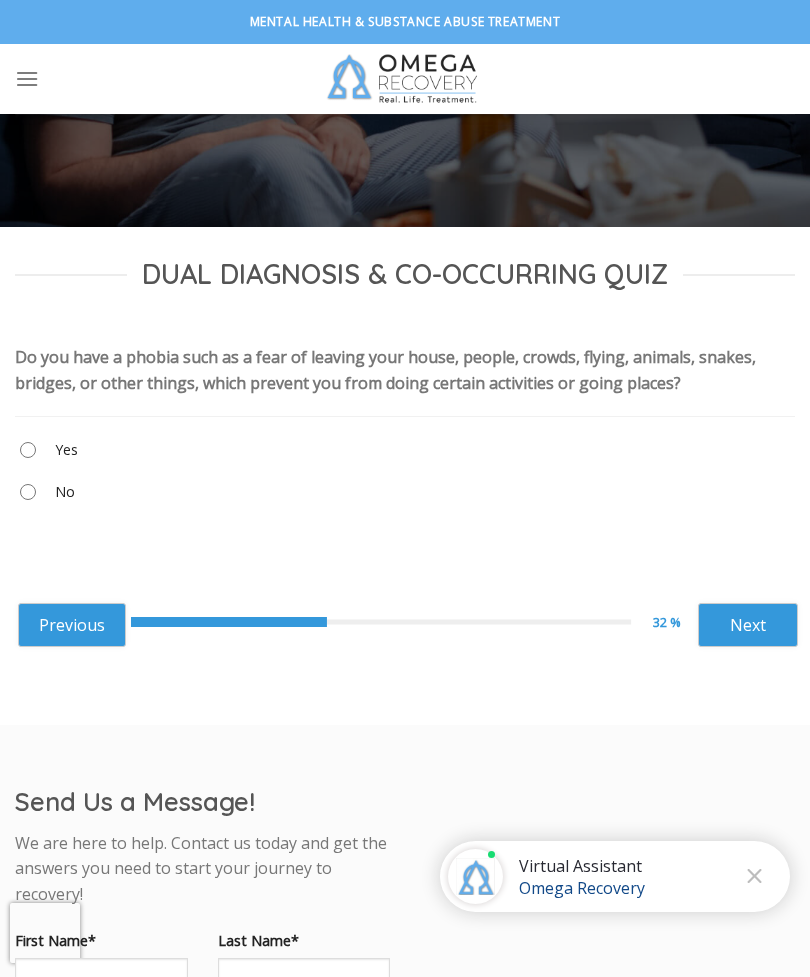 click on "Previous" at bounding box center [72, 625] 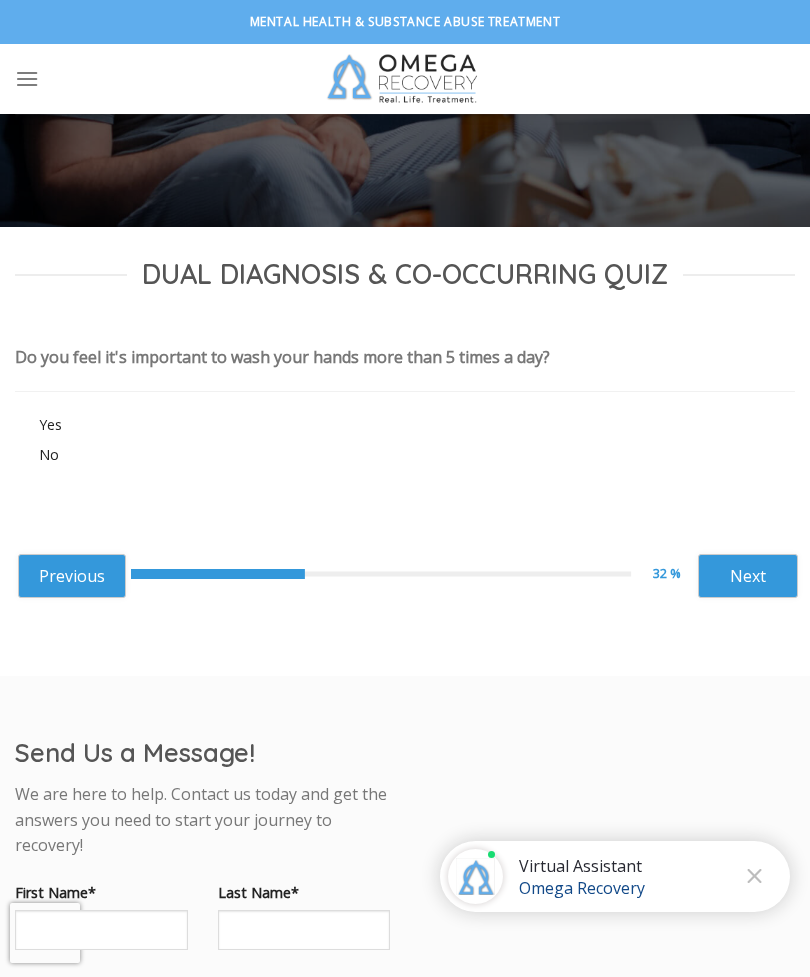 click on "Previous 32 % Next ****** Next" at bounding box center (408, 573) 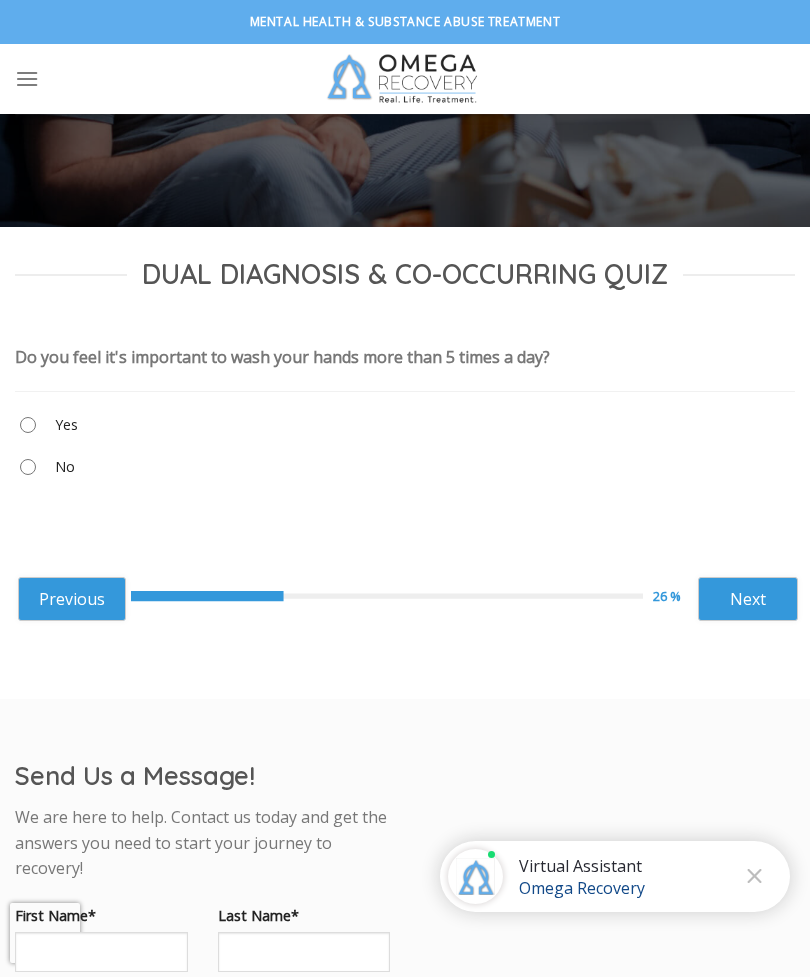 click on "Previous" at bounding box center (72, 599) 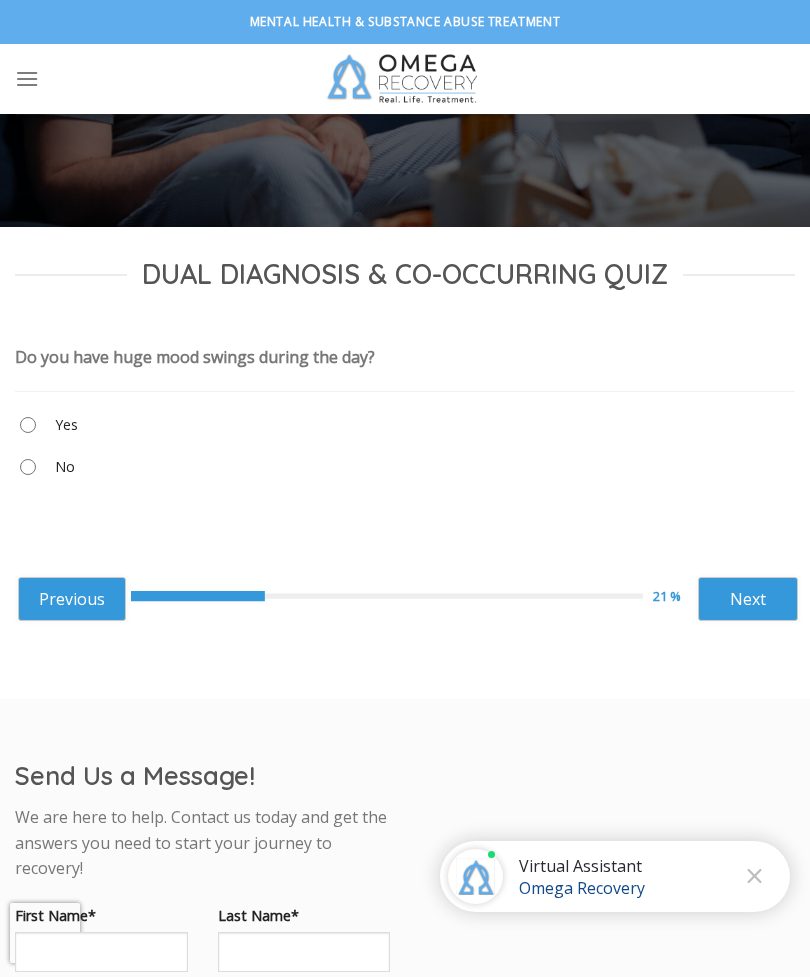 click on "Previous" at bounding box center (72, 599) 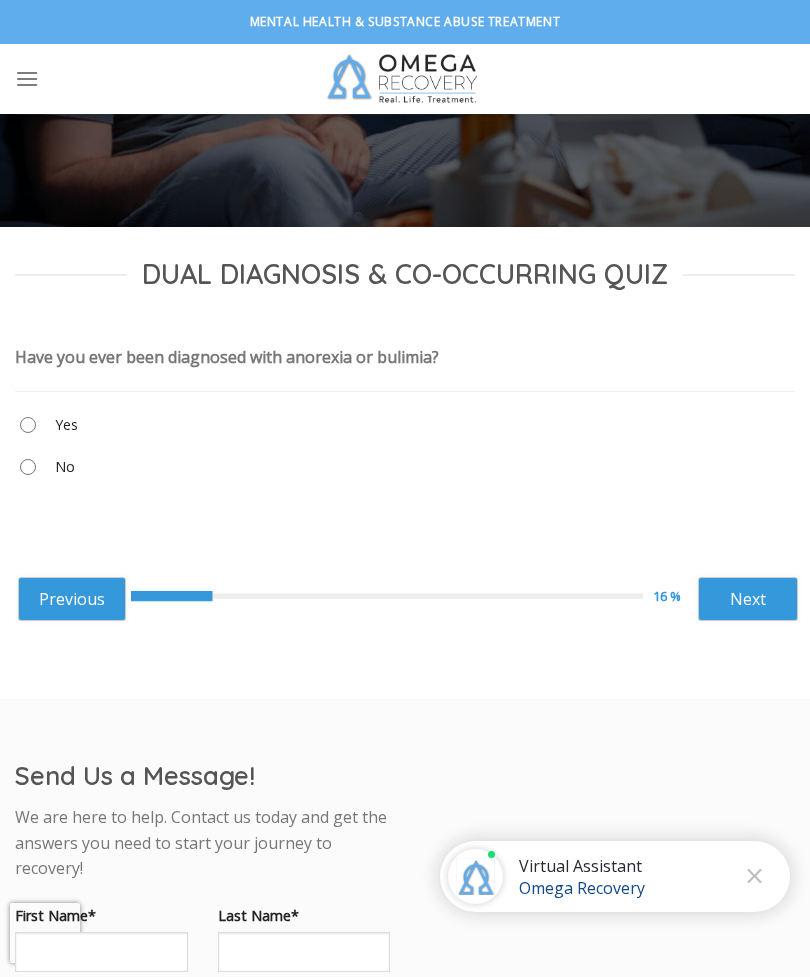 click on "Previous" at bounding box center [72, 599] 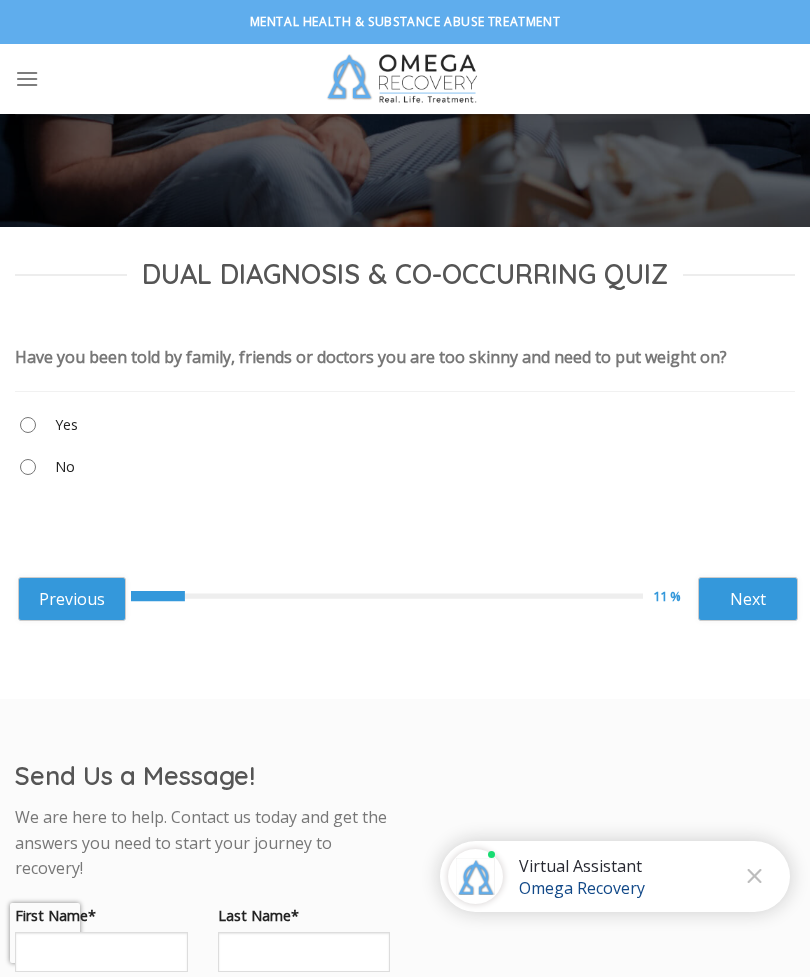 click on "Next" at bounding box center (748, 599) 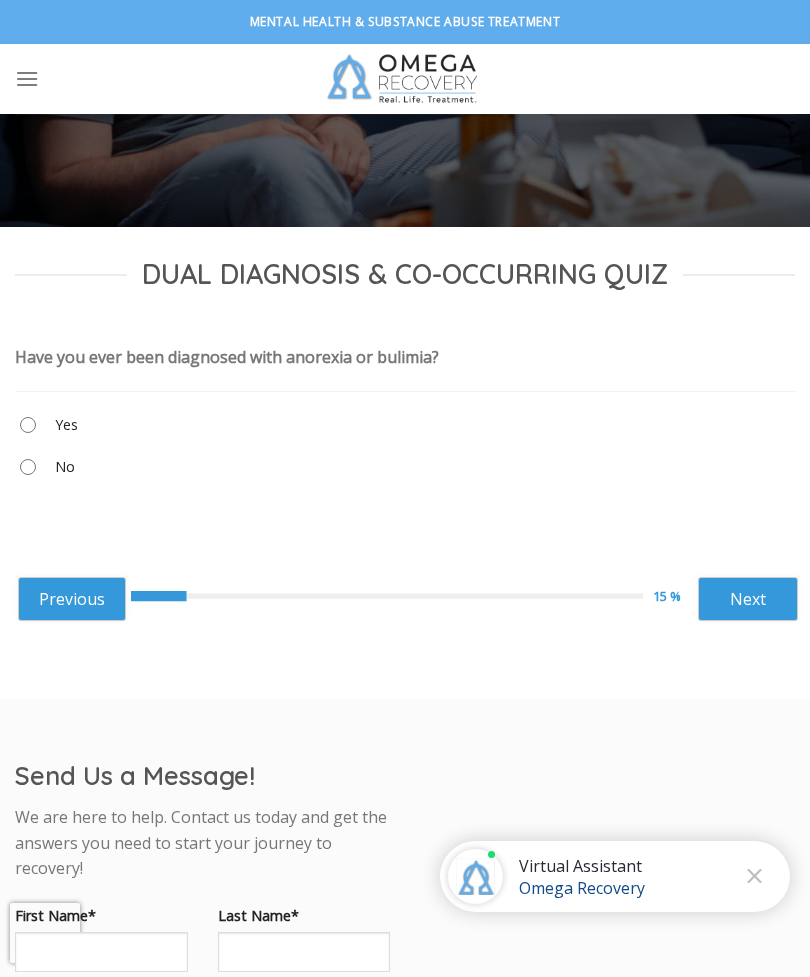 click on "Next" at bounding box center (748, 599) 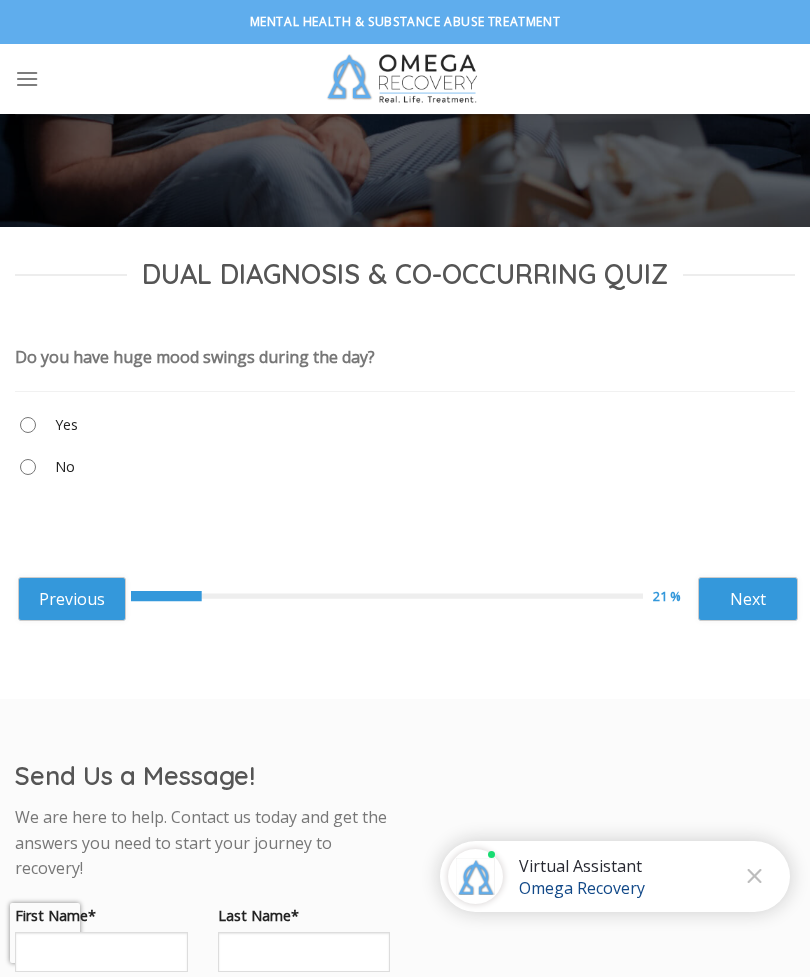 click on "Next" at bounding box center (748, 599) 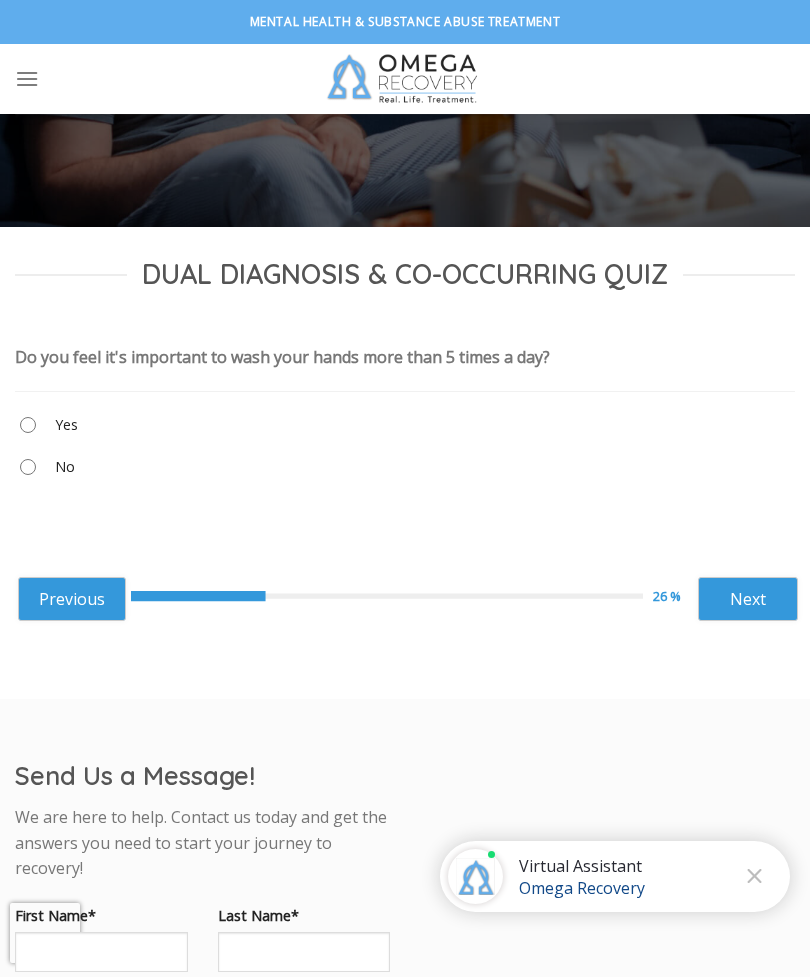 click on "Next" at bounding box center (748, 599) 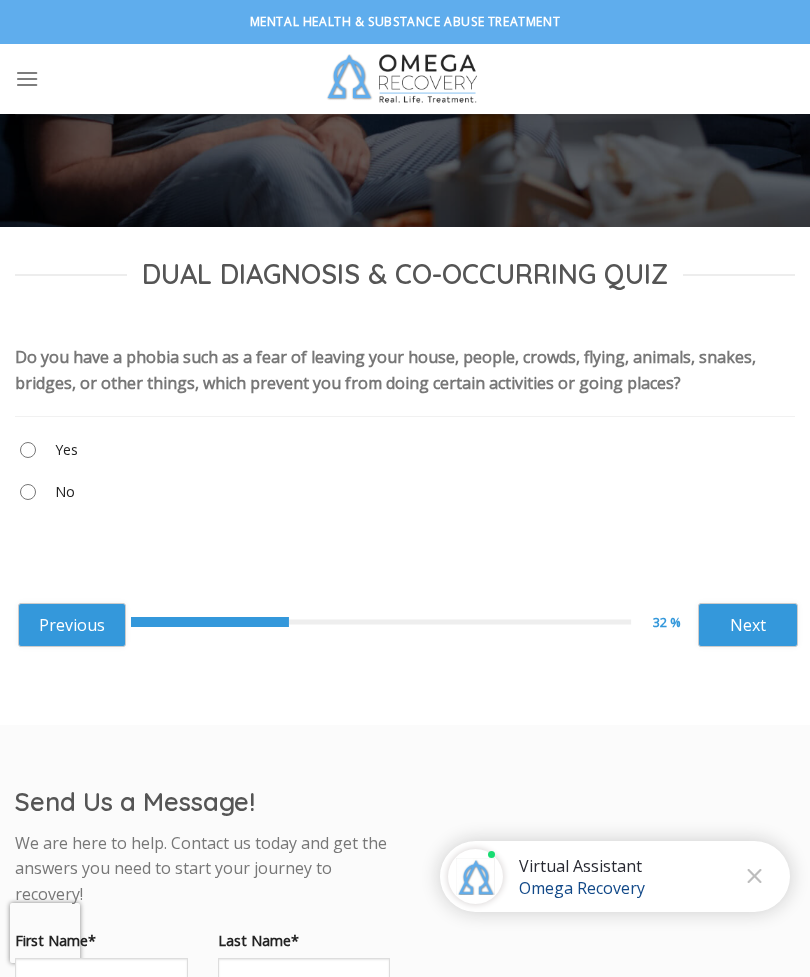 click on "Next" at bounding box center (748, 625) 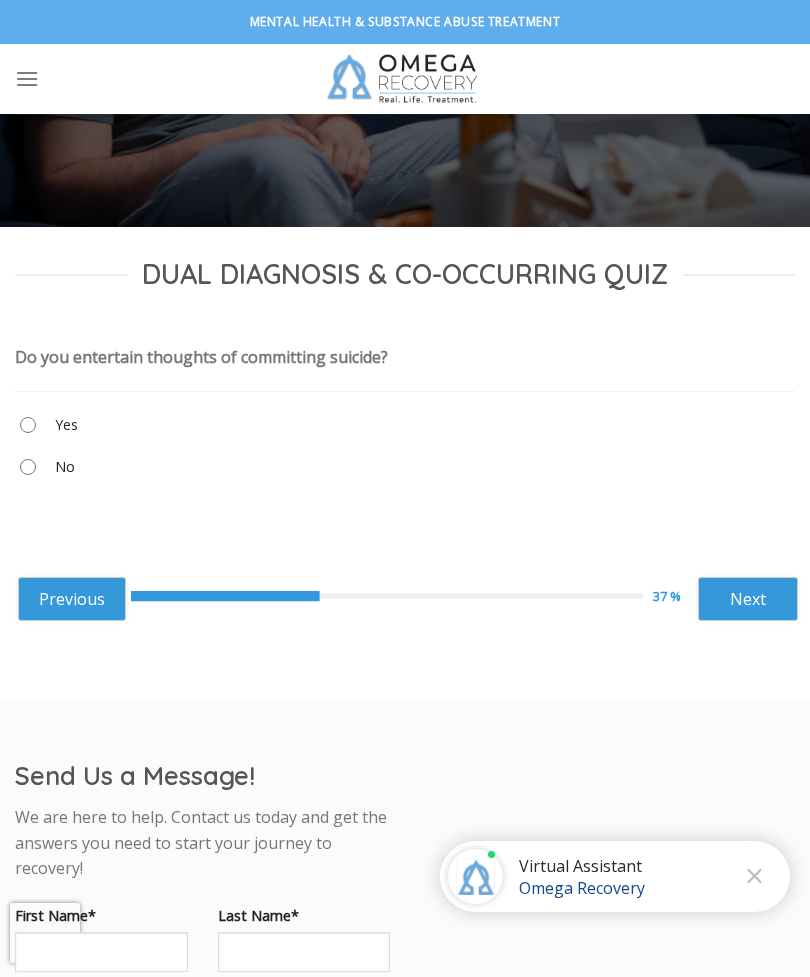 click on "Next" at bounding box center (748, 599) 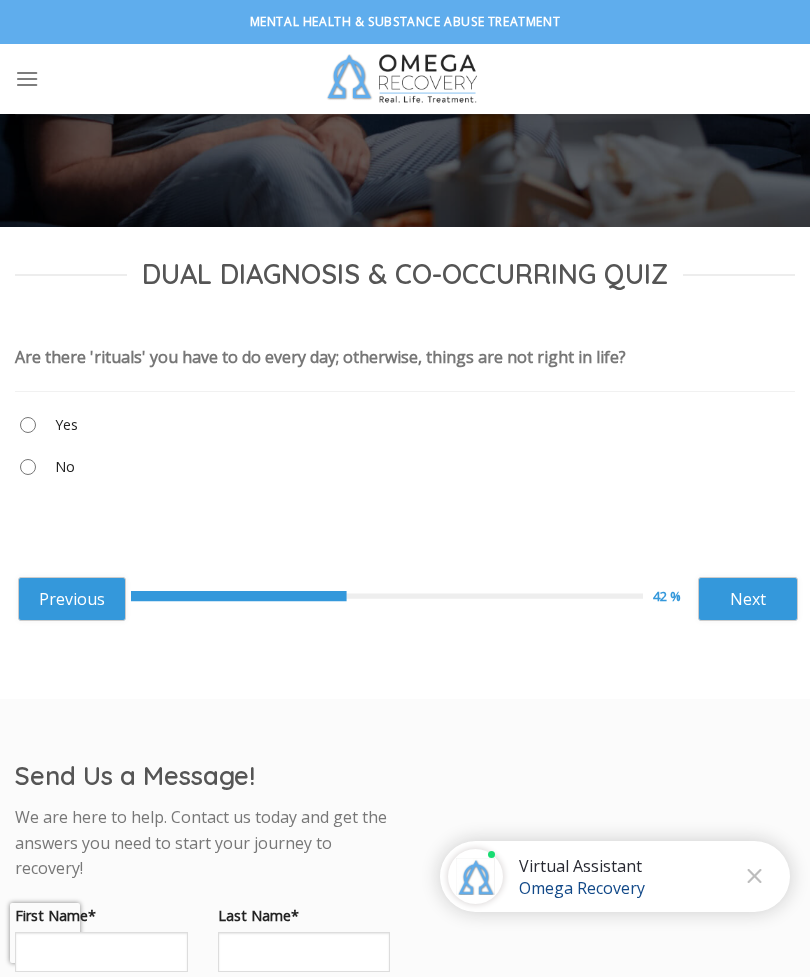 click on "Yes" at bounding box center [405, 430] 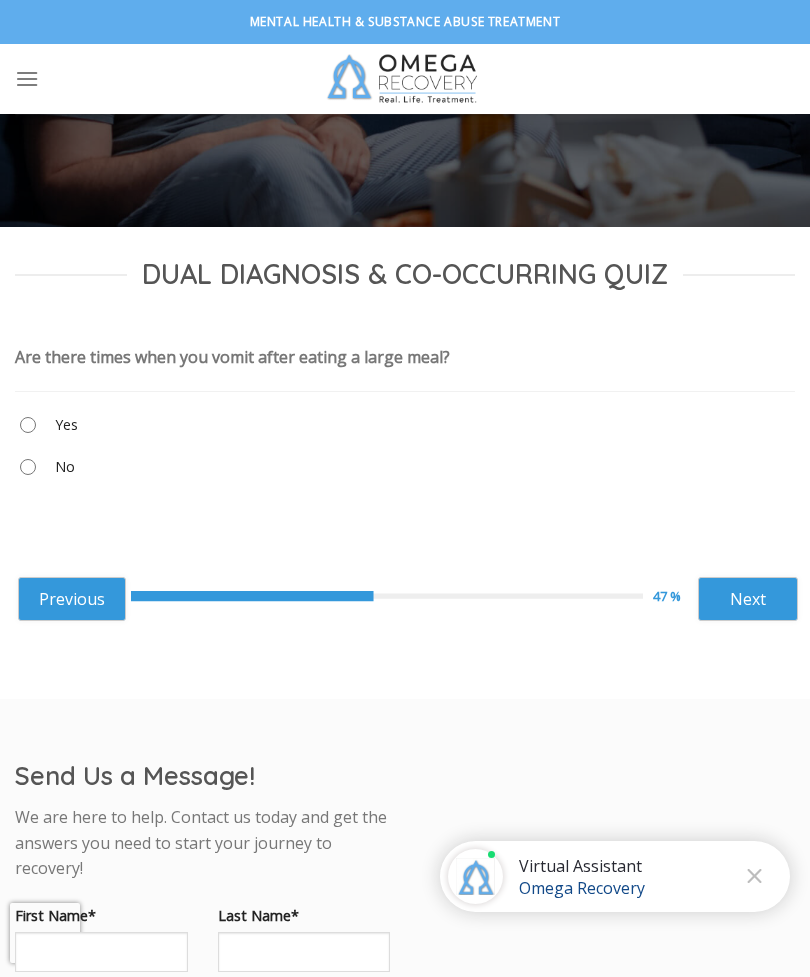 click on "No" at bounding box center (405, 472) 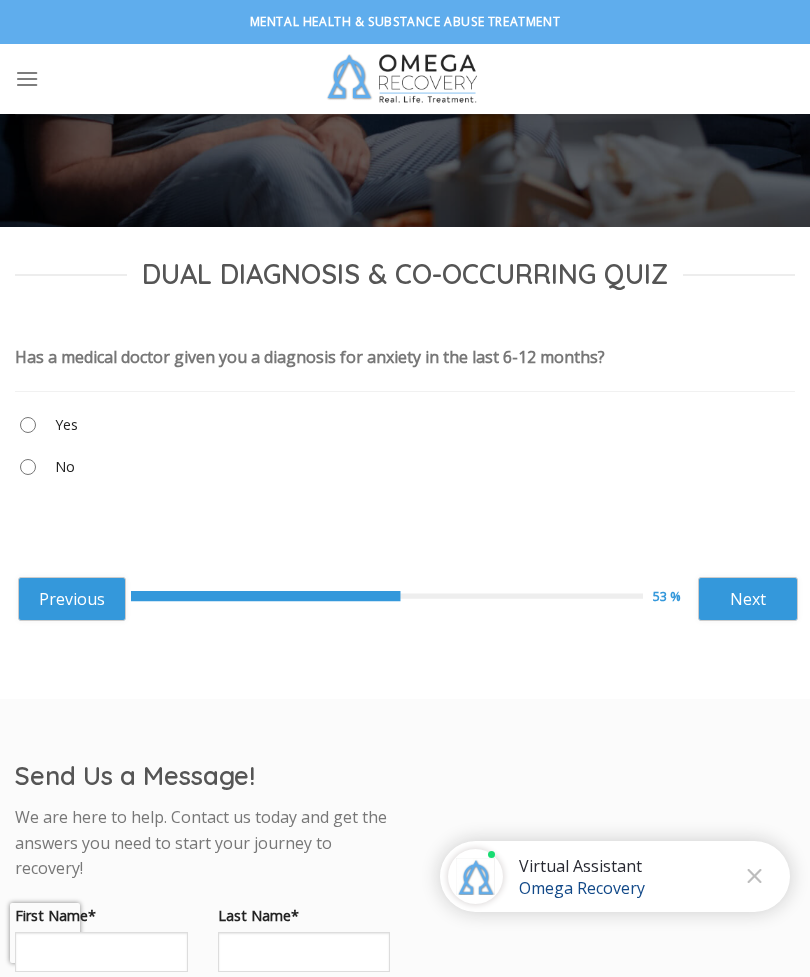 click on "Yes" at bounding box center (405, 430) 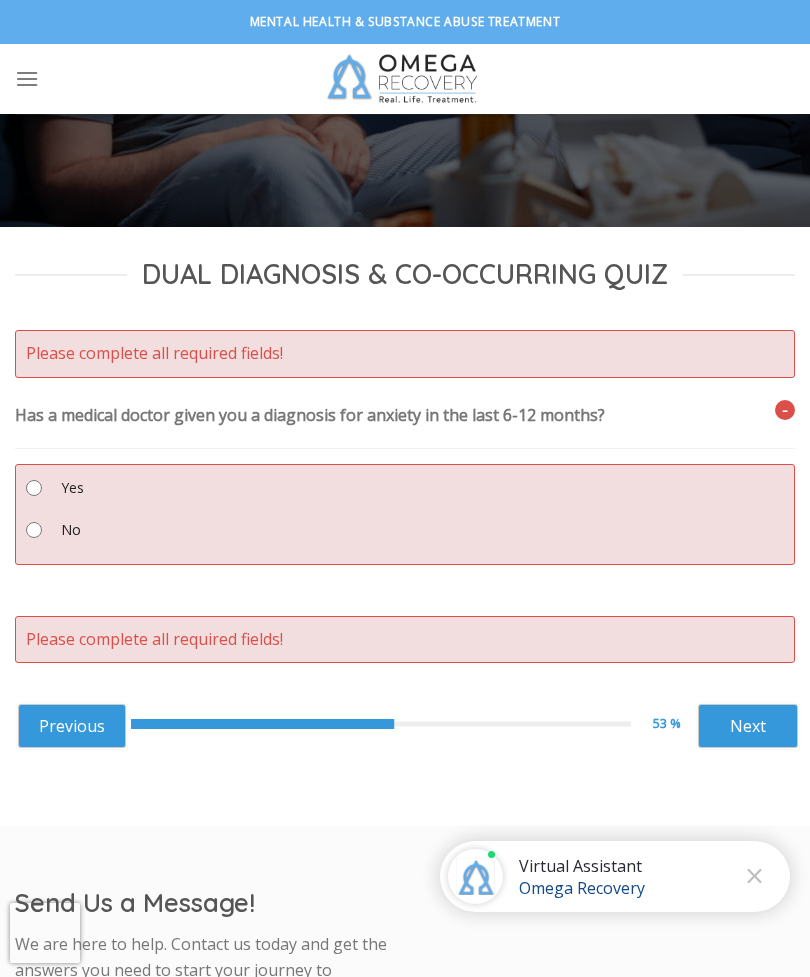 click on "Yes
No
None" at bounding box center [405, 514] 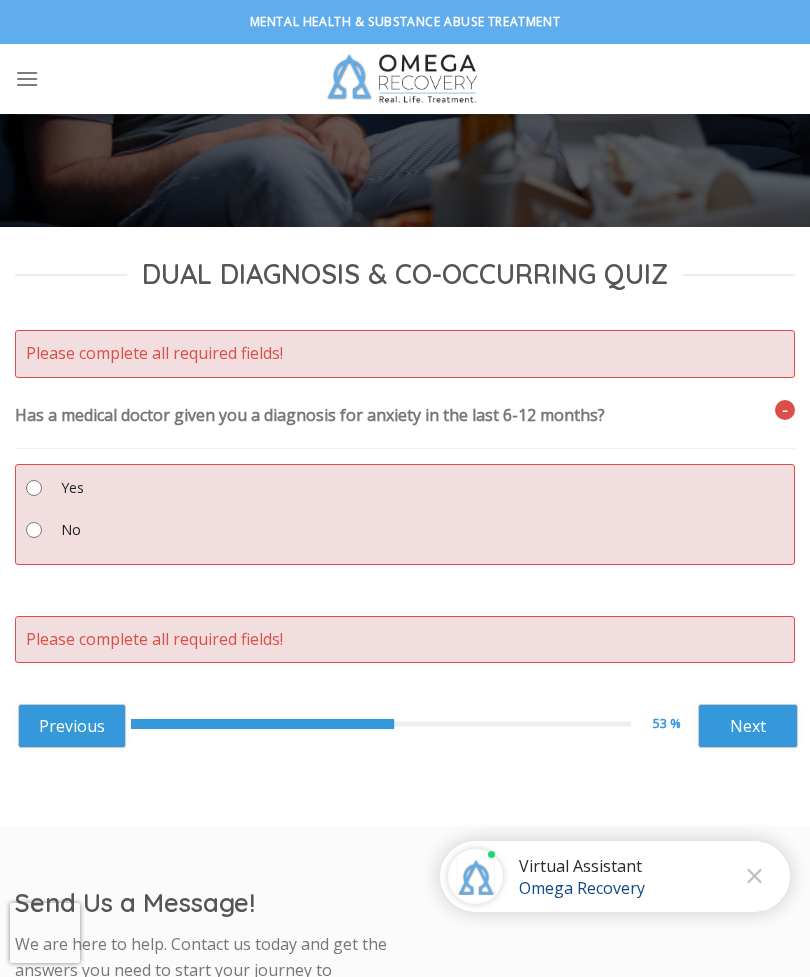 click on "Next" at bounding box center (748, 726) 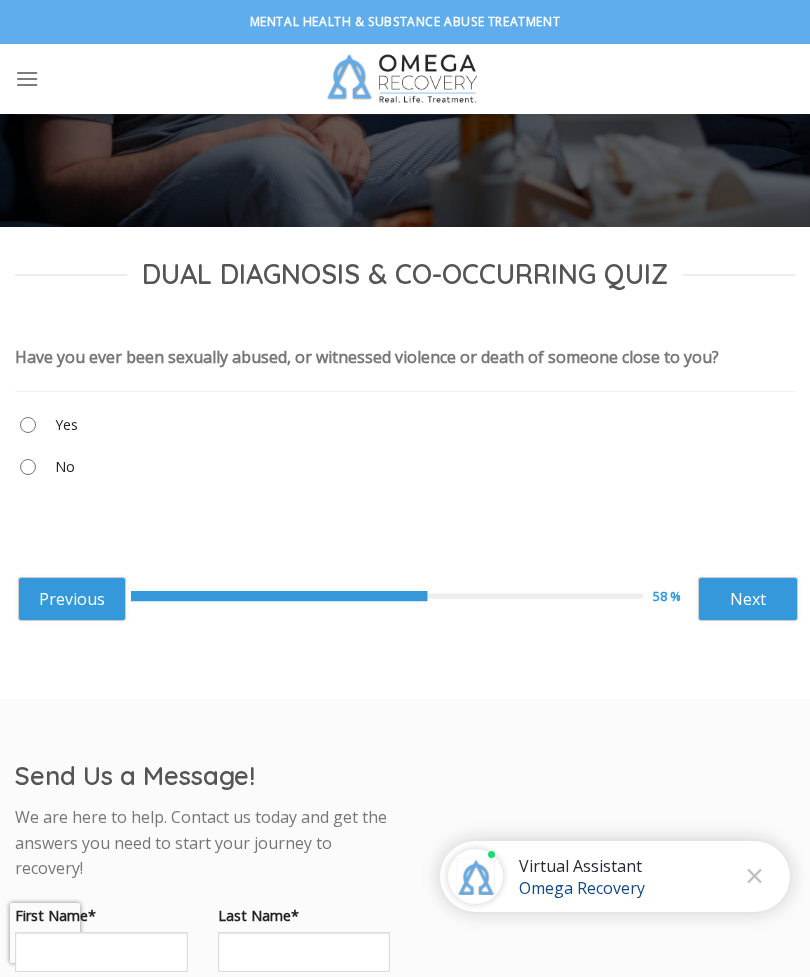 click on "Next" at bounding box center (748, 599) 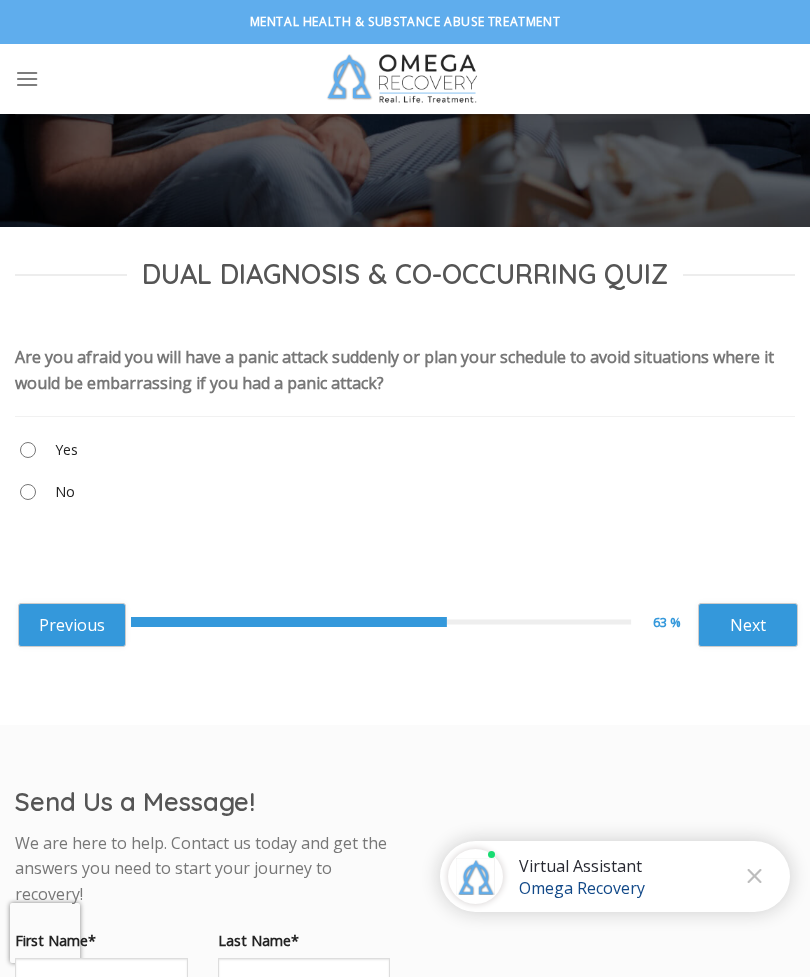click on "Yes" at bounding box center (405, 455) 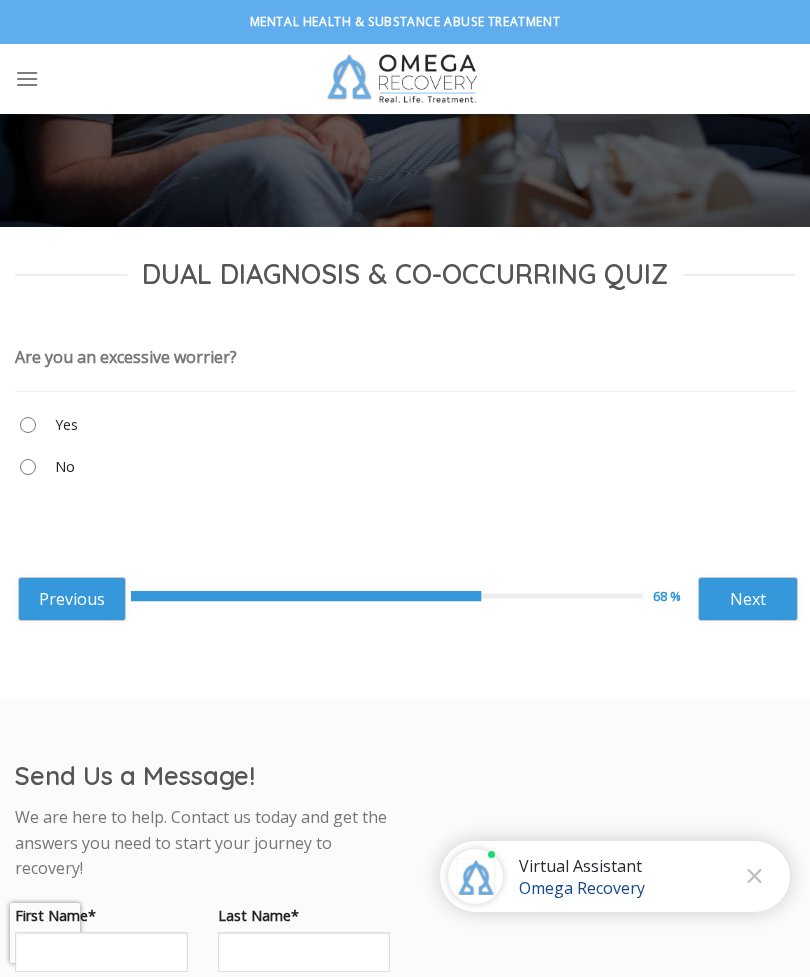 click on "Next" at bounding box center (748, 599) 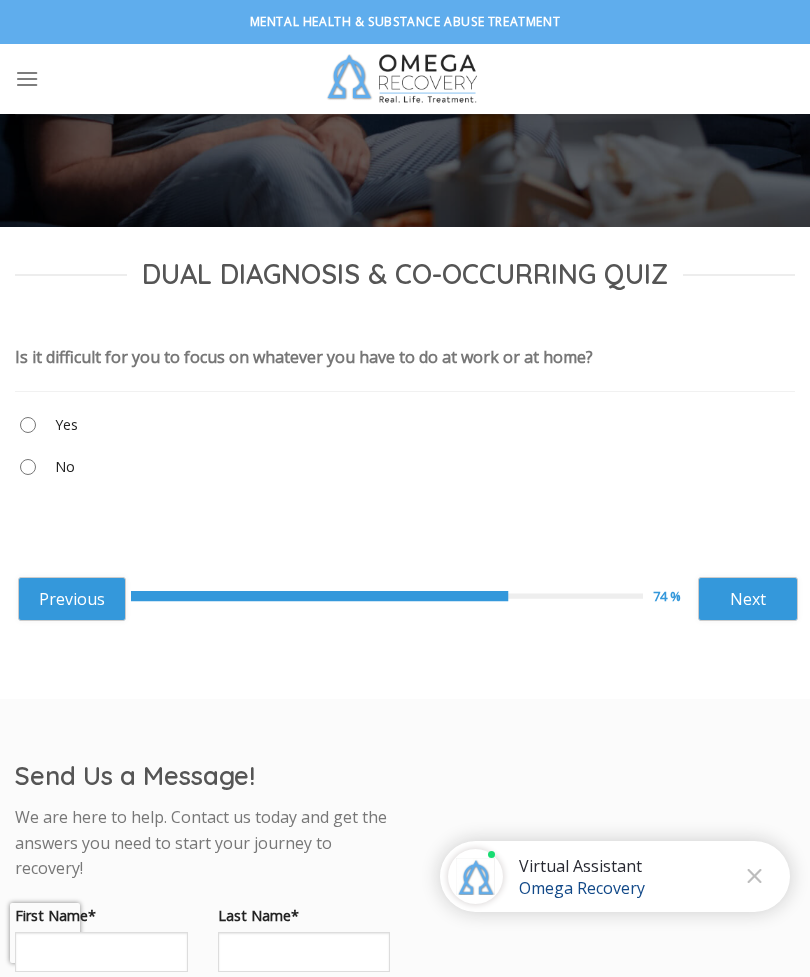 click on "Next" at bounding box center [748, 599] 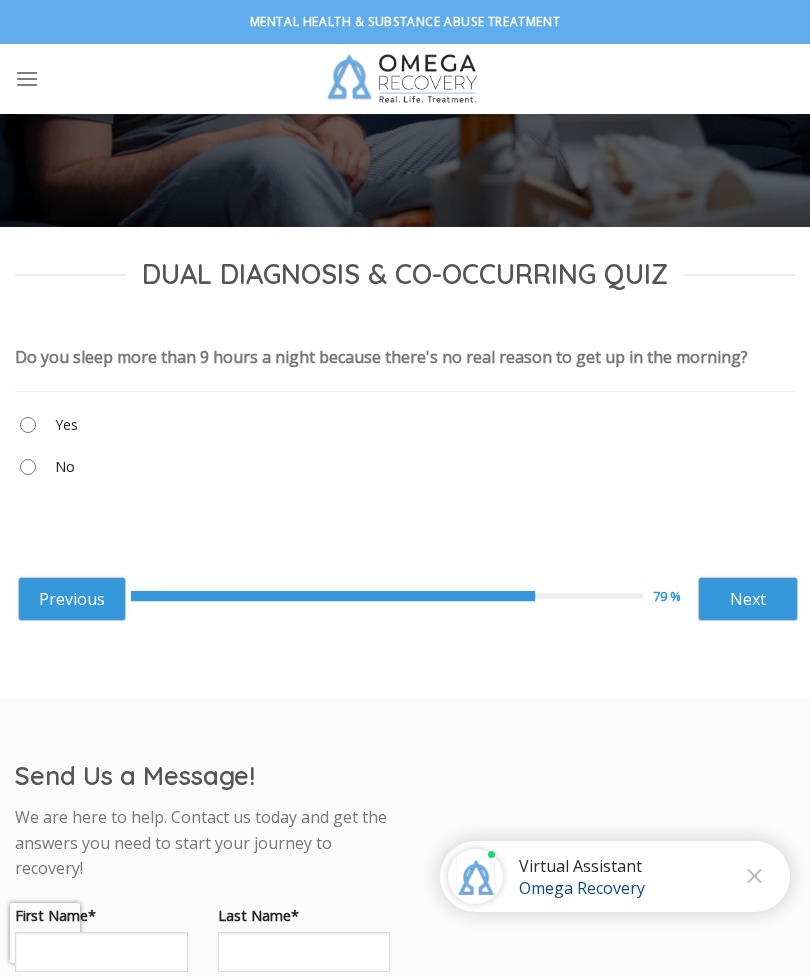 click on "Yes" at bounding box center (405, 430) 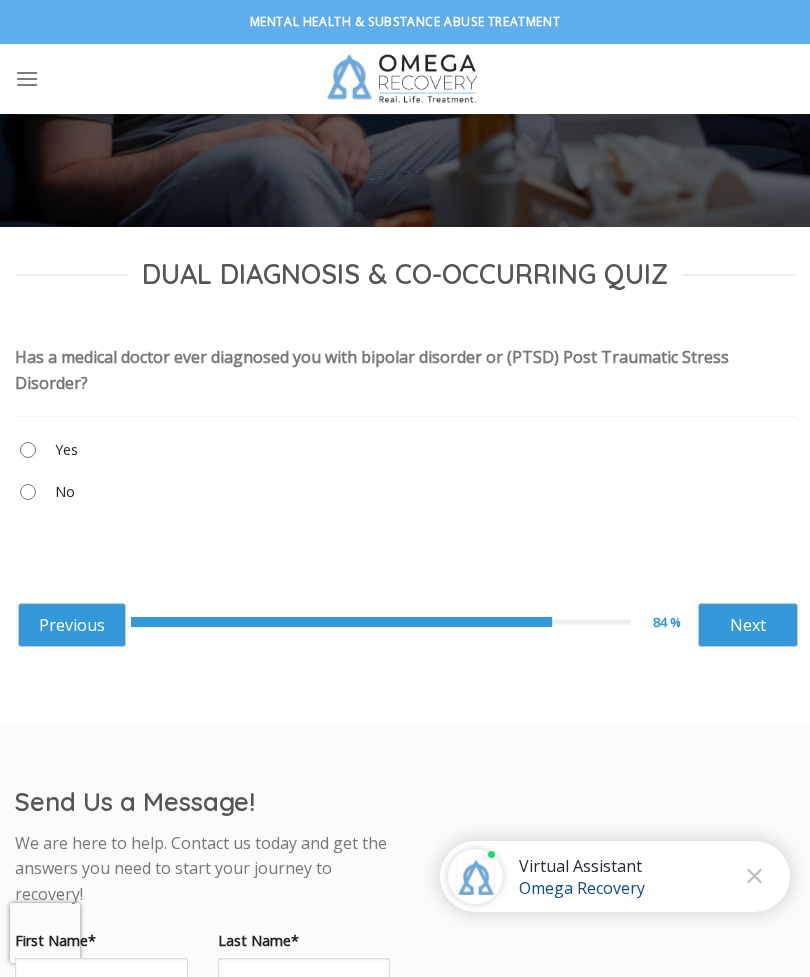 click on "Next" at bounding box center (748, 625) 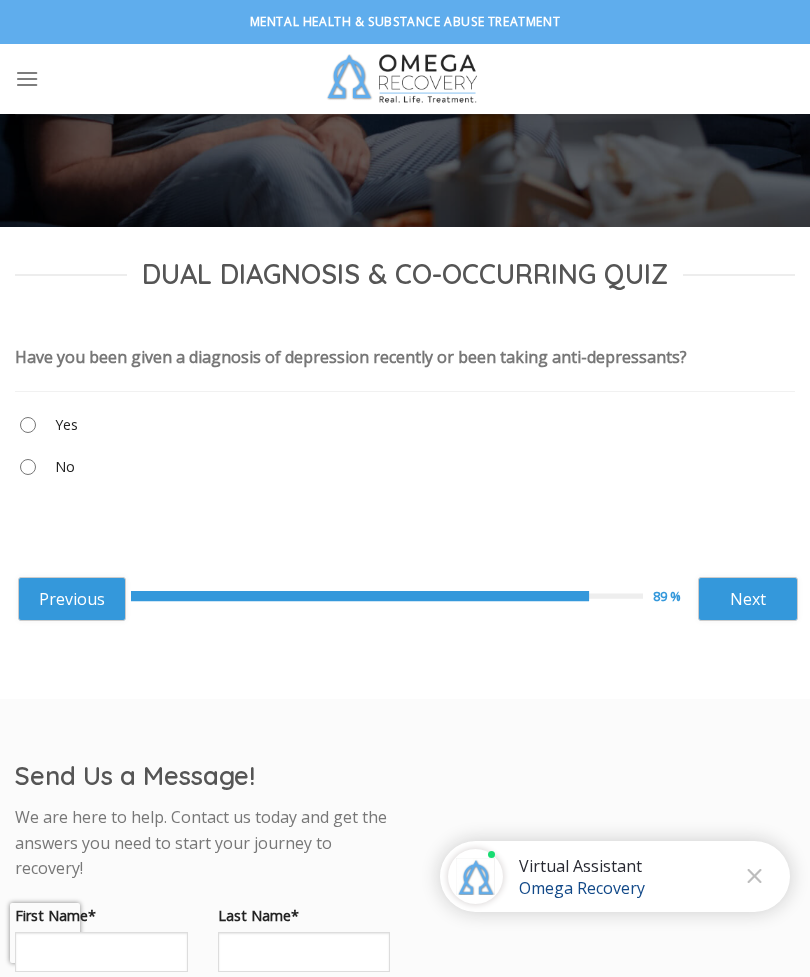 click on "Yes" at bounding box center [405, 430] 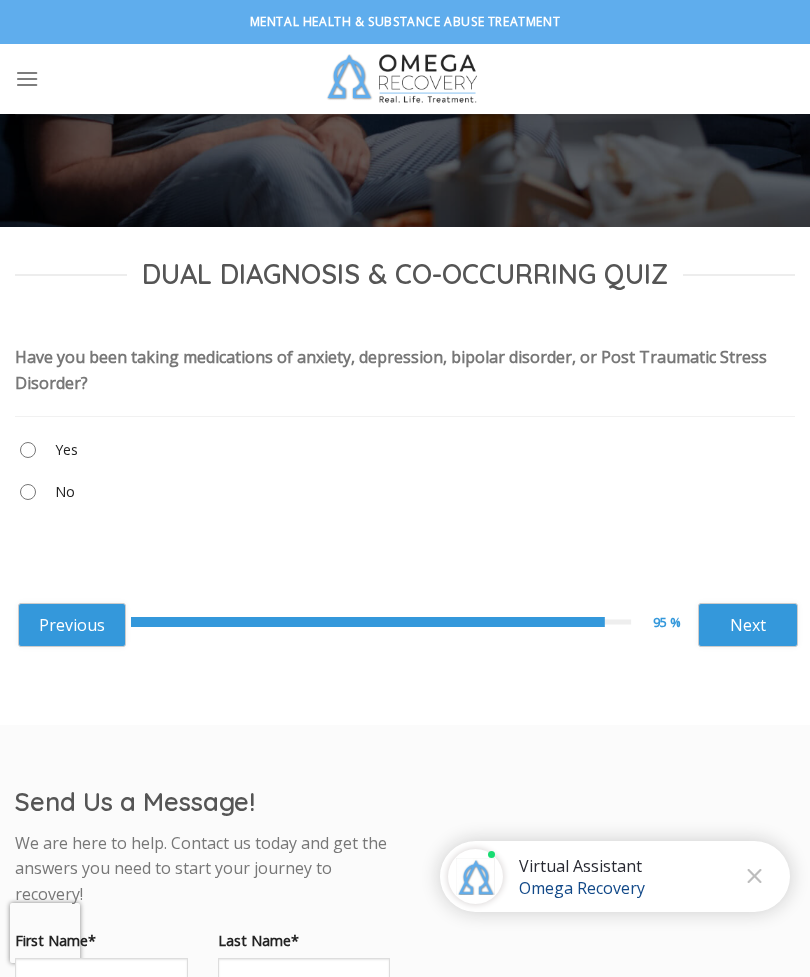 click on "No" at bounding box center (65, 492) 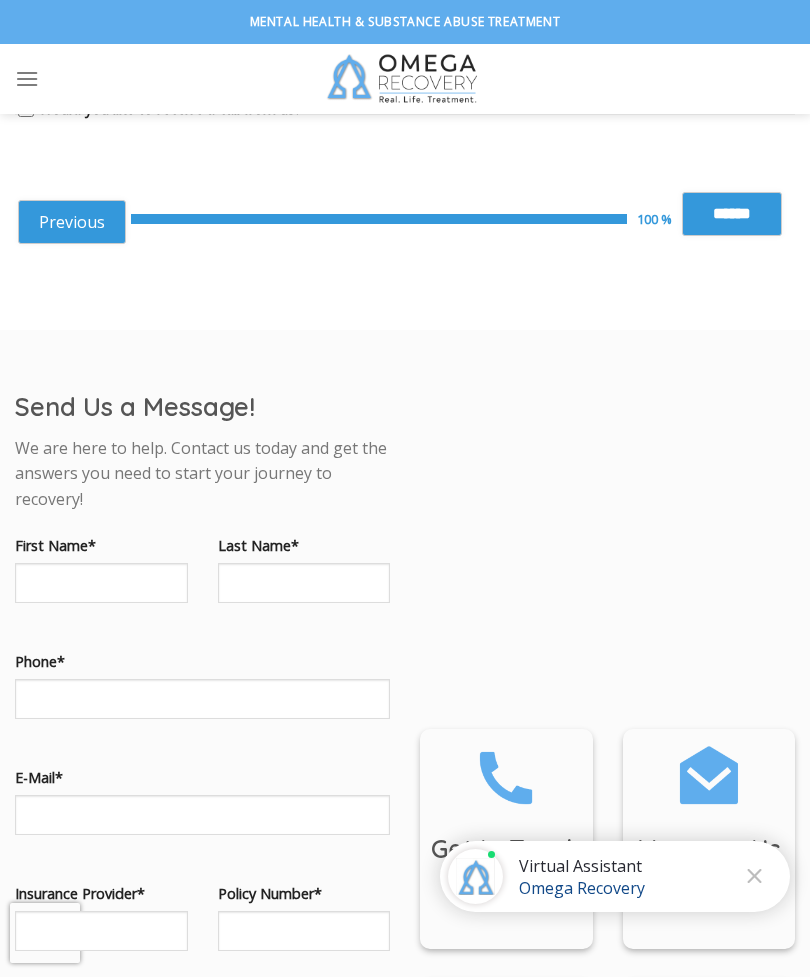 scroll, scrollTop: 909, scrollLeft: 0, axis: vertical 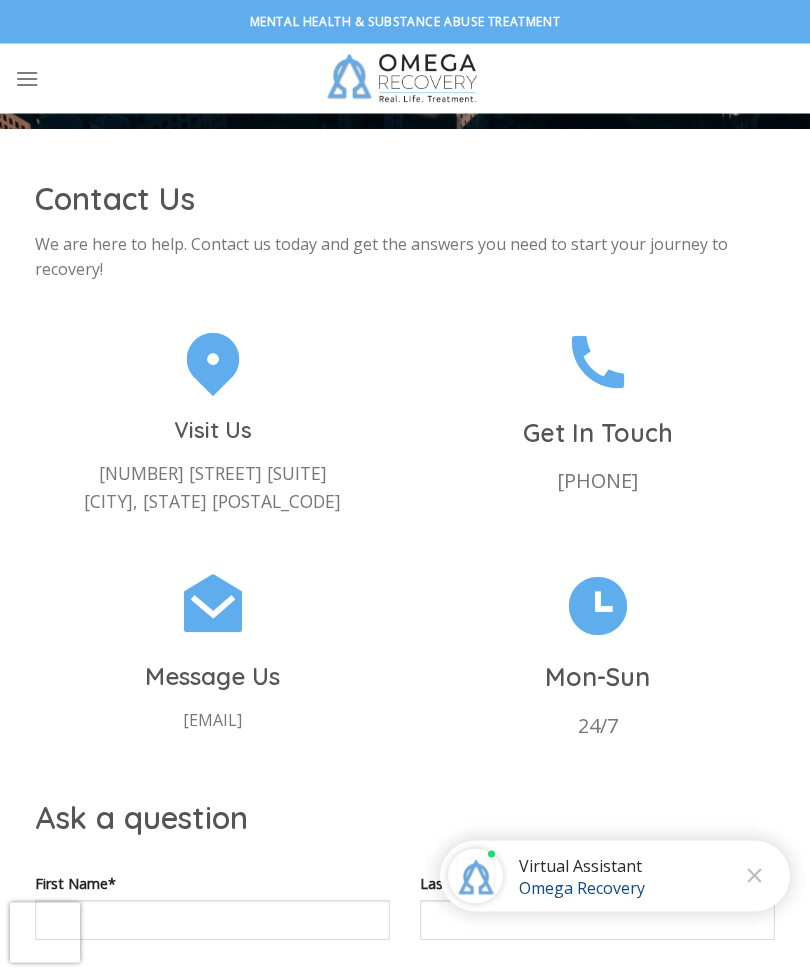 click at bounding box center (213, 361) 